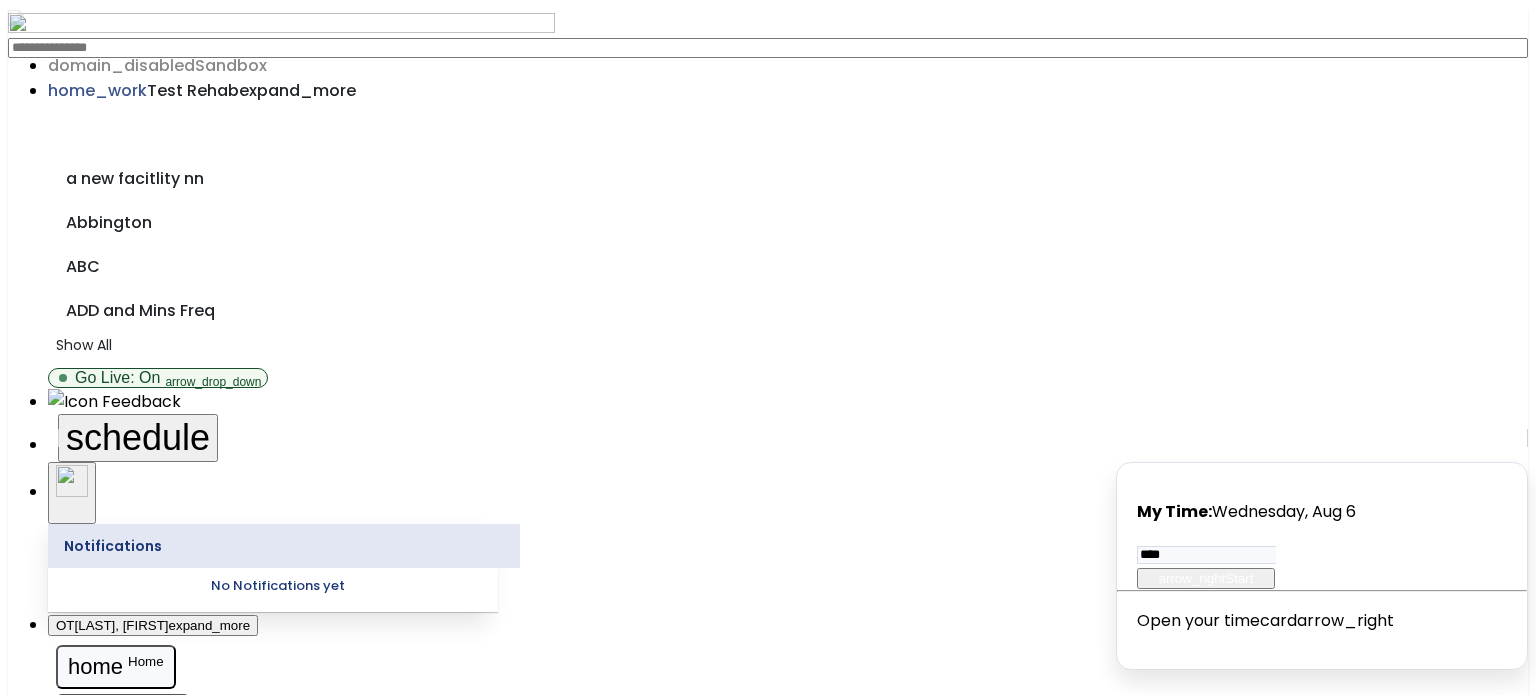 scroll, scrollTop: 0, scrollLeft: 0, axis: both 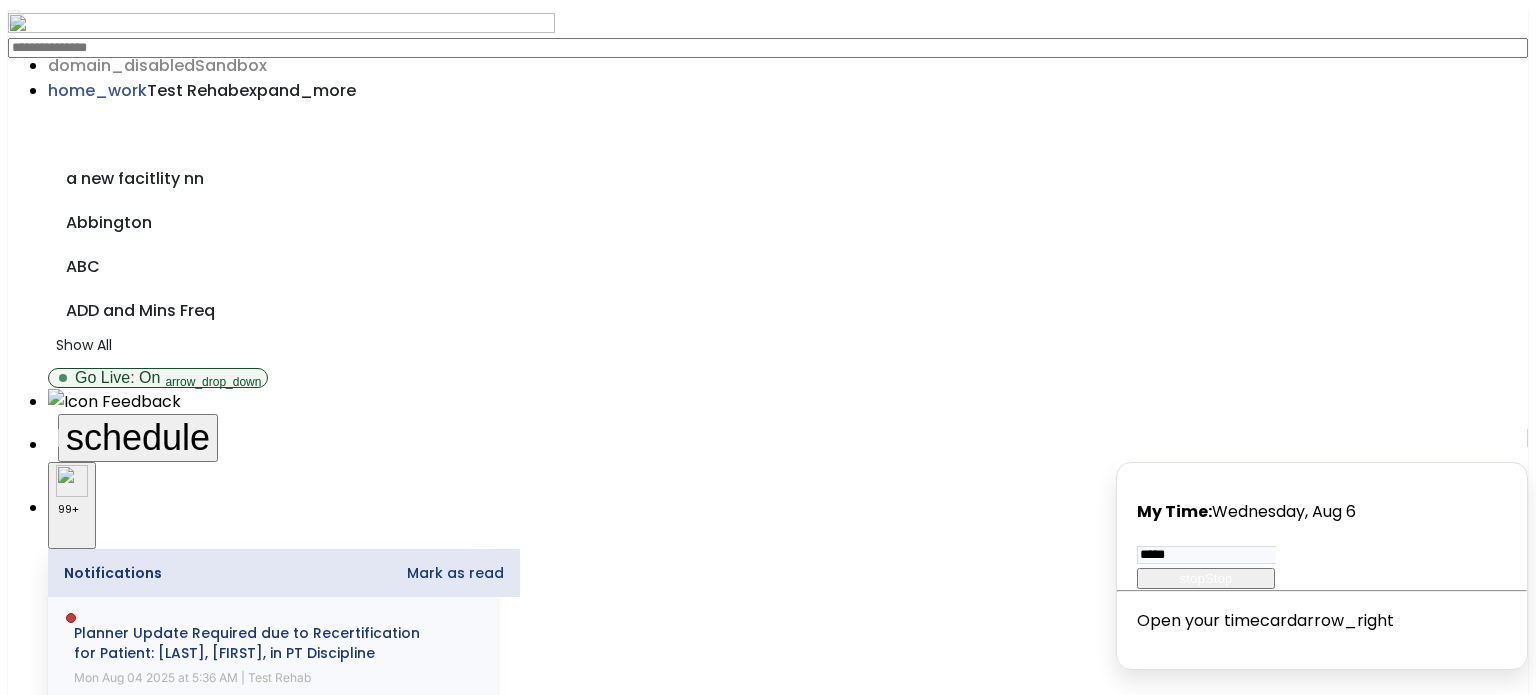 select on "***" 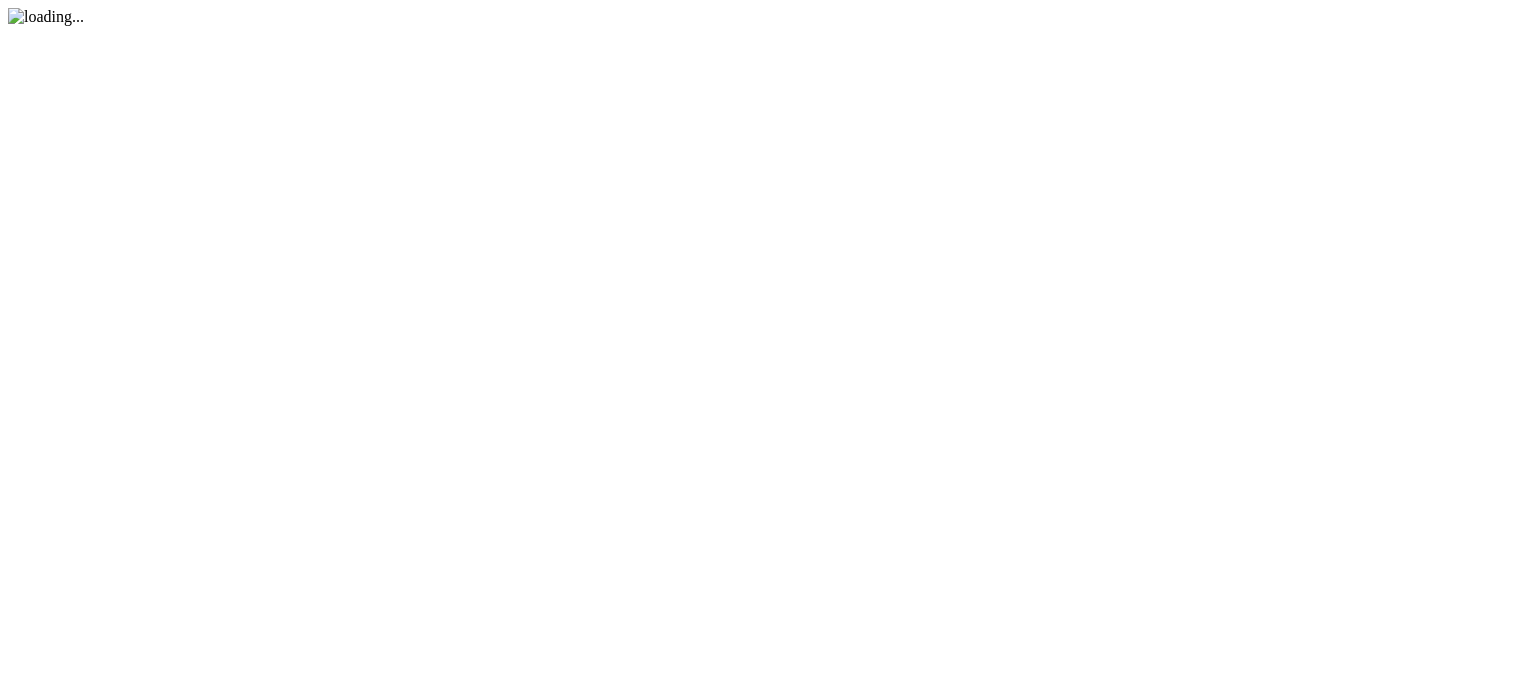 scroll, scrollTop: 0, scrollLeft: 0, axis: both 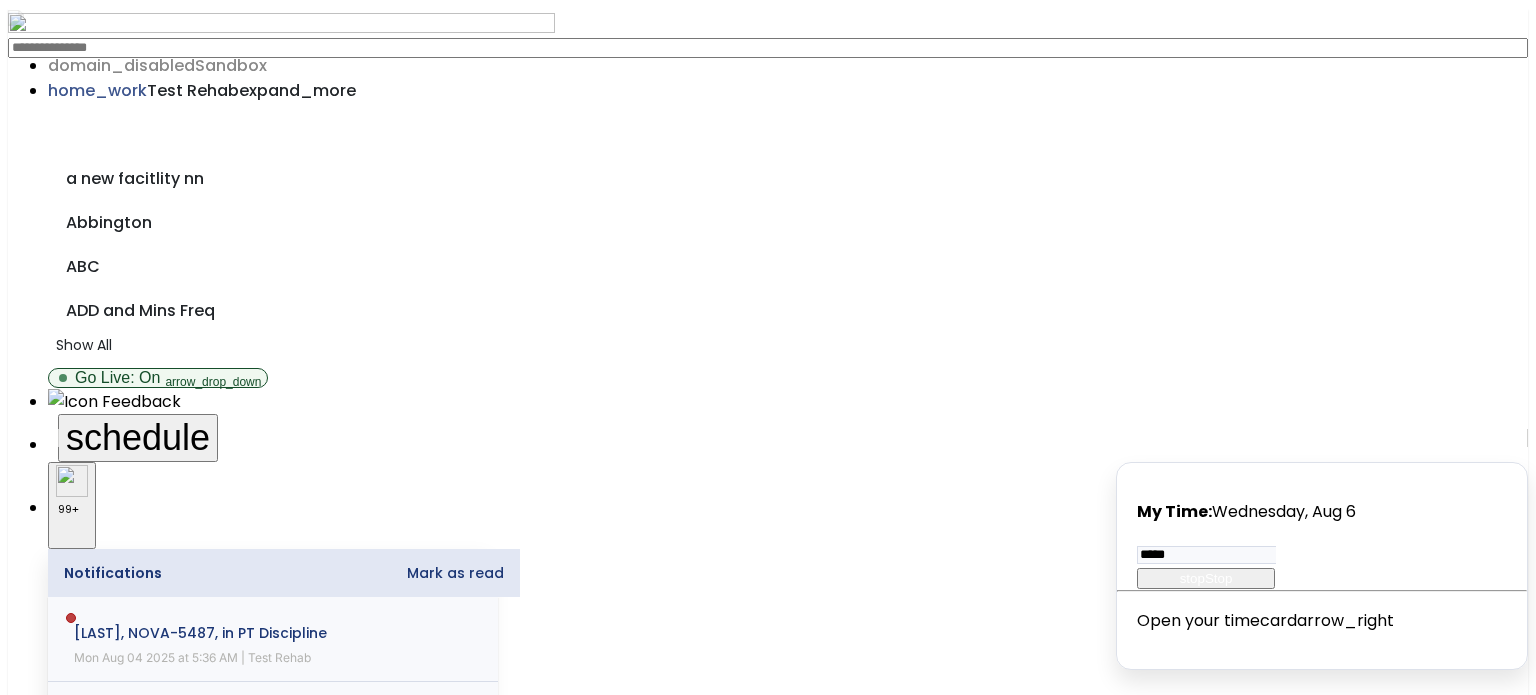 click at bounding box center [48, 1468] 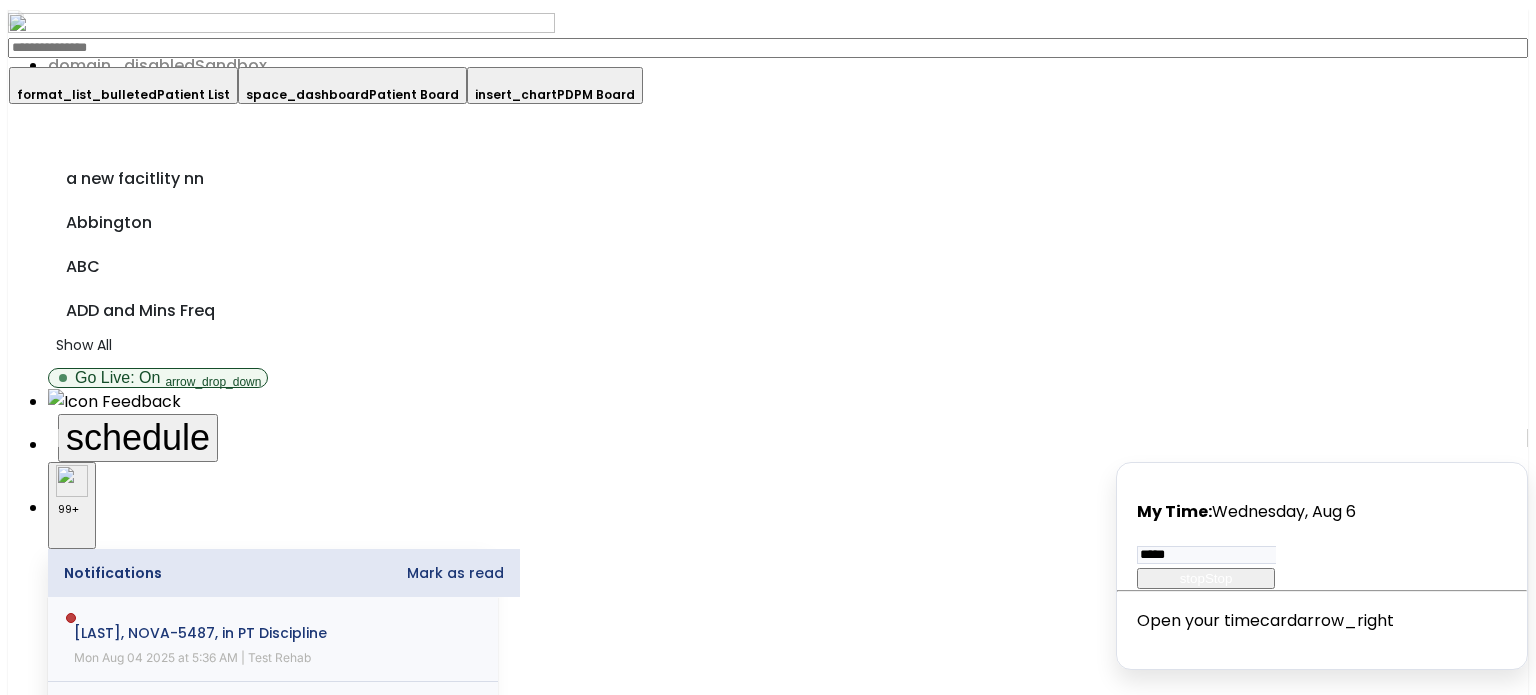 click on "format_list_bulleted  Patient List" at bounding box center (123, 85) 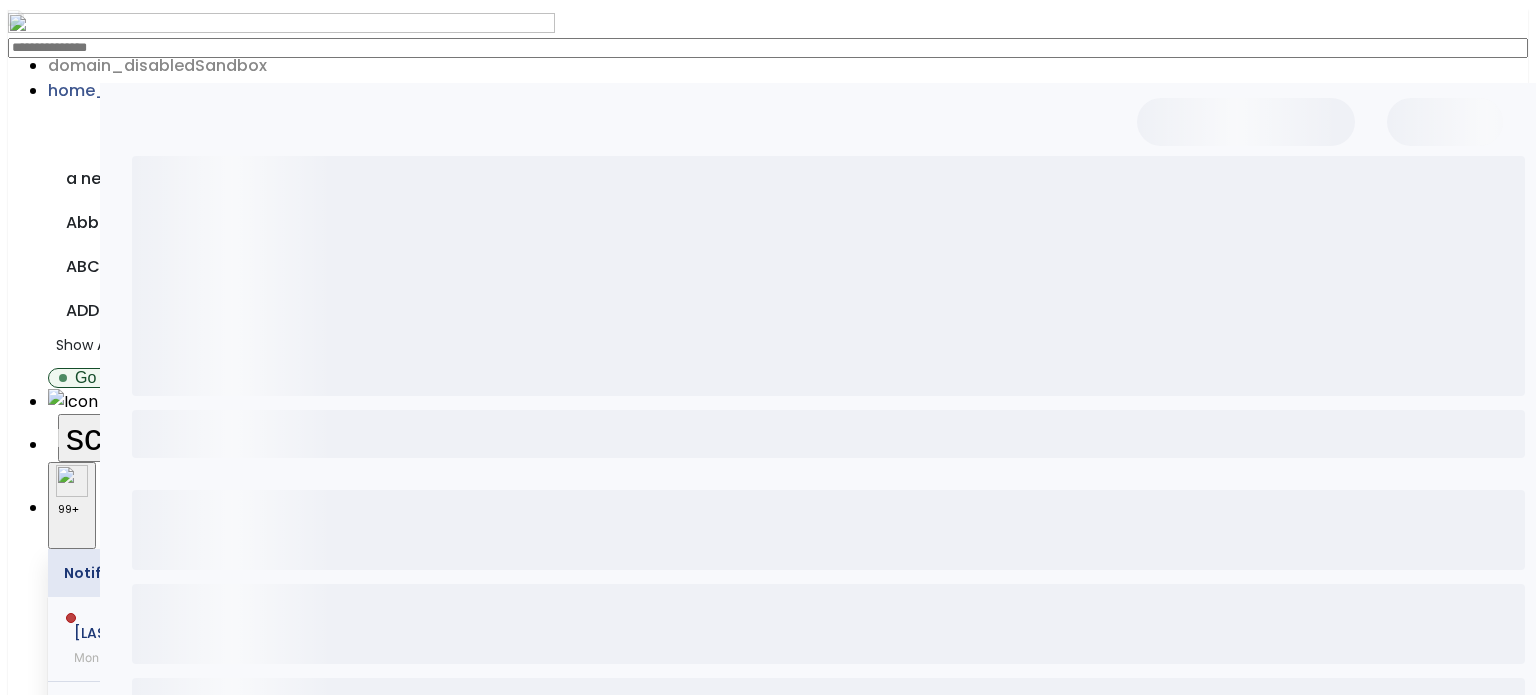 select on "***" 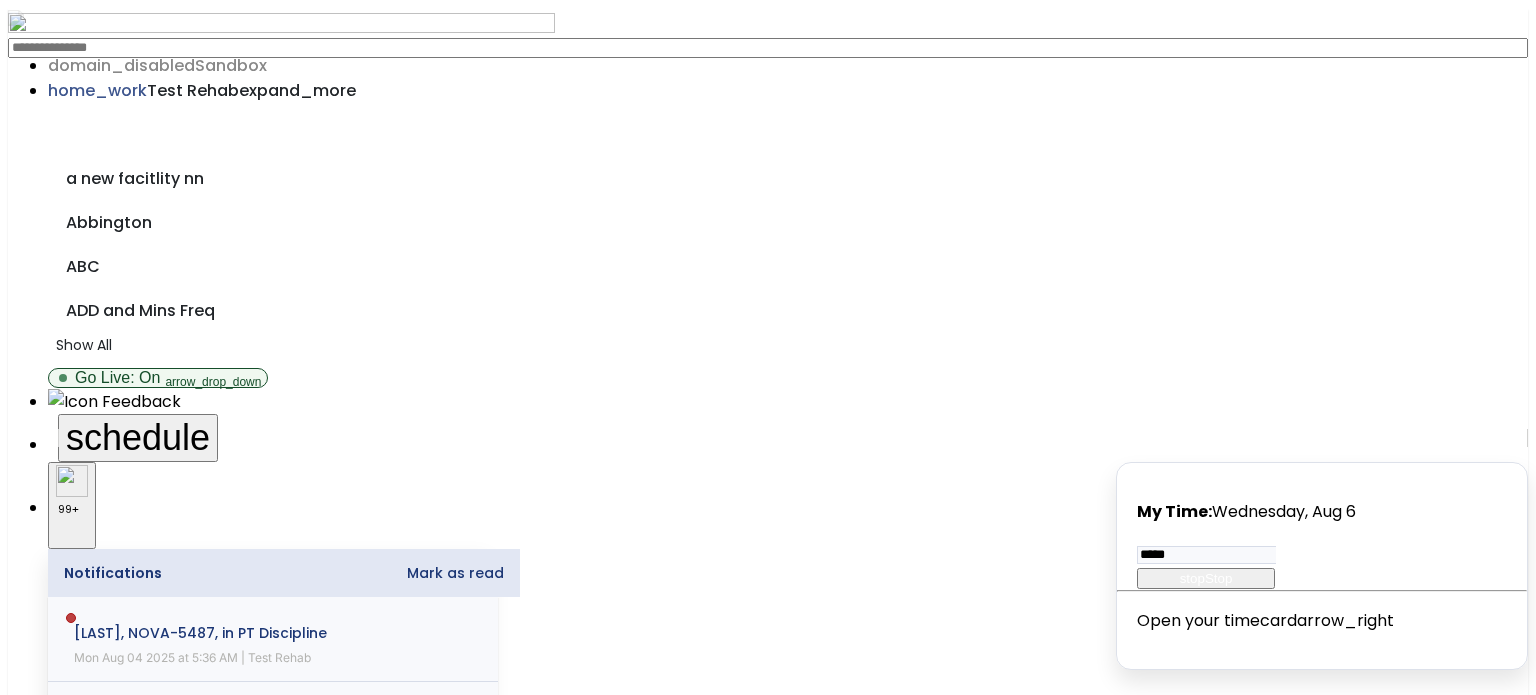 click on "open_in_new" at bounding box center (114, 2776) 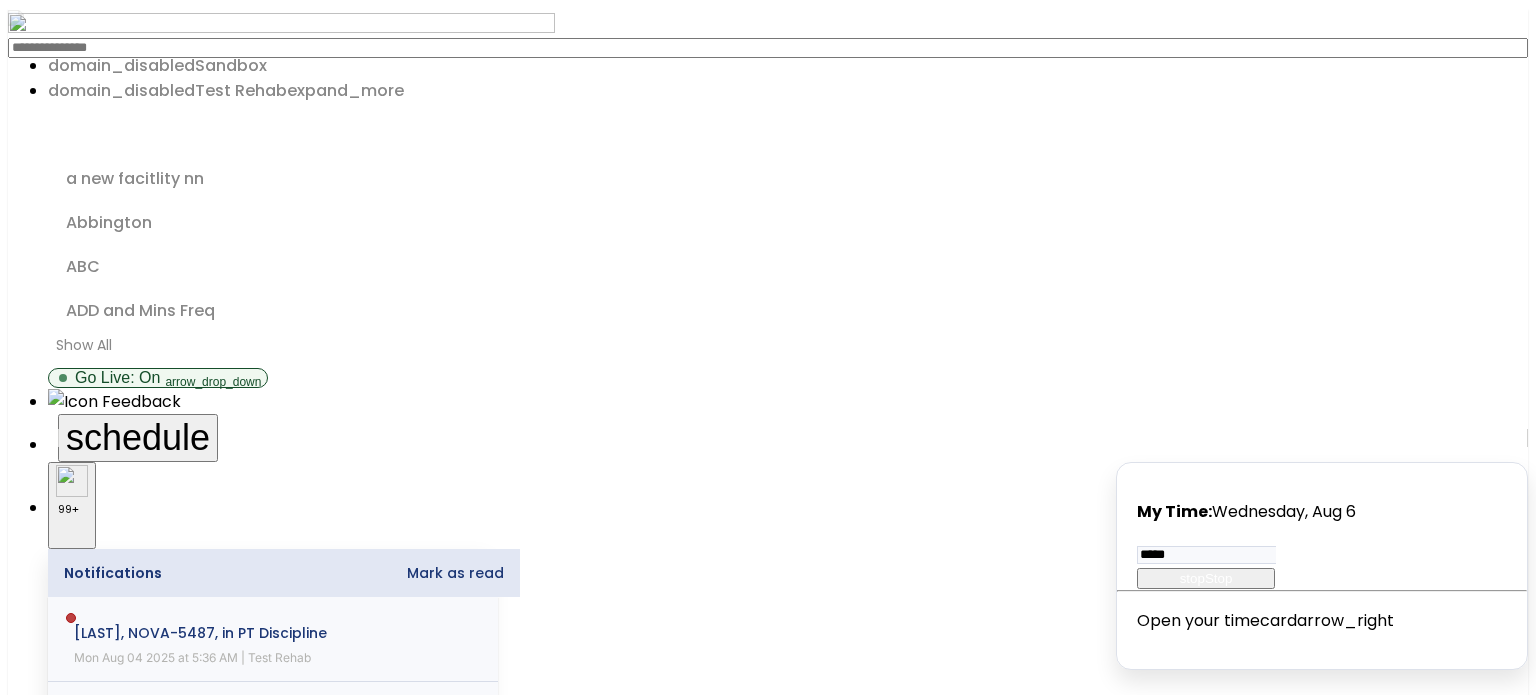 click on "open_in_new" at bounding box center [1360, 2360] 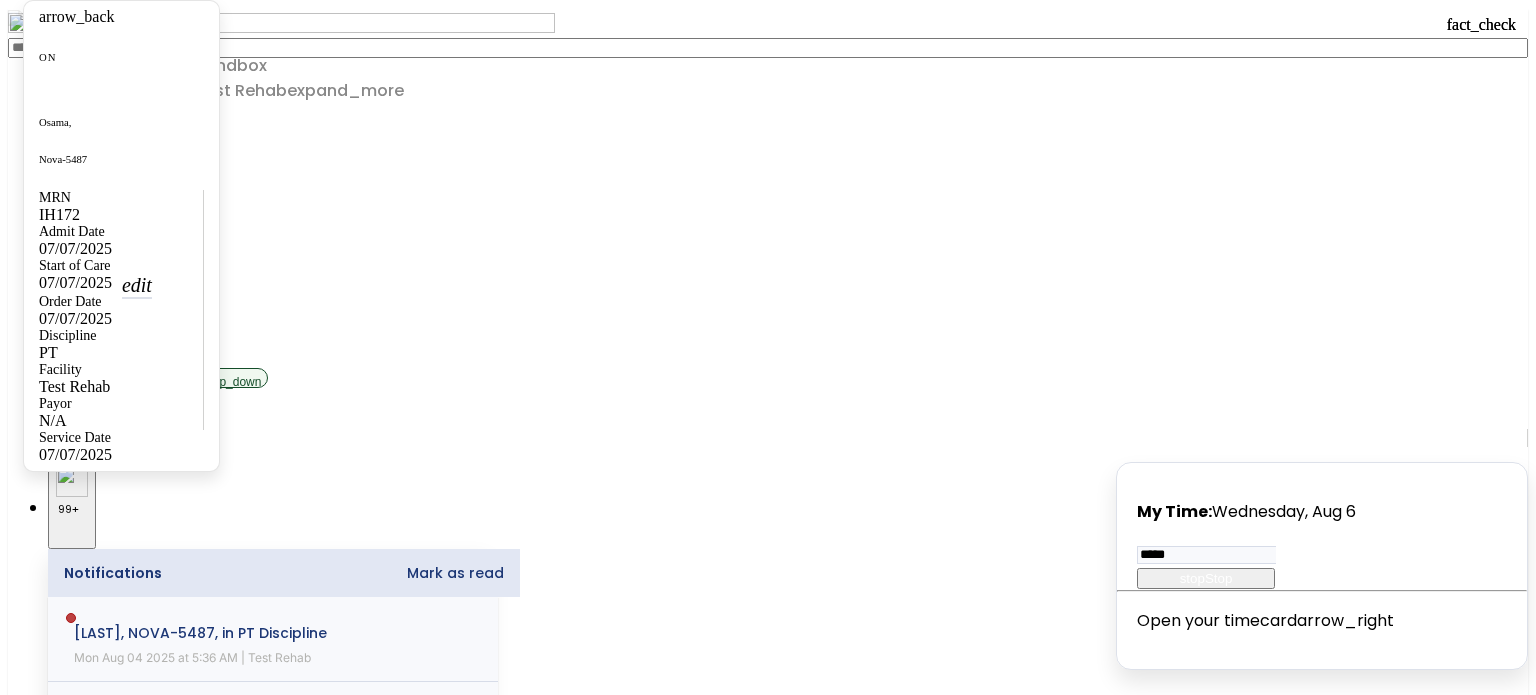 scroll, scrollTop: 300, scrollLeft: 0, axis: vertical 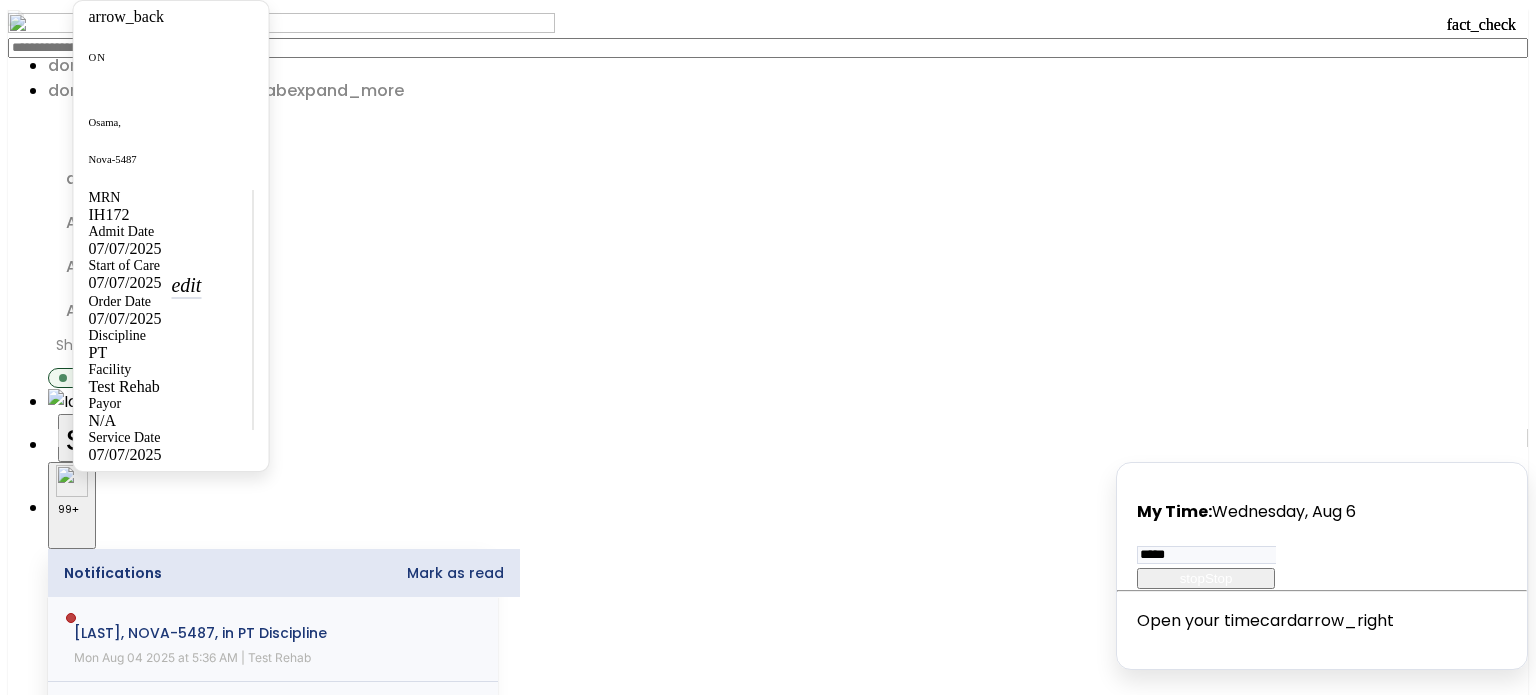 click on "*********" at bounding box center (94, 2926) 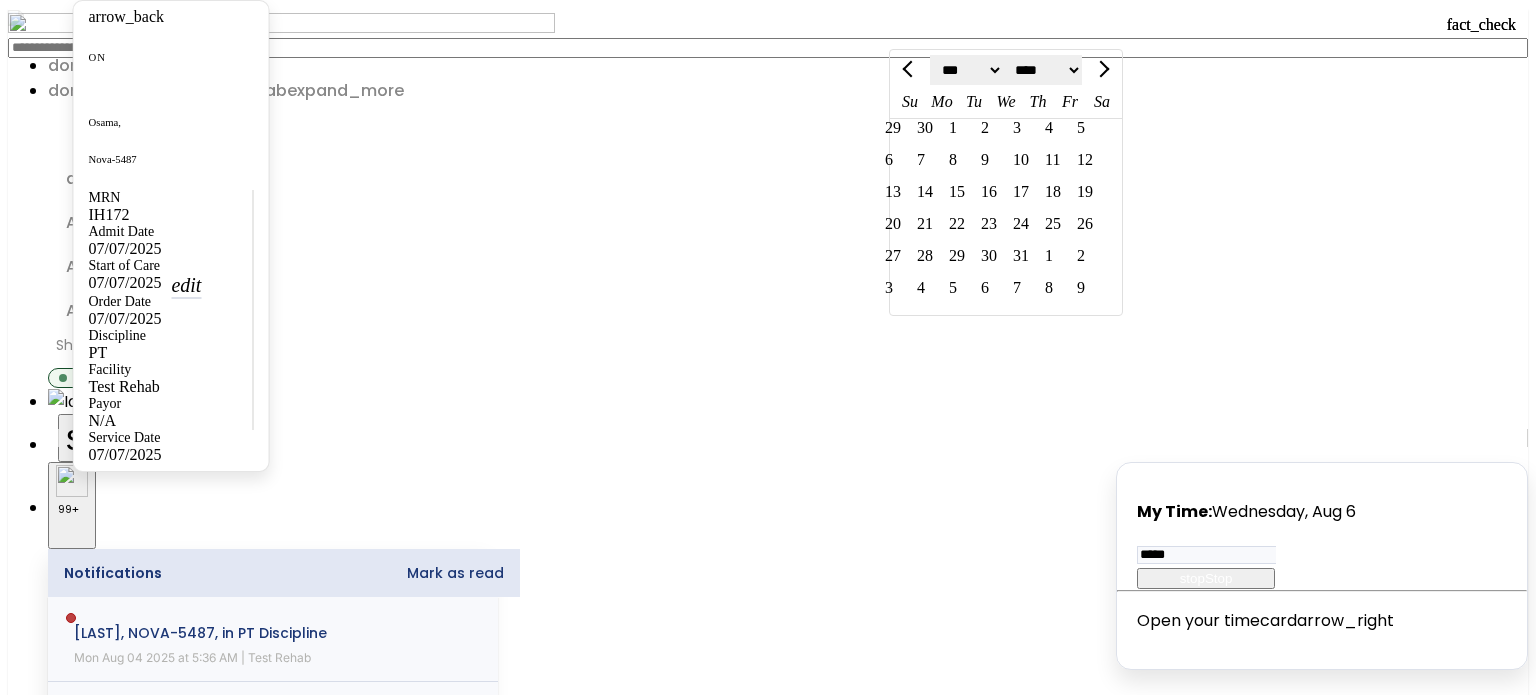 click on "24" 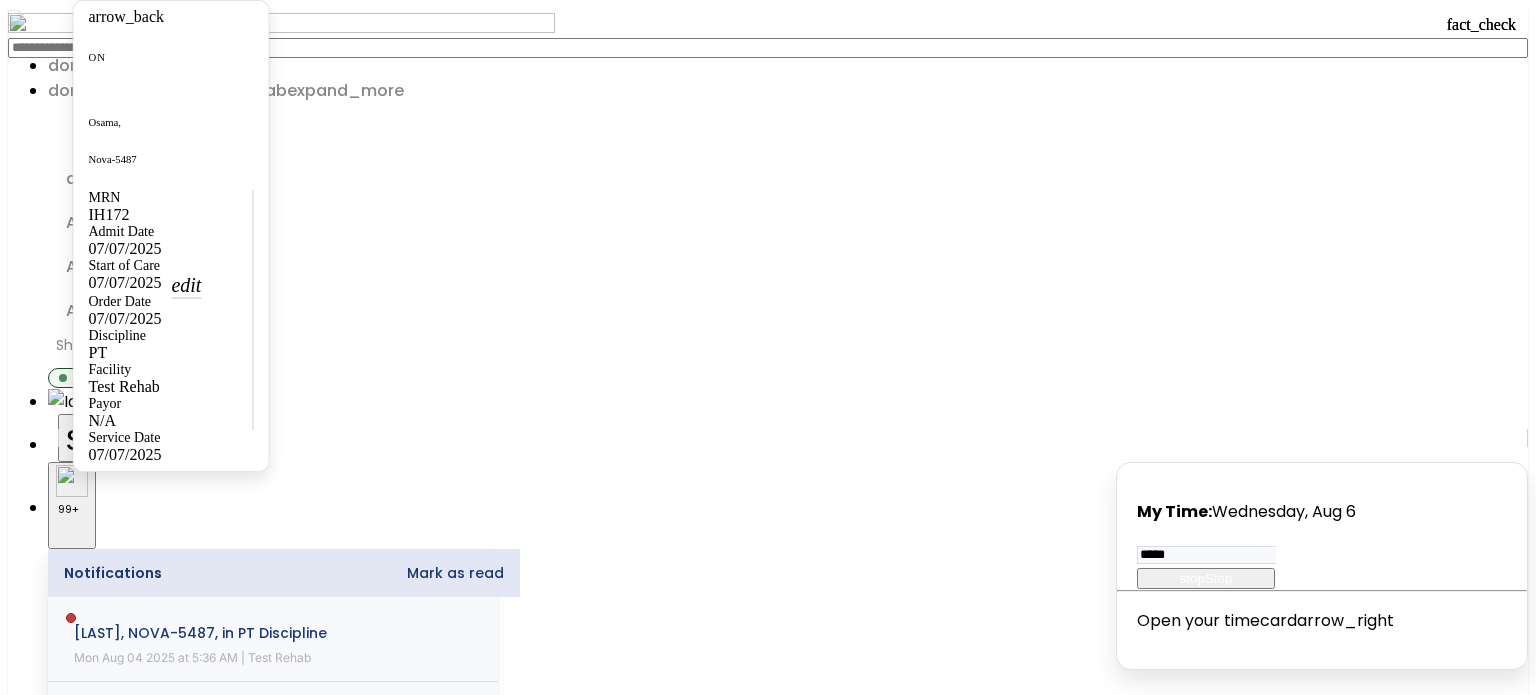 drag, startPoint x: 1276, startPoint y: 259, endPoint x: 1254, endPoint y: 260, distance: 22.022715 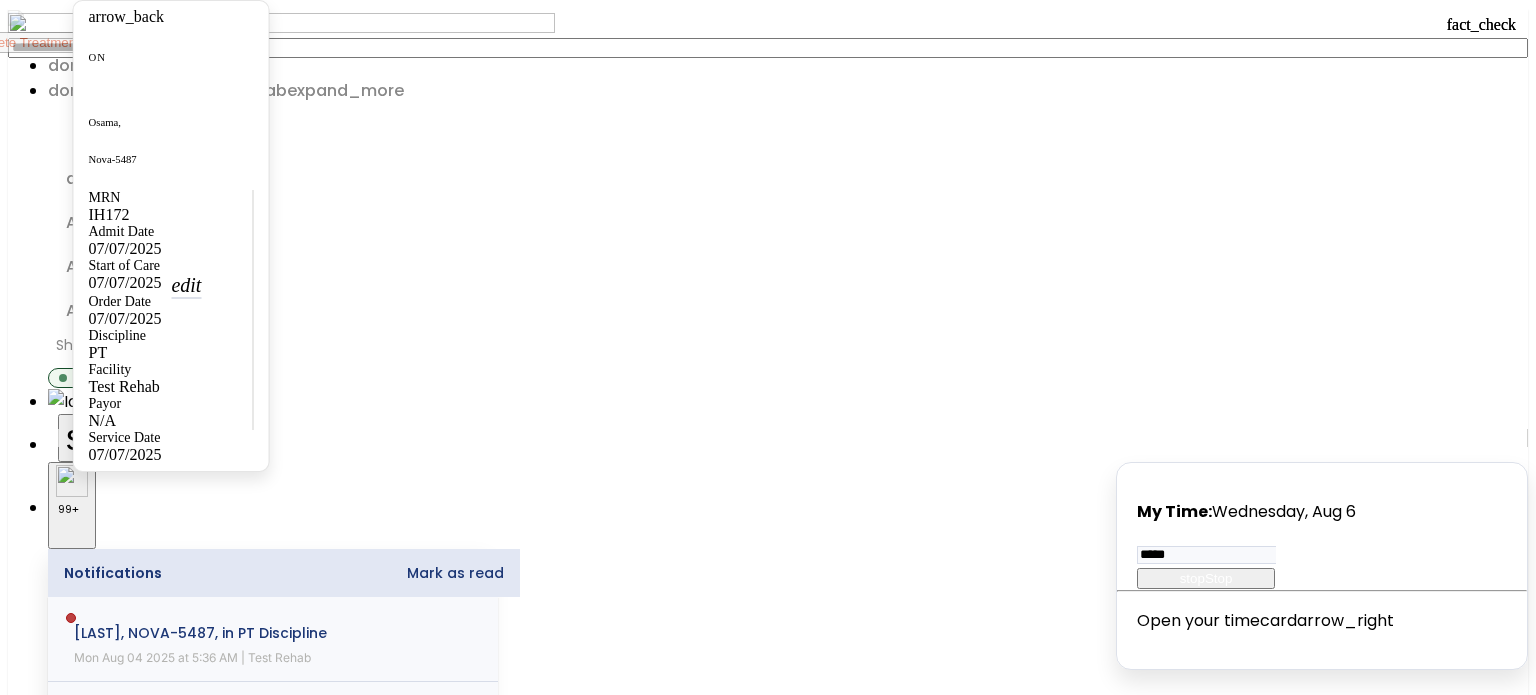 click on "Add Treatment Diagnosis" 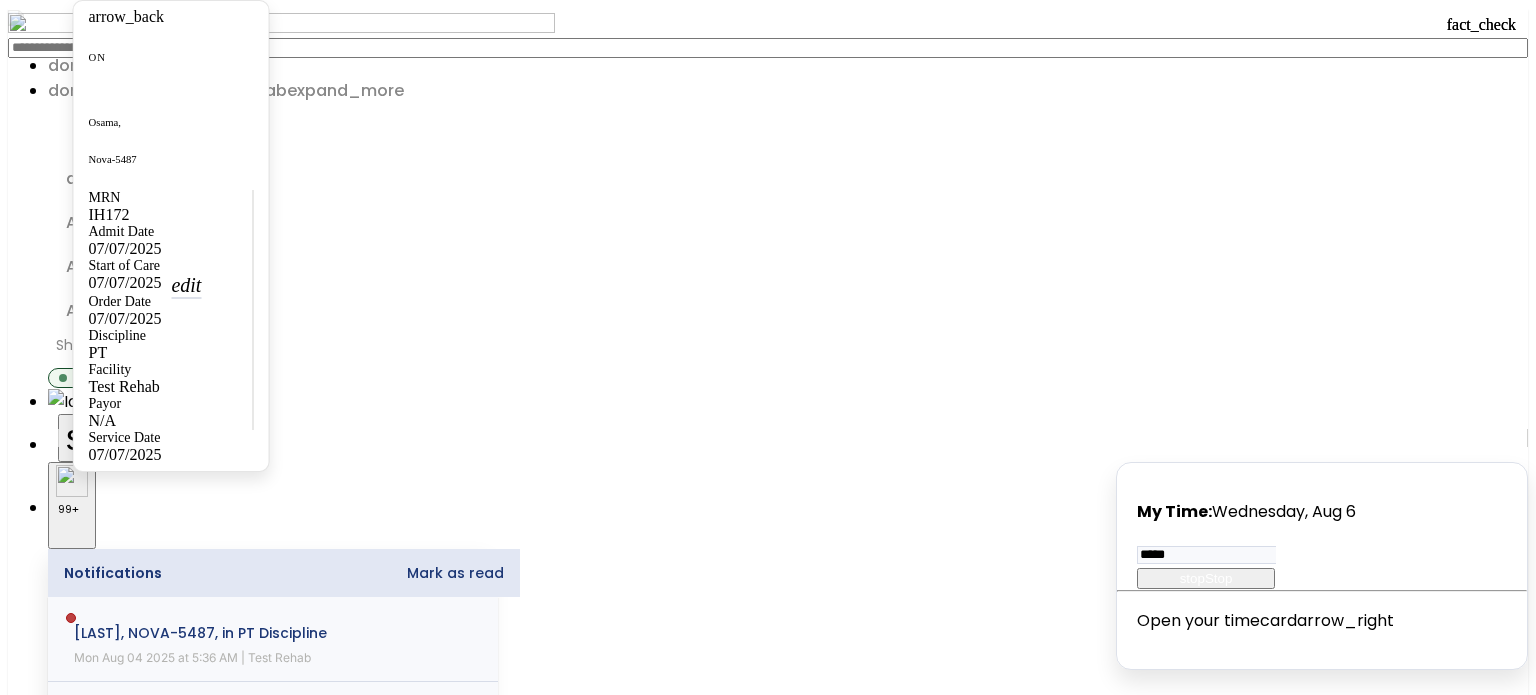 click 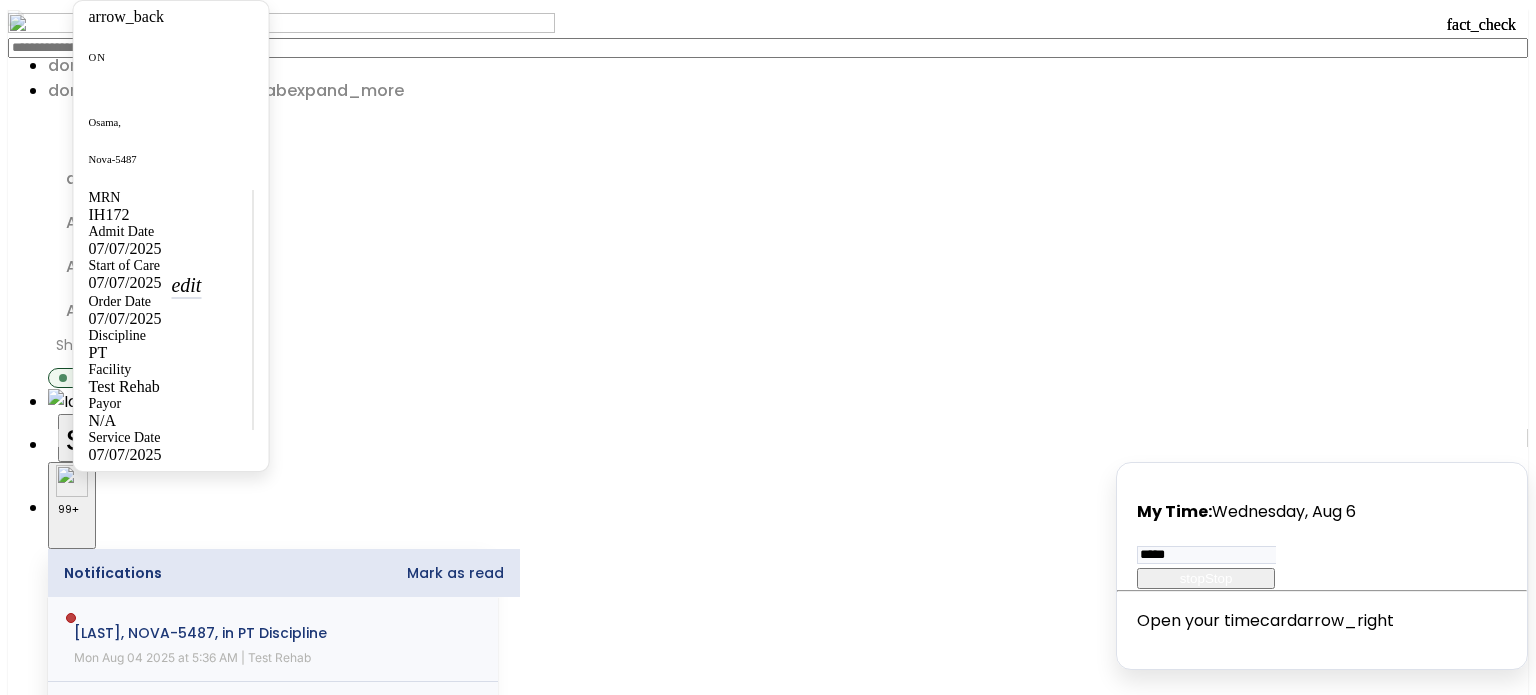 scroll, scrollTop: 562, scrollLeft: 0, axis: vertical 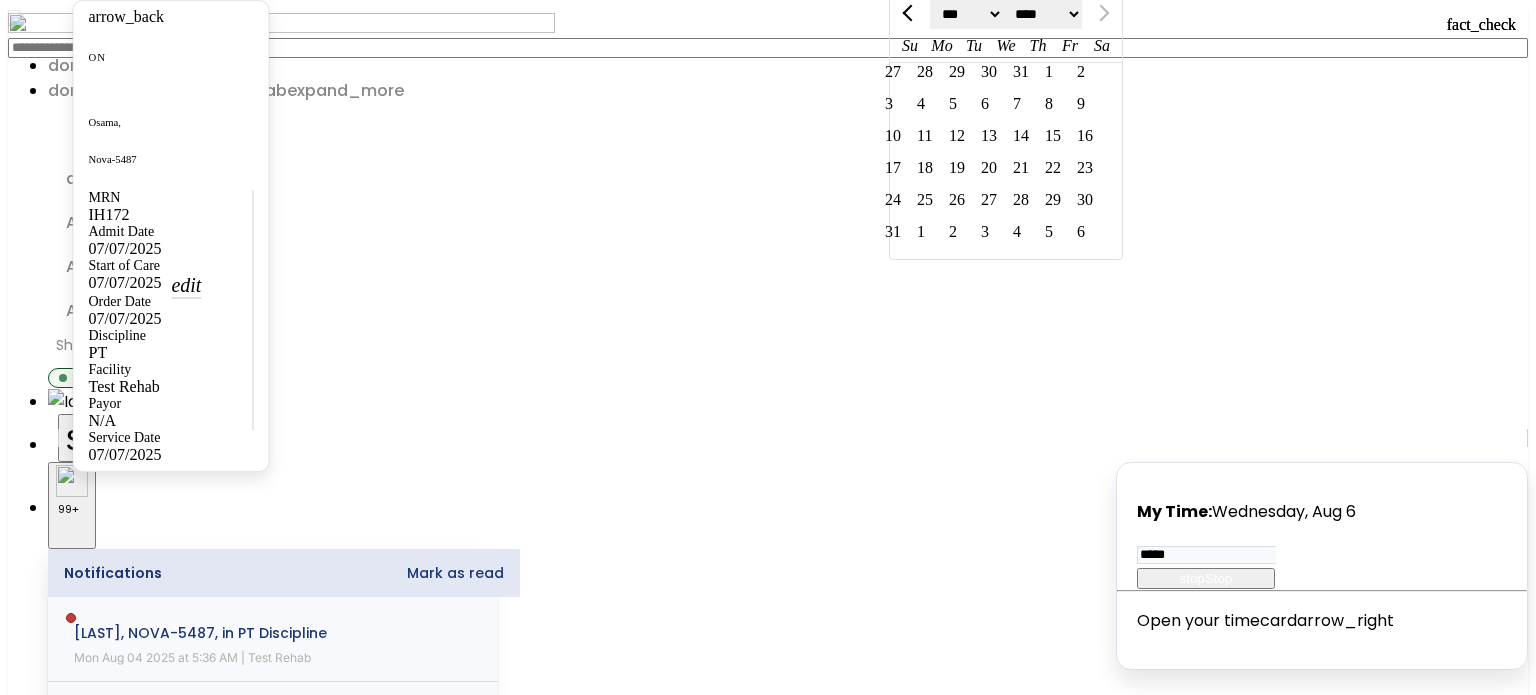 click on "27   28   29   30   31   1   2" 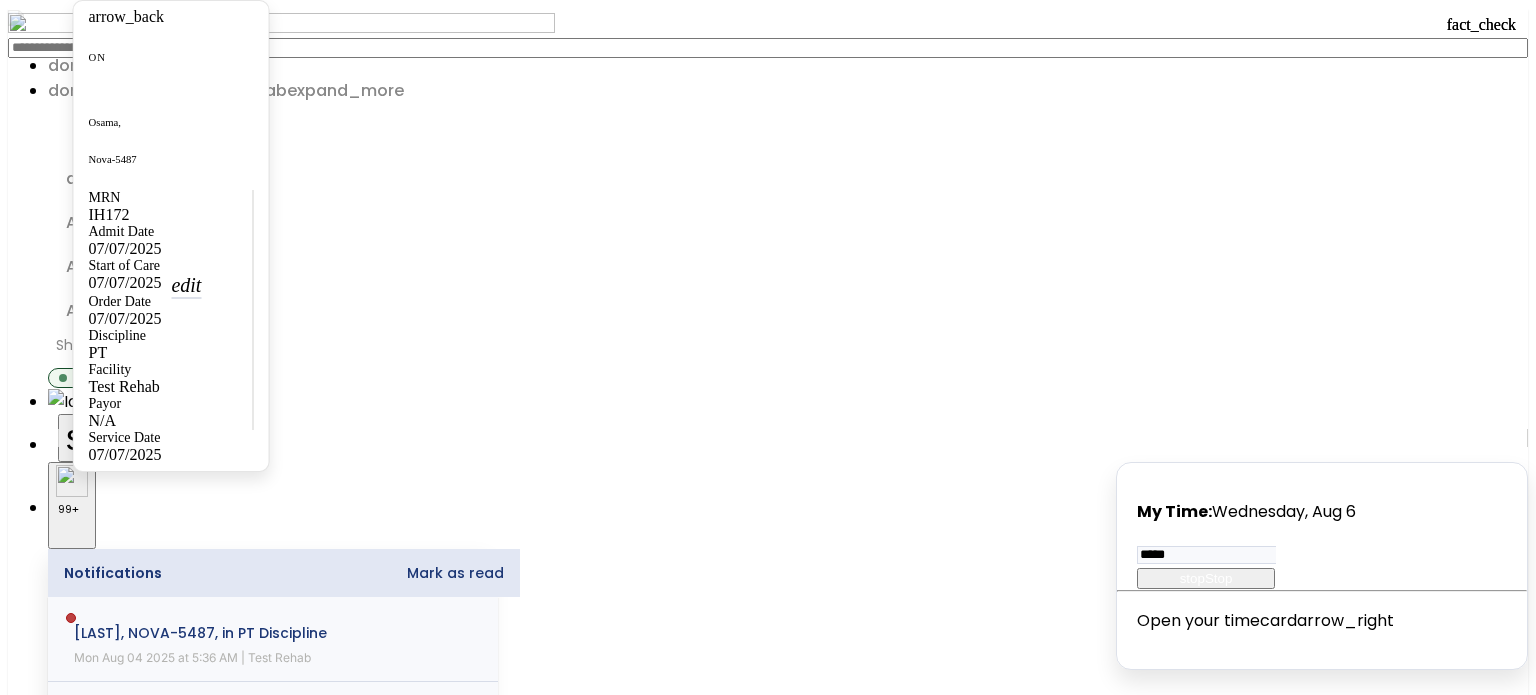 click at bounding box center [94, 3166] 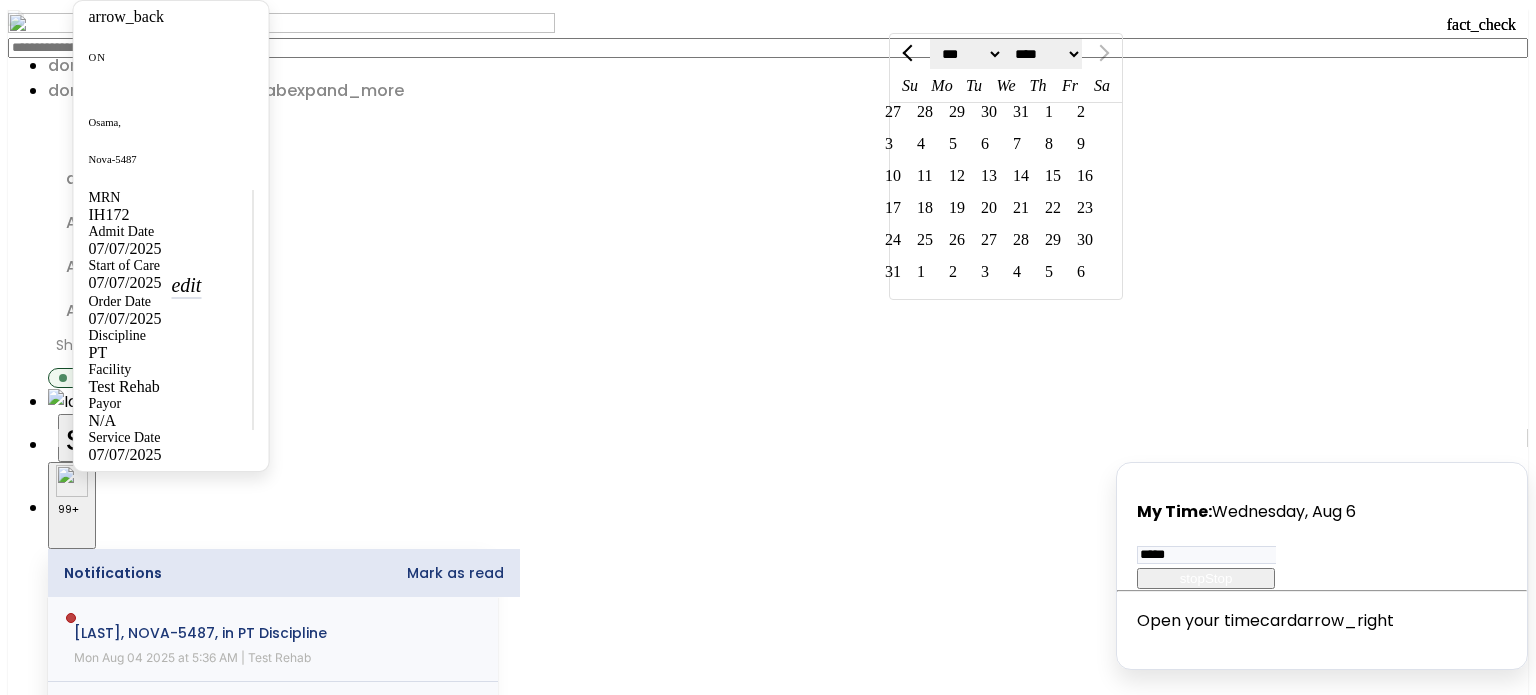 click on "6" 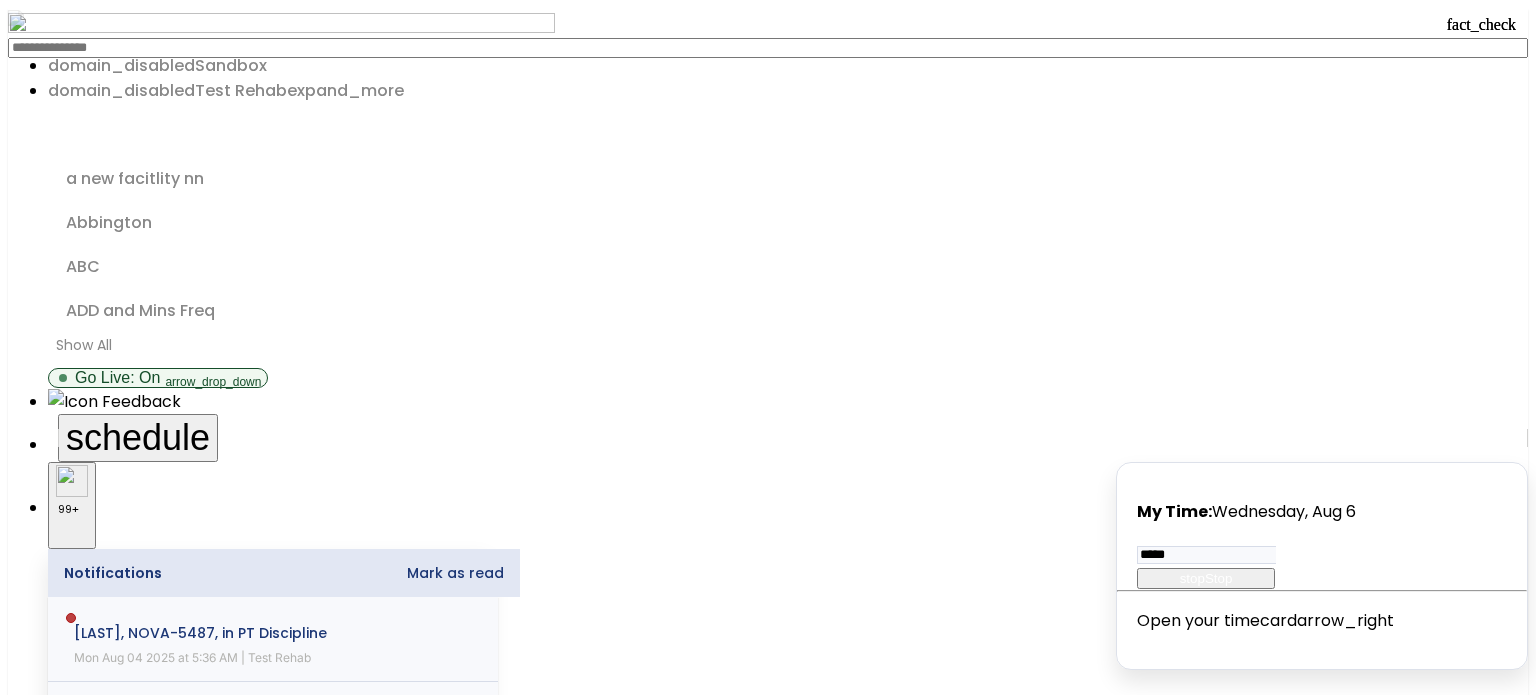 scroll, scrollTop: 0, scrollLeft: 0, axis: both 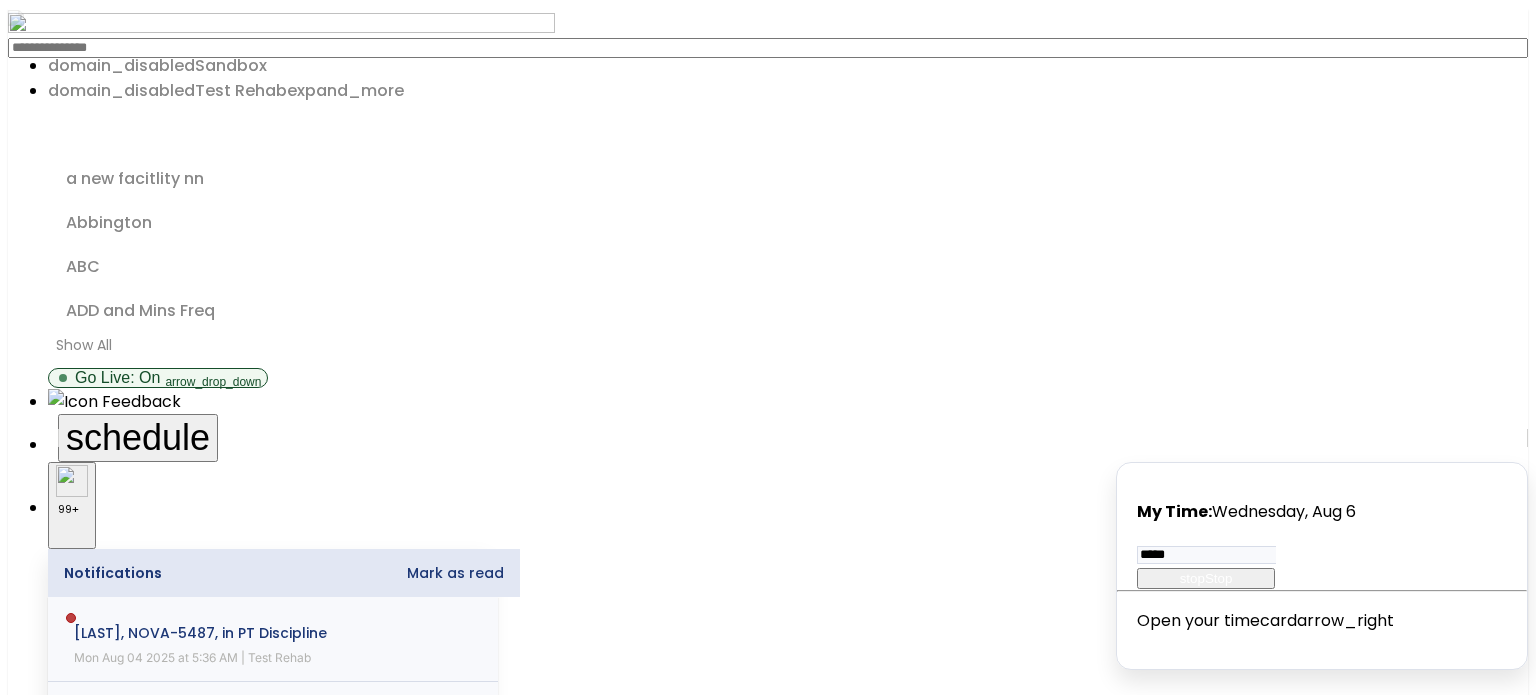 click on "arrow_back" 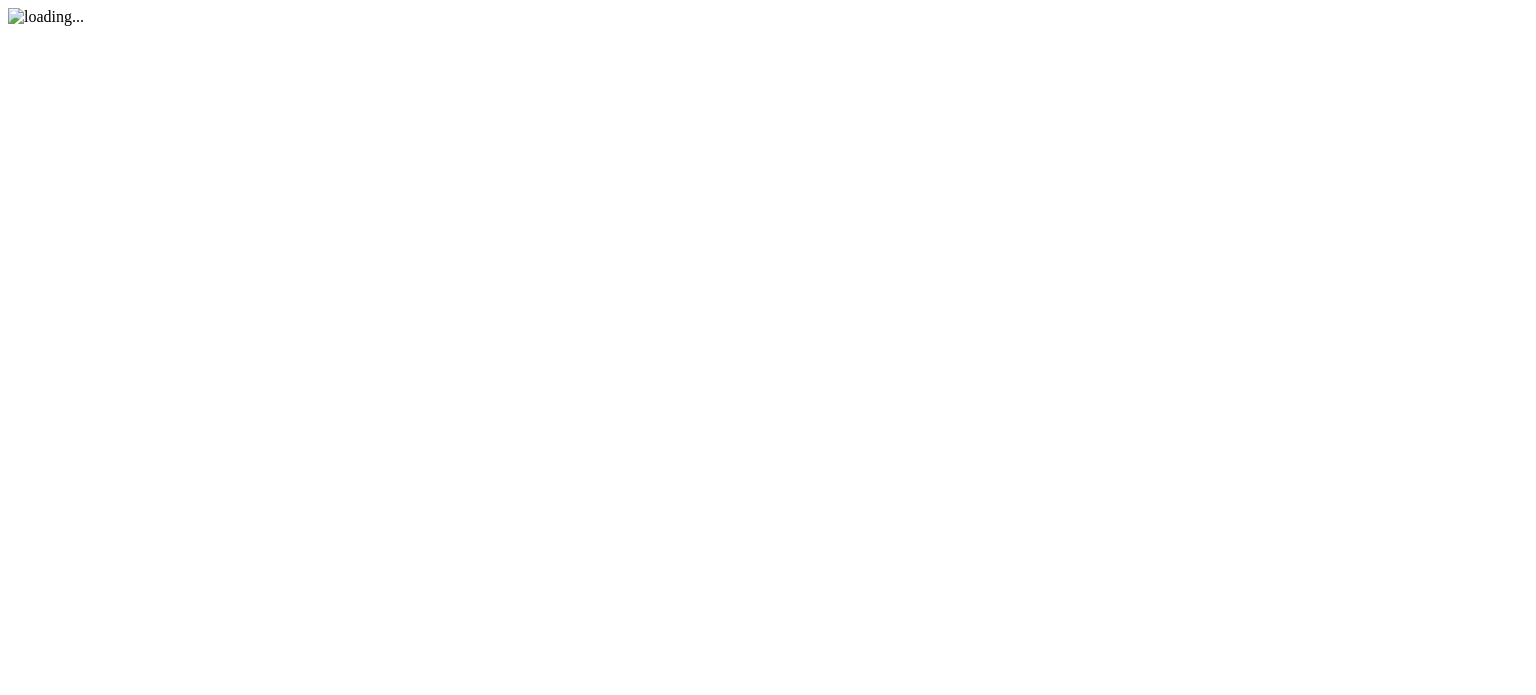 scroll, scrollTop: 0, scrollLeft: 0, axis: both 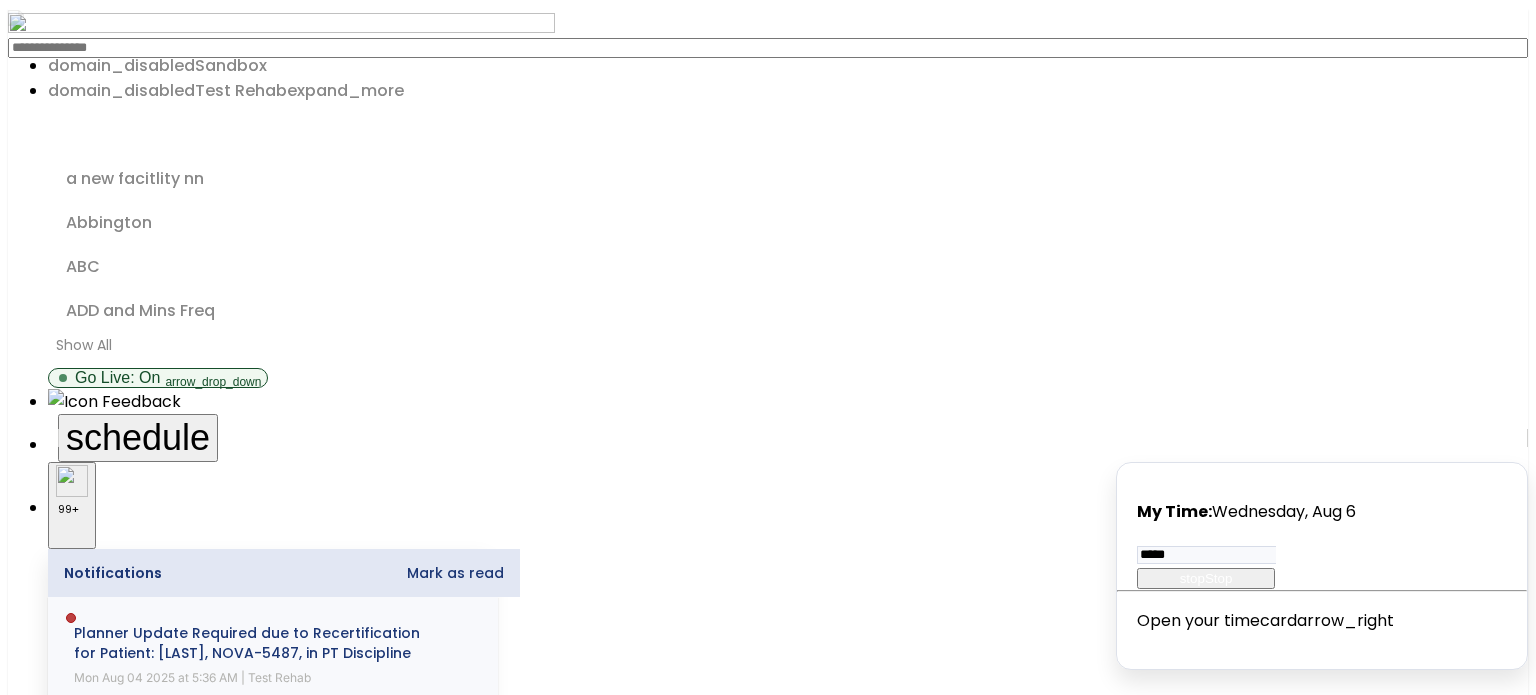 click at bounding box center [24, 3129] 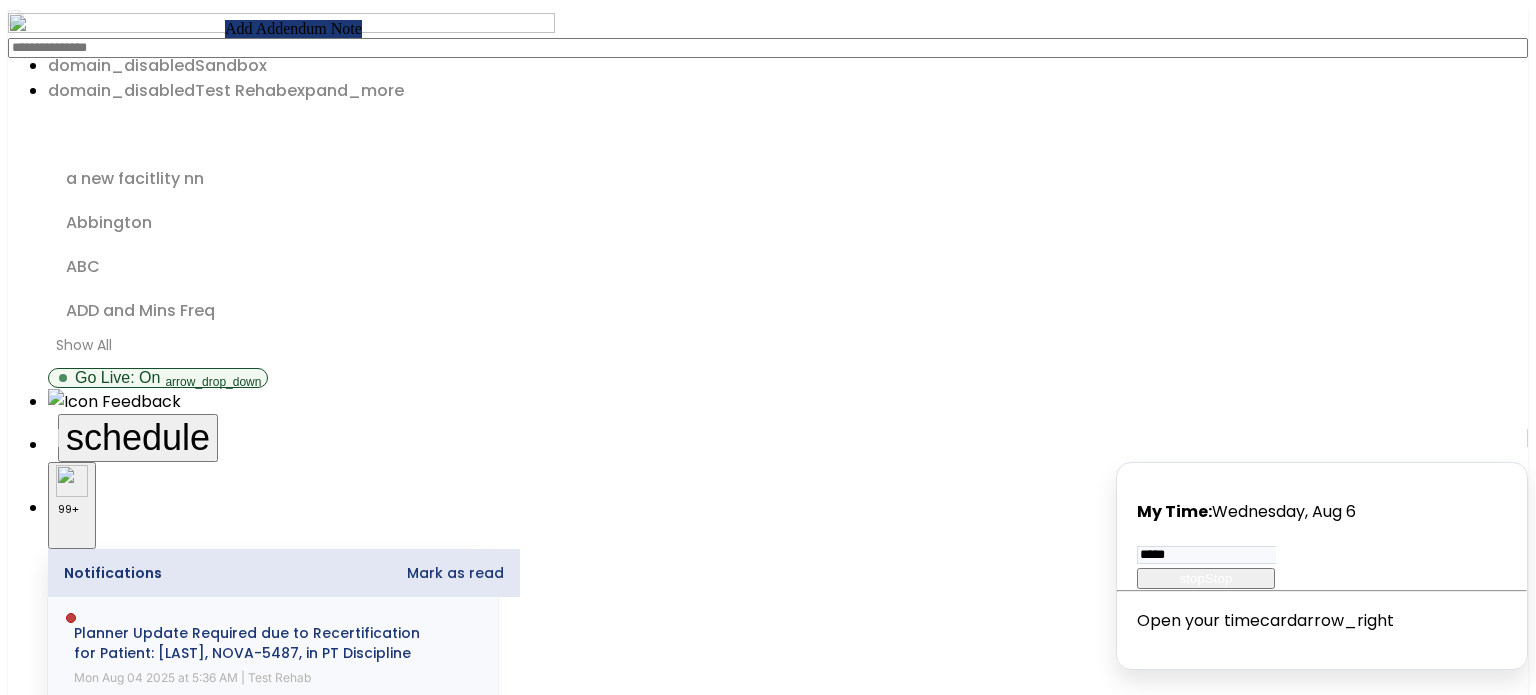 click on "Edit" 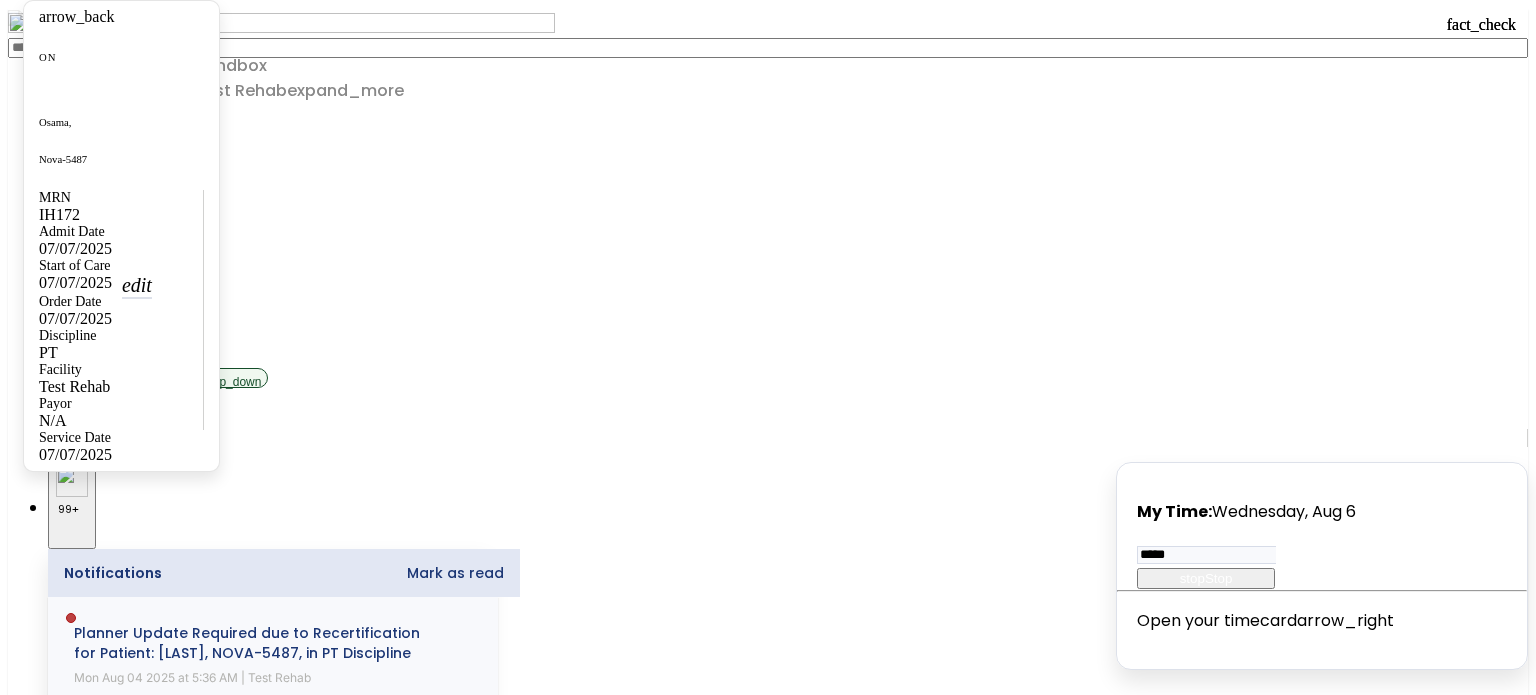 scroll, scrollTop: 400, scrollLeft: 0, axis: vertical 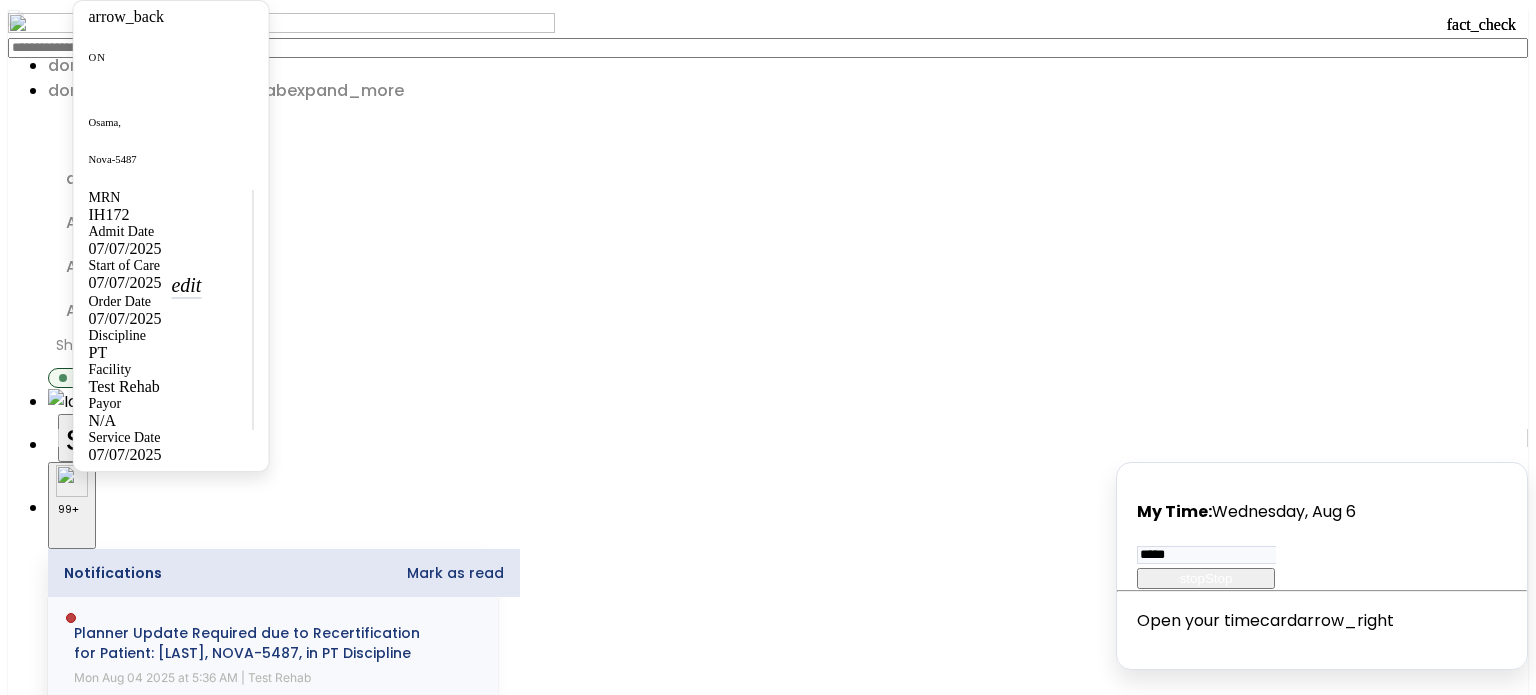 click on "*********" at bounding box center [94, 2966] 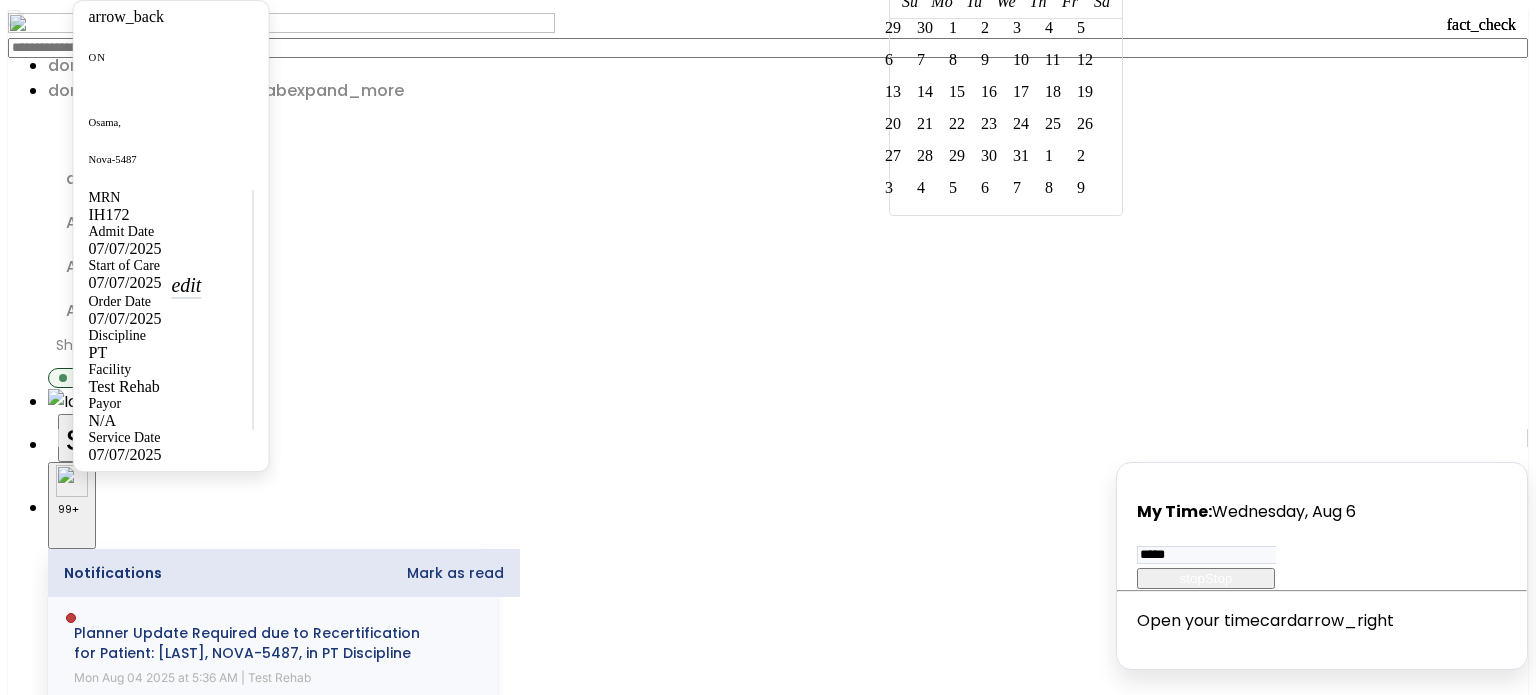 click on "23" 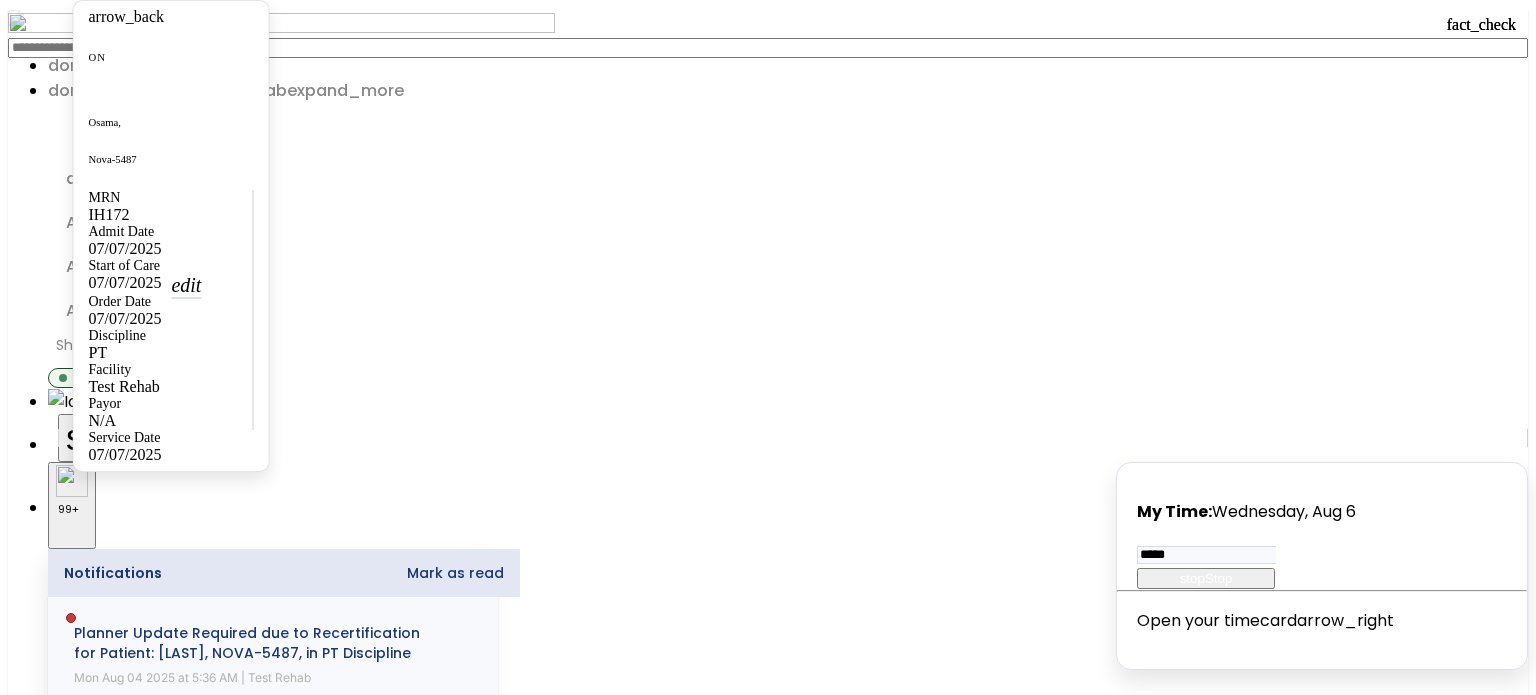 click at bounding box center [48, 1435] 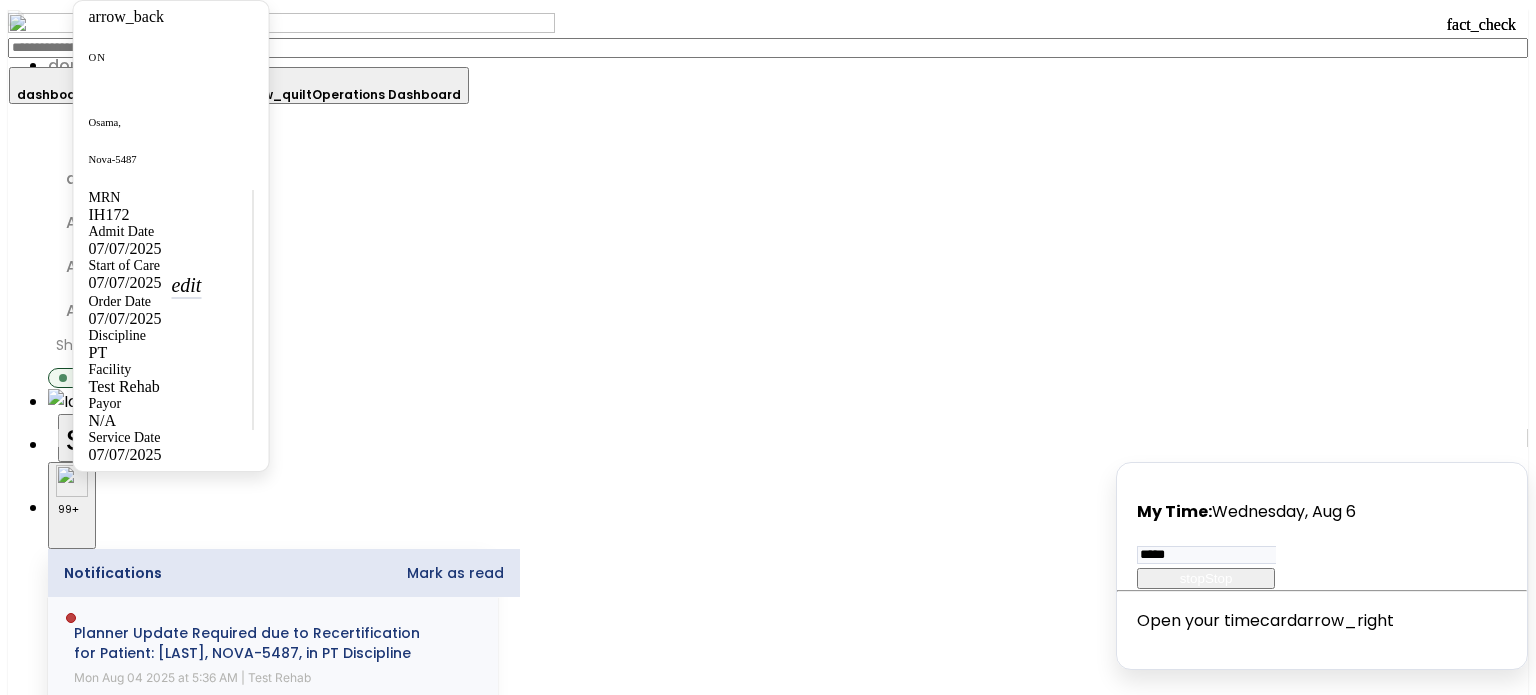 click on "Therapist Dashboard" at bounding box center (159, 94) 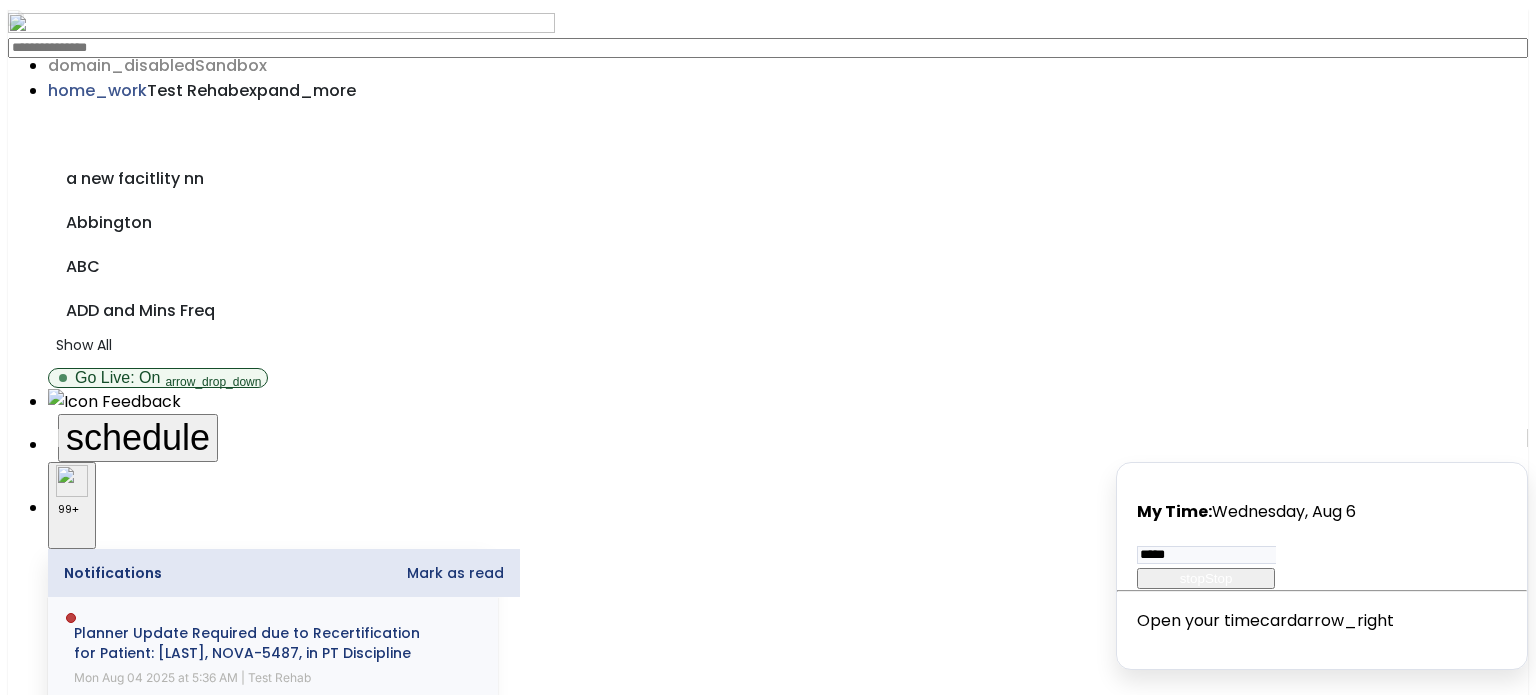 scroll, scrollTop: 52, scrollLeft: 0, axis: vertical 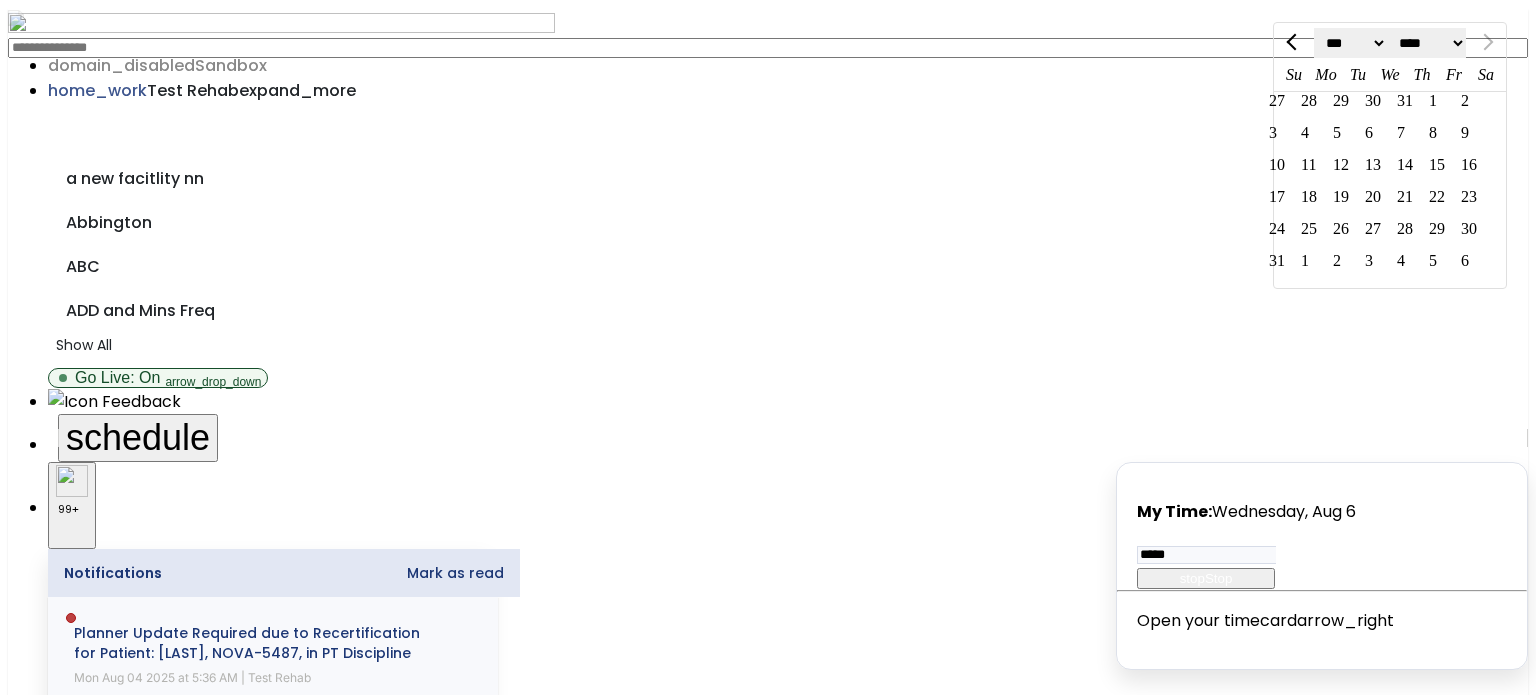 click on "5" 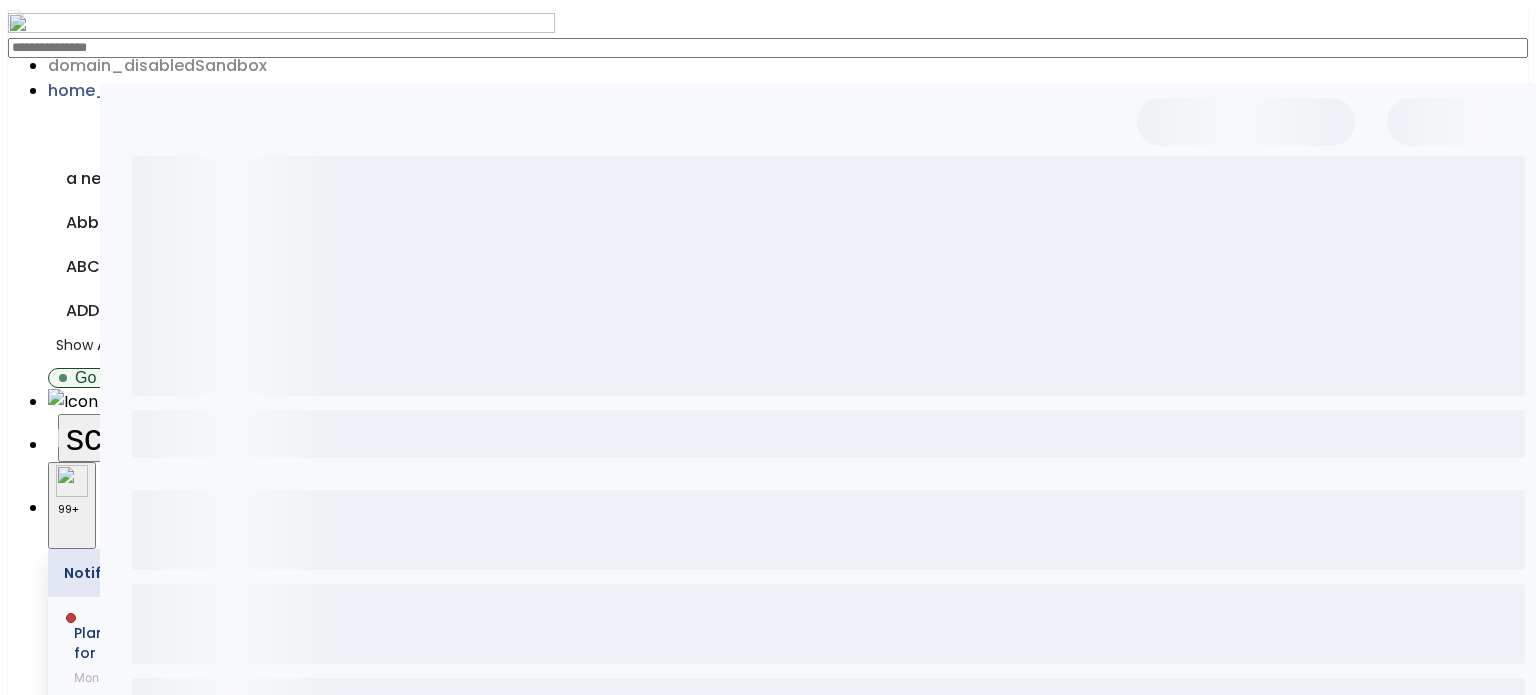 scroll, scrollTop: 0, scrollLeft: 0, axis: both 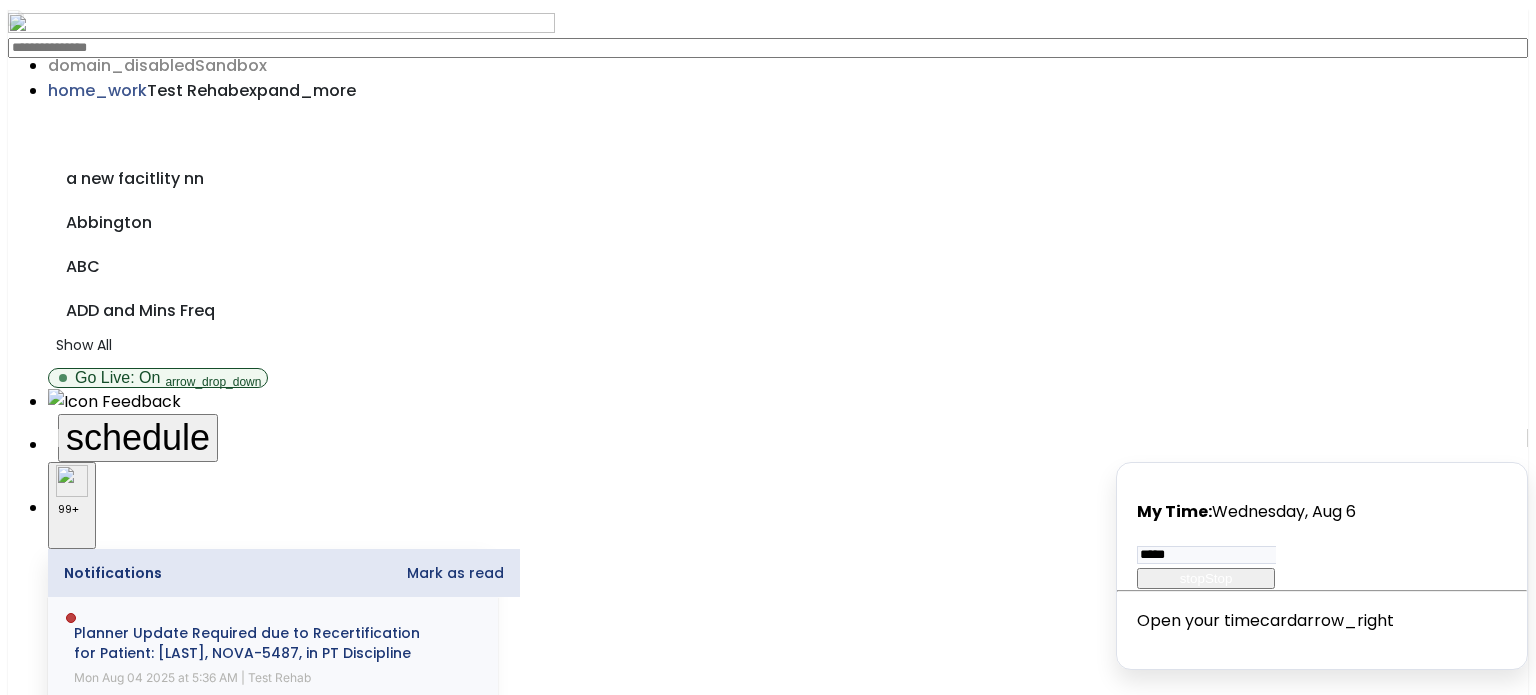 click on "Filters   tune" 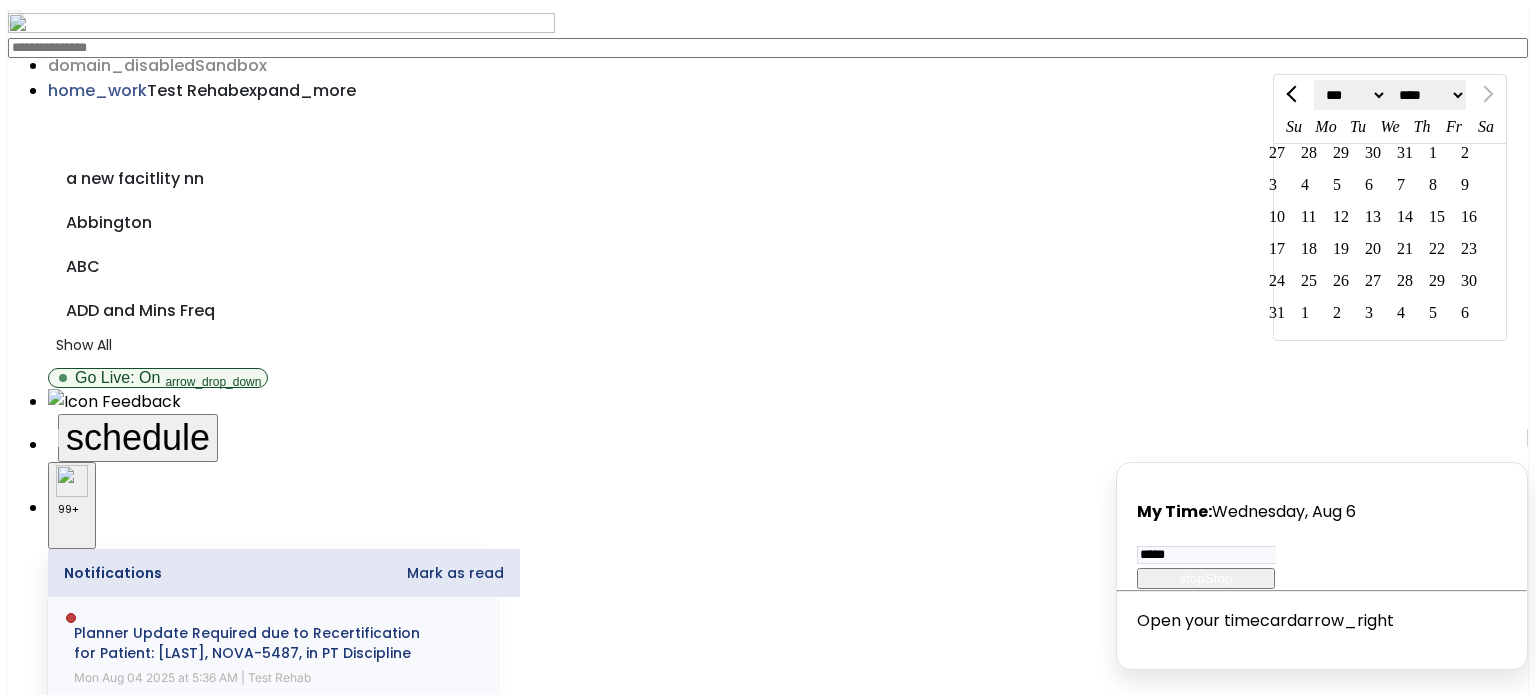 click on "5" 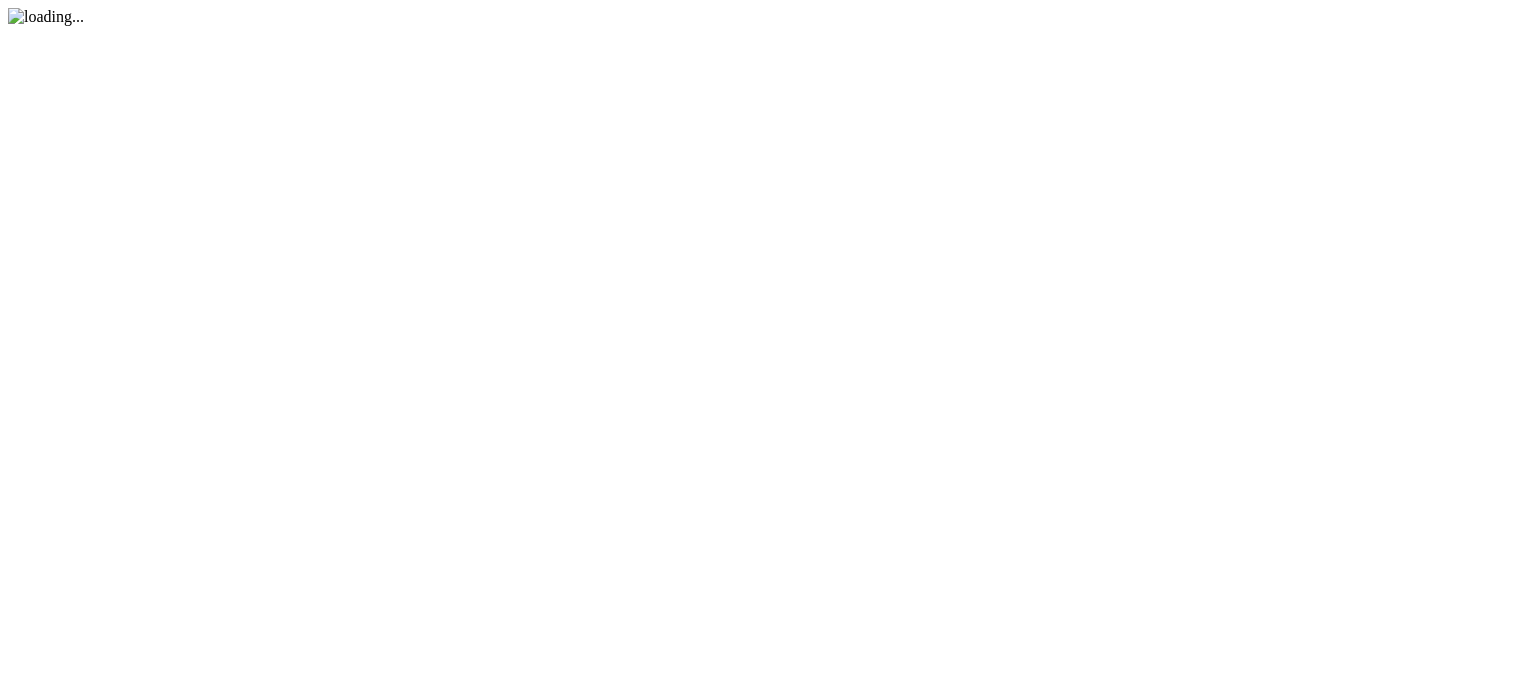 scroll, scrollTop: 0, scrollLeft: 0, axis: both 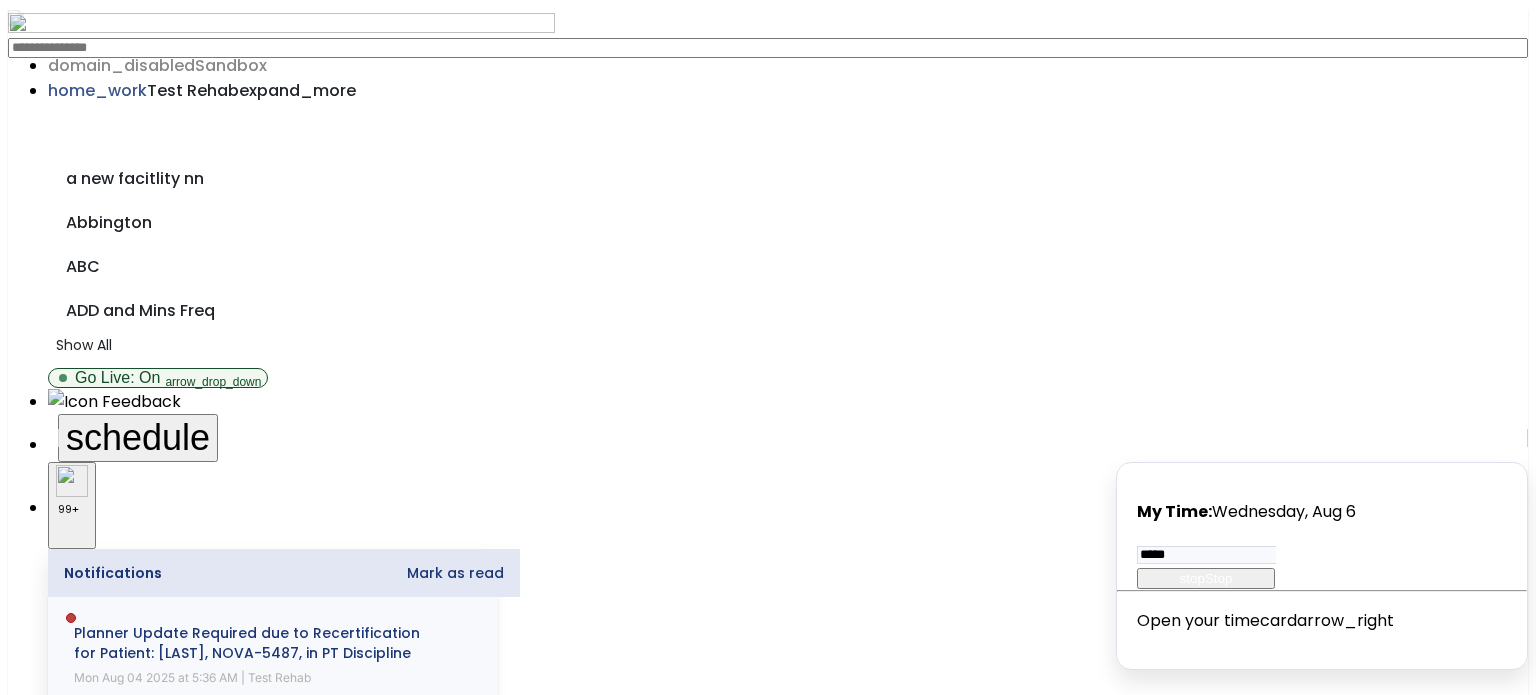 click on "Other" at bounding box center [768, 2195] 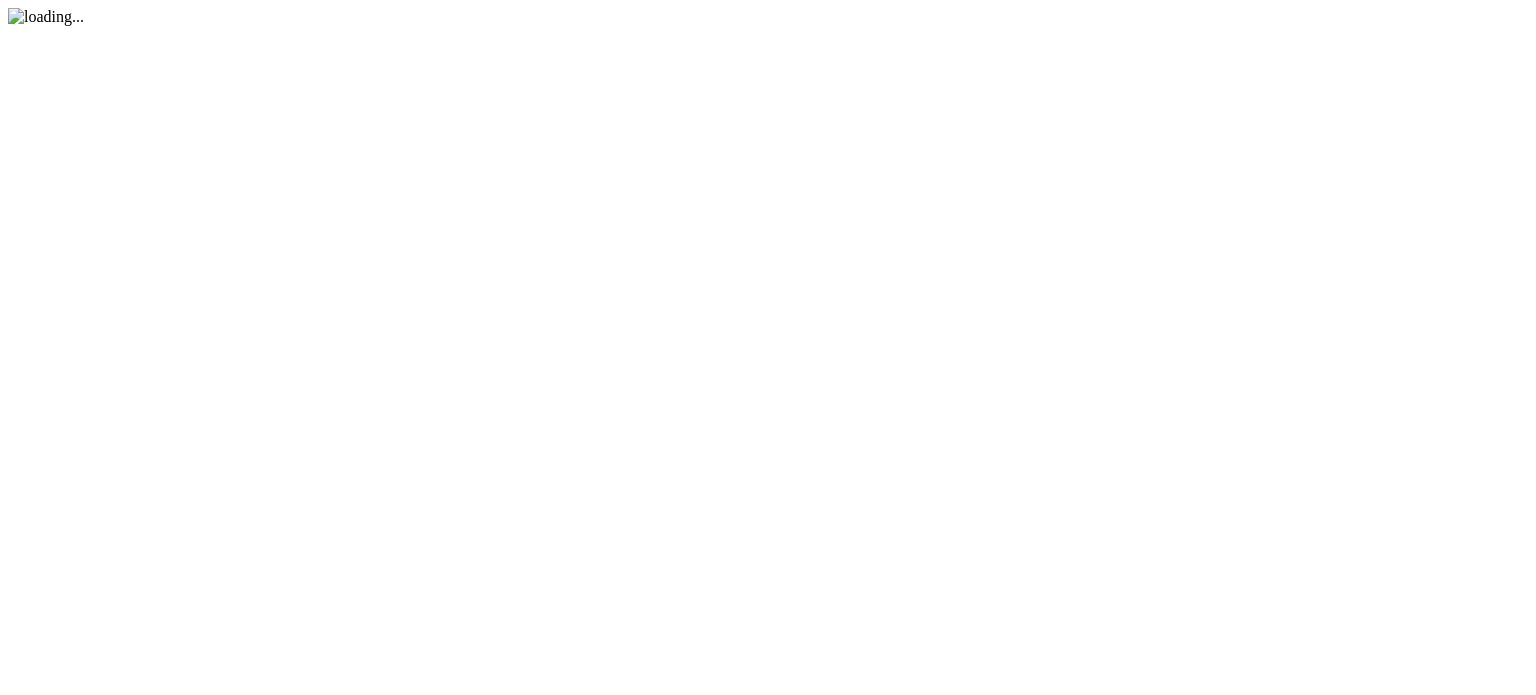 scroll, scrollTop: 0, scrollLeft: 0, axis: both 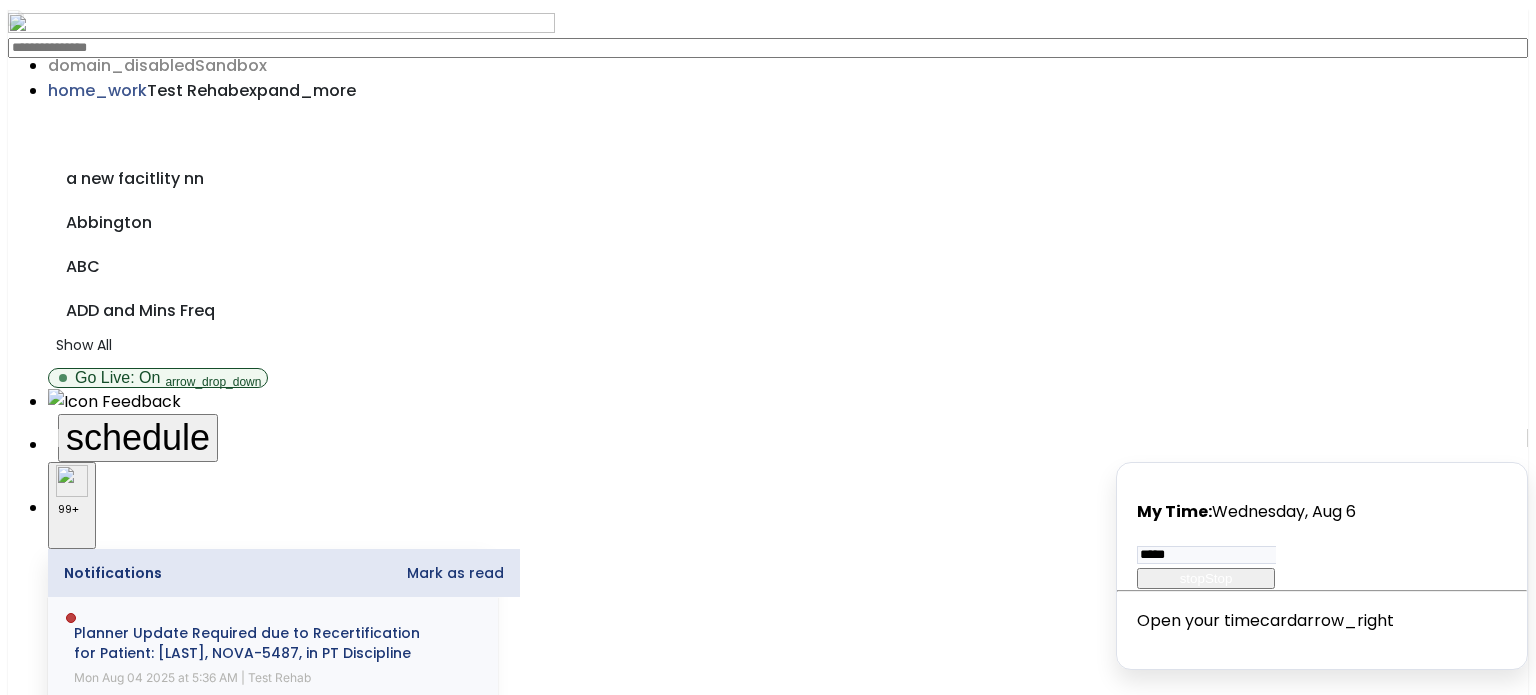 click on "Other" at bounding box center (768, 2195) 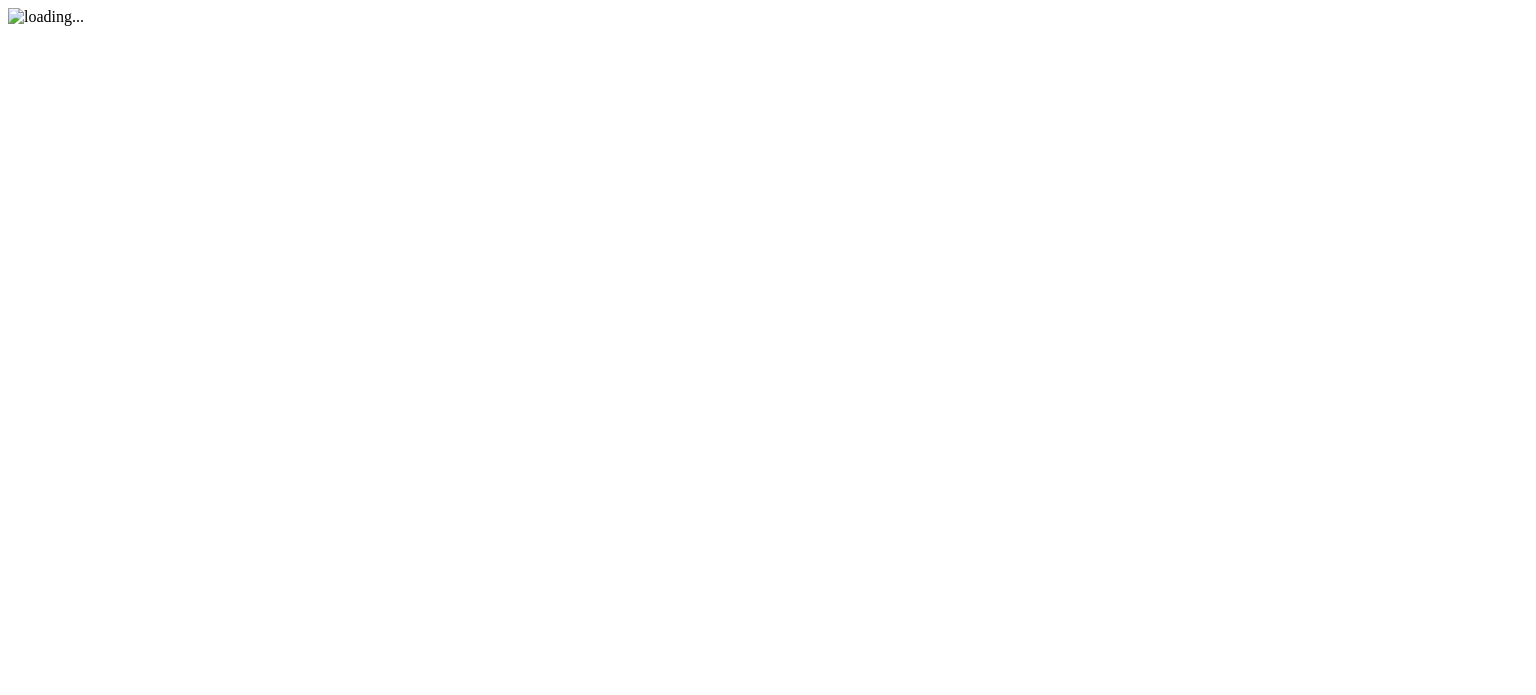 scroll, scrollTop: 0, scrollLeft: 0, axis: both 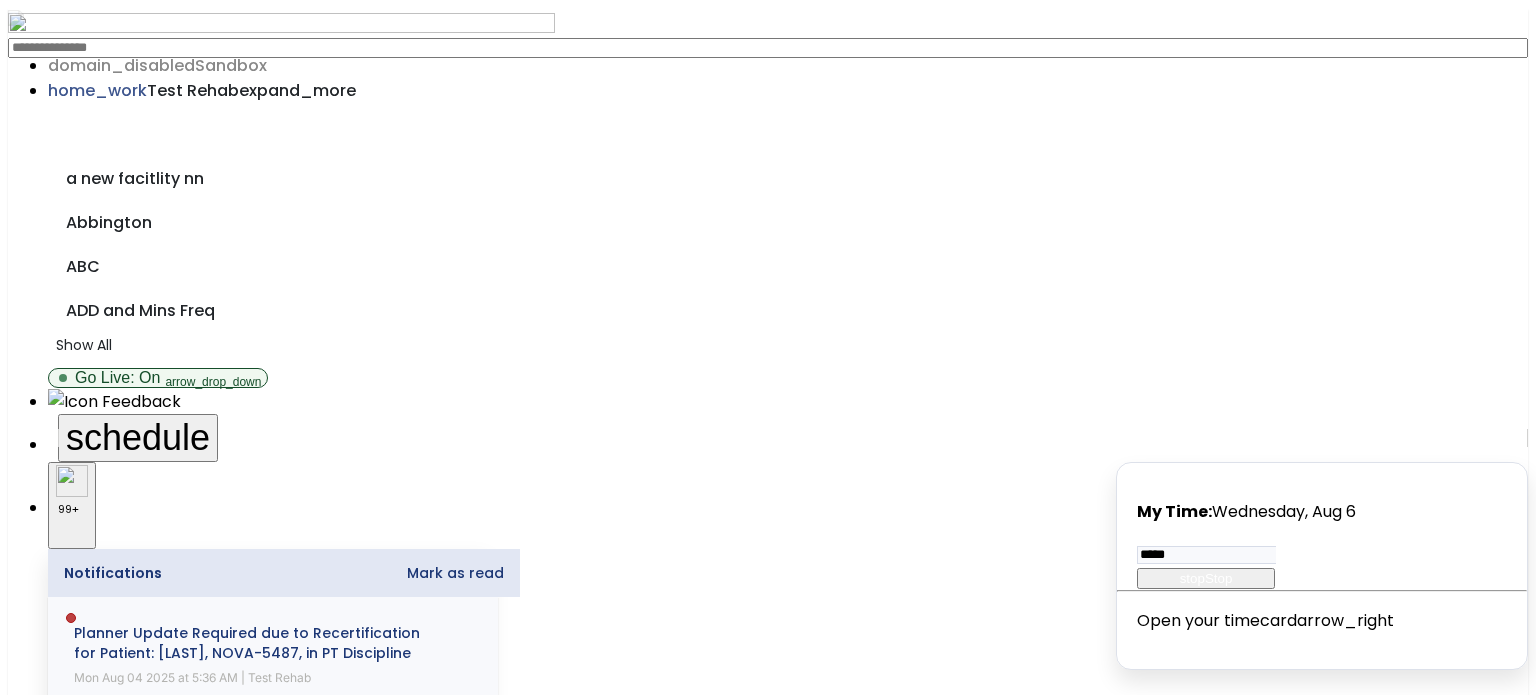 drag, startPoint x: 1191, startPoint y: 243, endPoint x: 1466, endPoint y: 285, distance: 278.18878 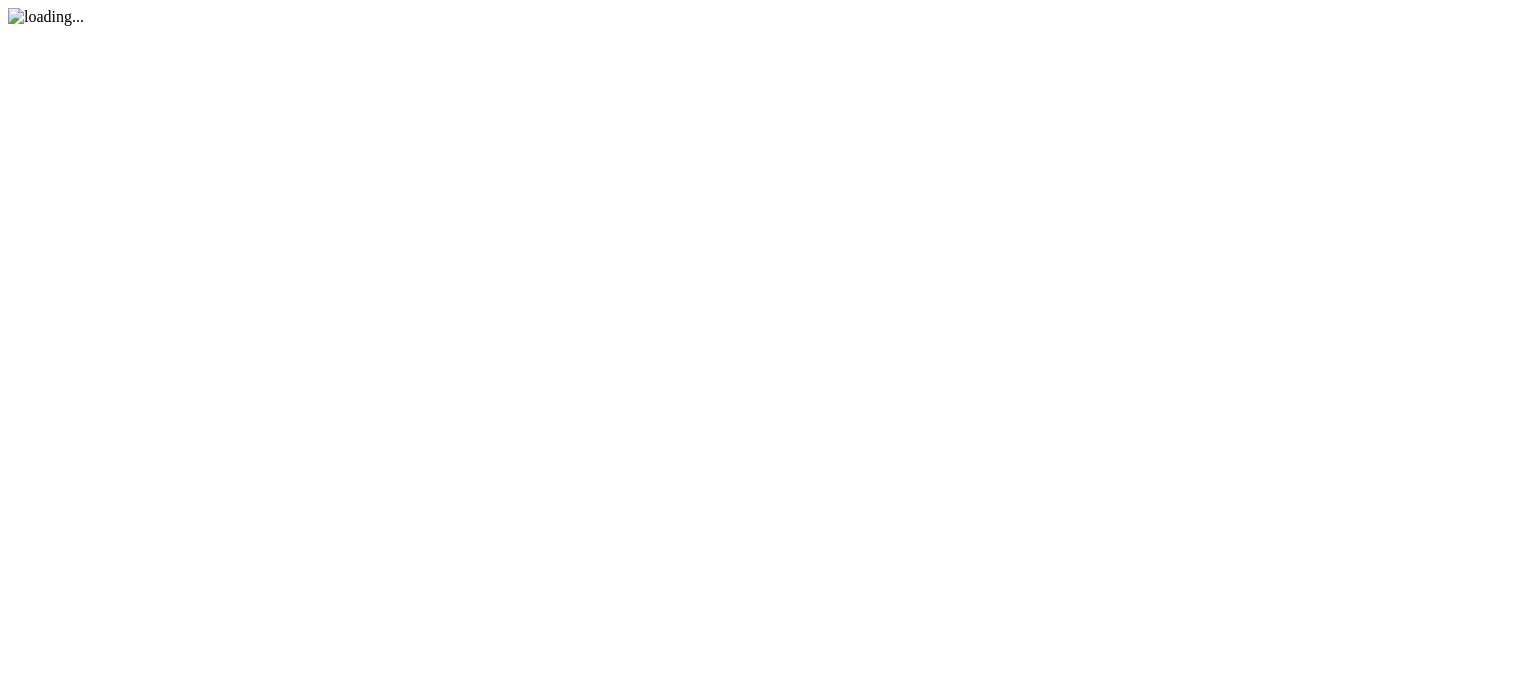 scroll, scrollTop: 0, scrollLeft: 0, axis: both 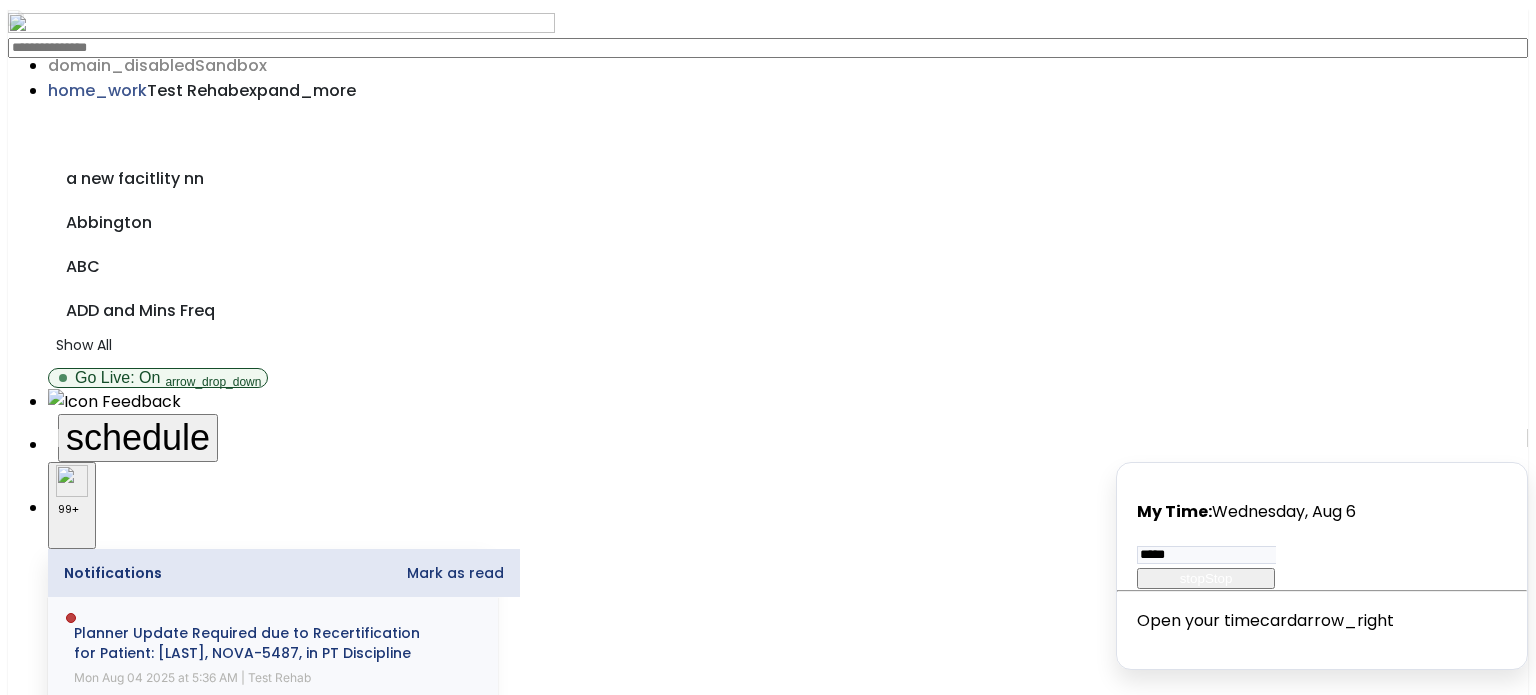 click on "Other" at bounding box center [768, 2195] 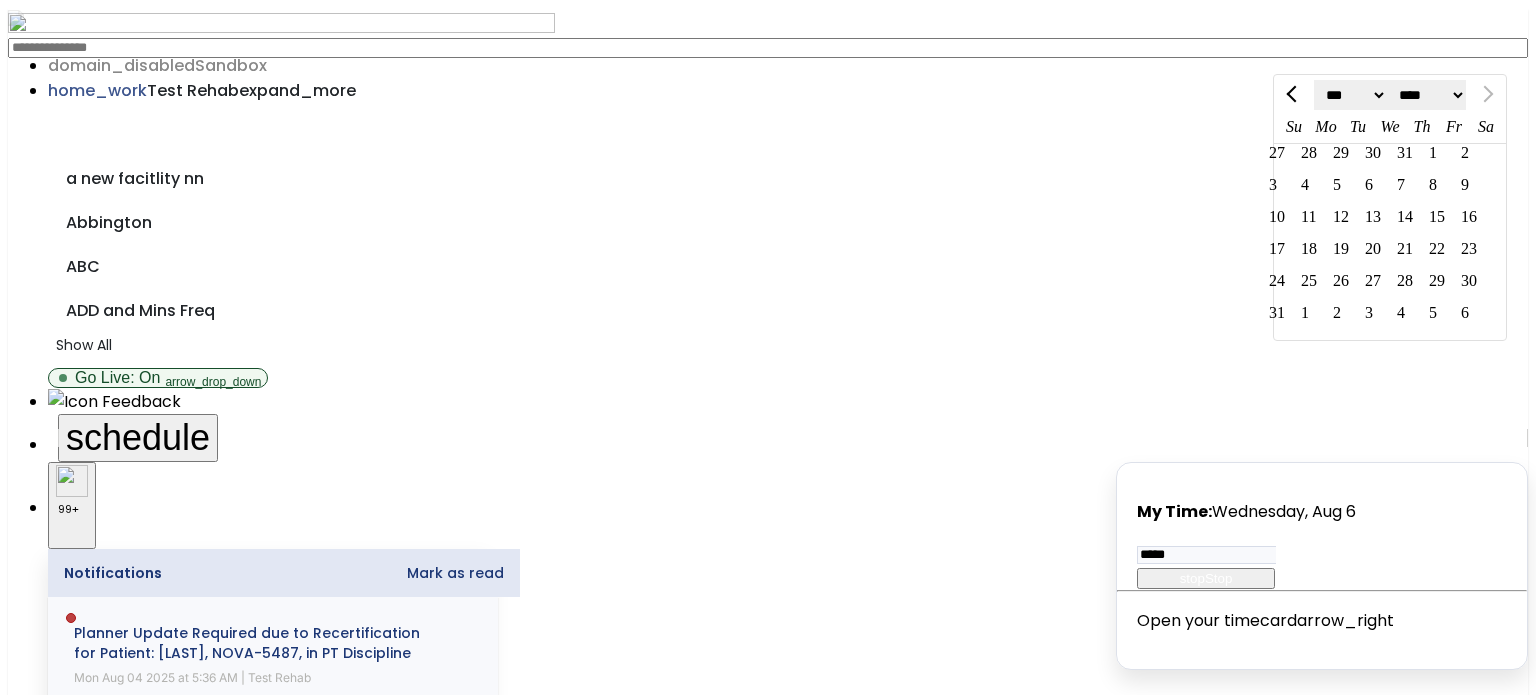 click on "5" 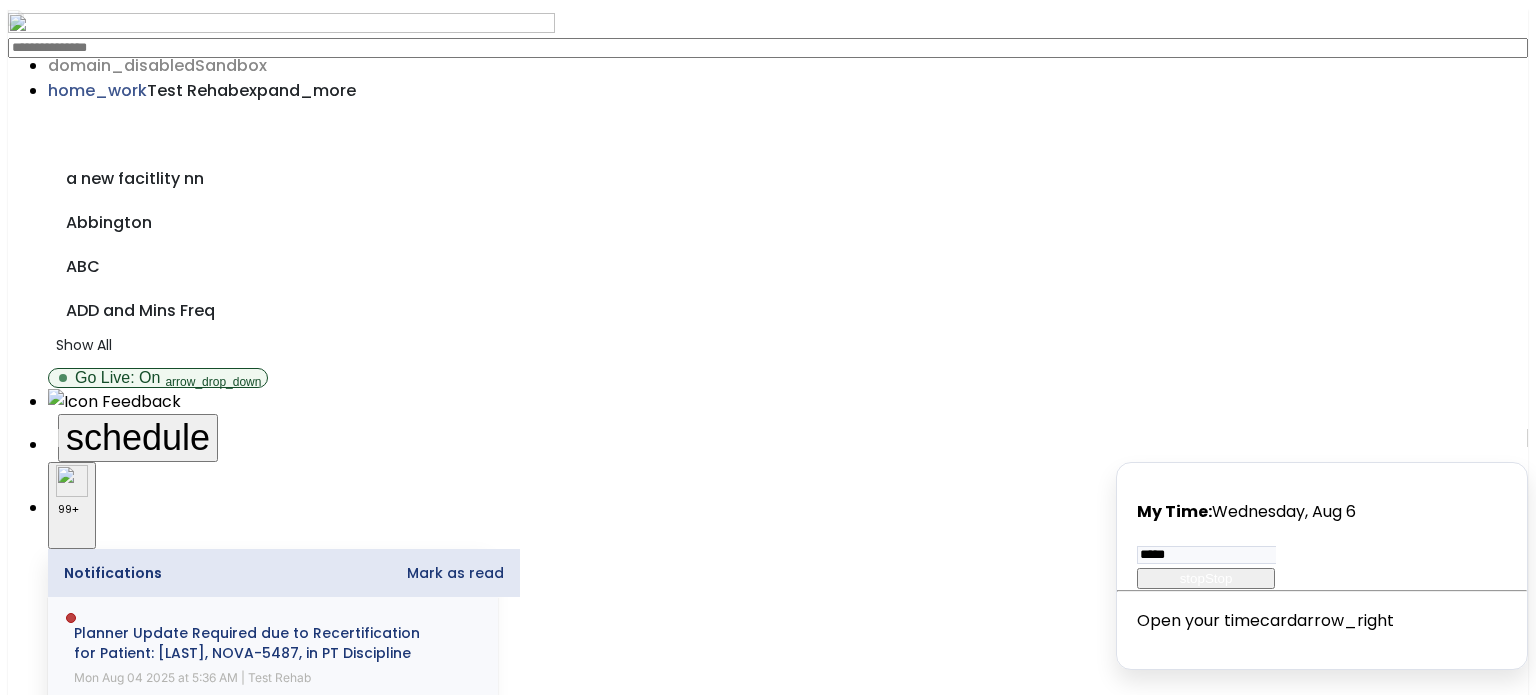 click on "********" at bounding box center (96, 2680) 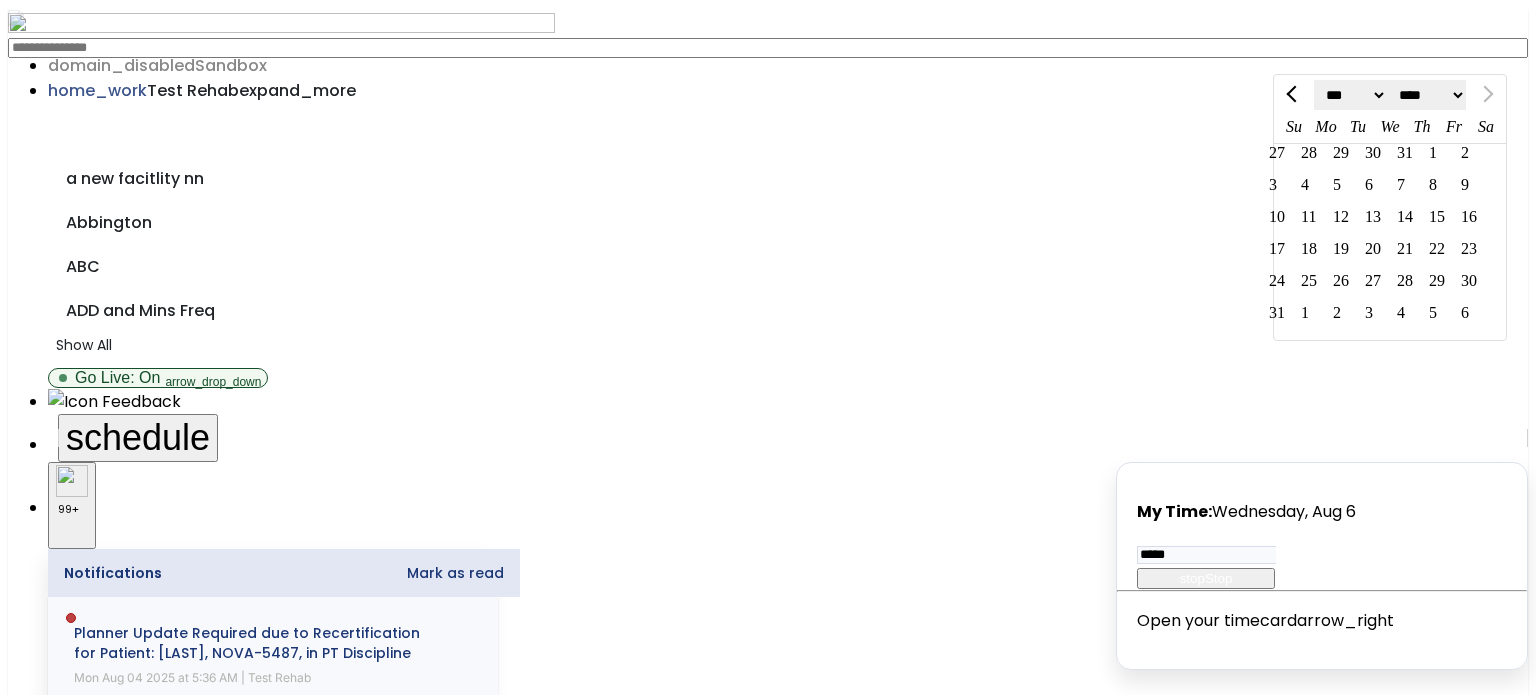 click on "4" 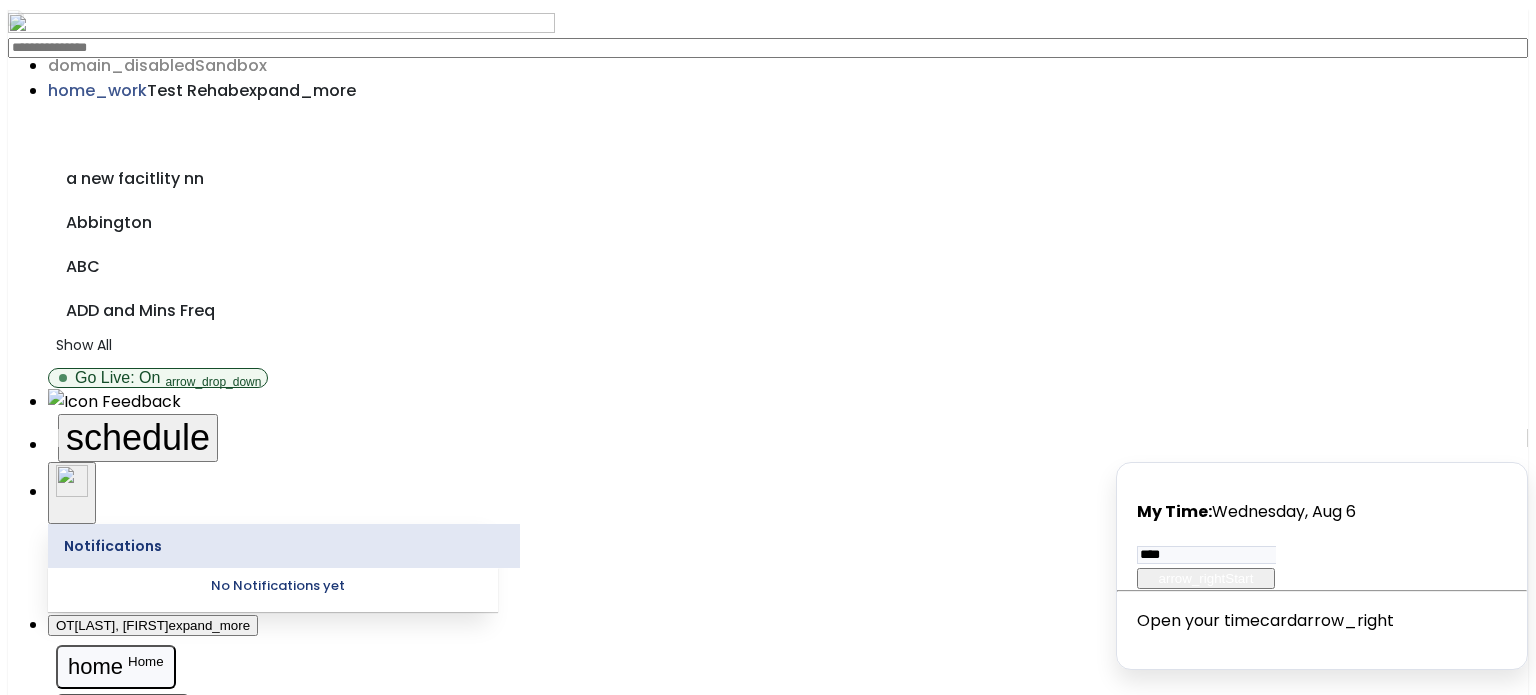 scroll, scrollTop: 0, scrollLeft: 0, axis: both 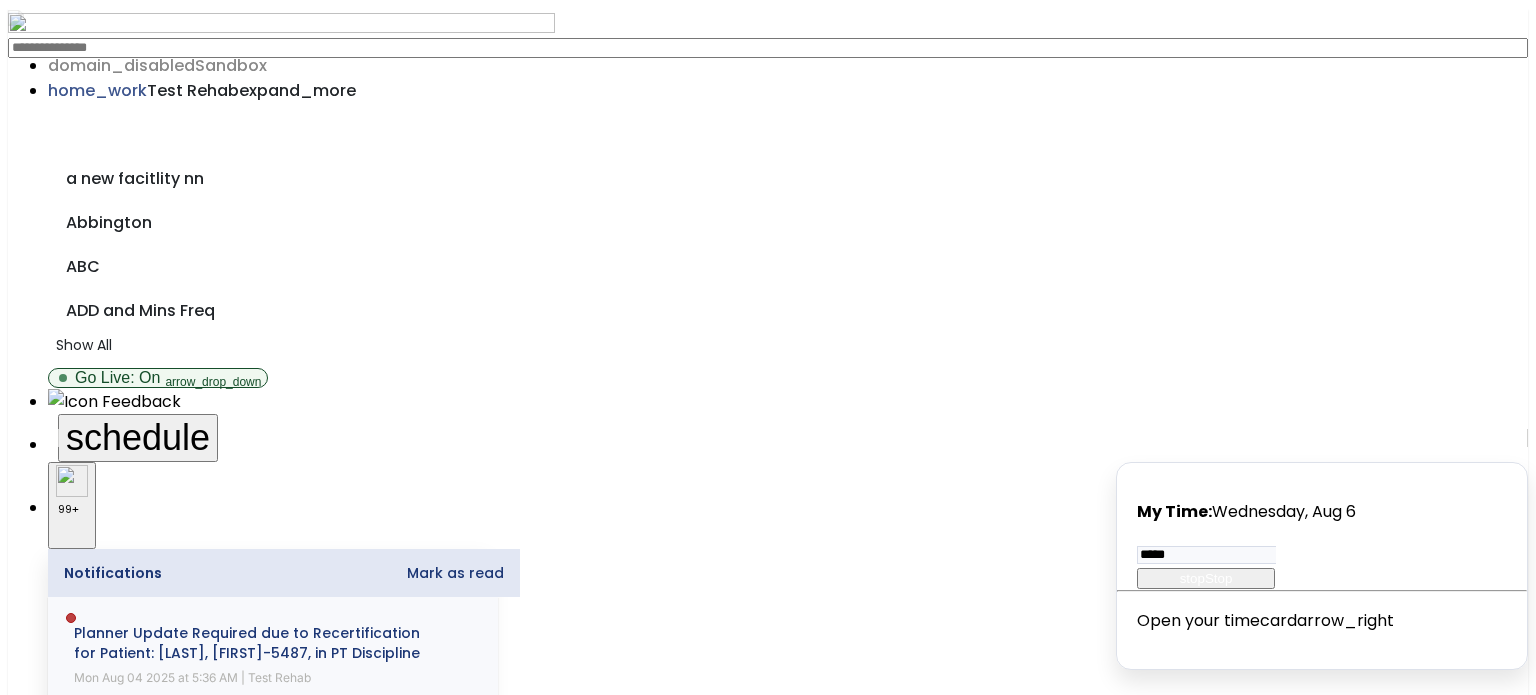 click on "Other" at bounding box center [767, 2195] 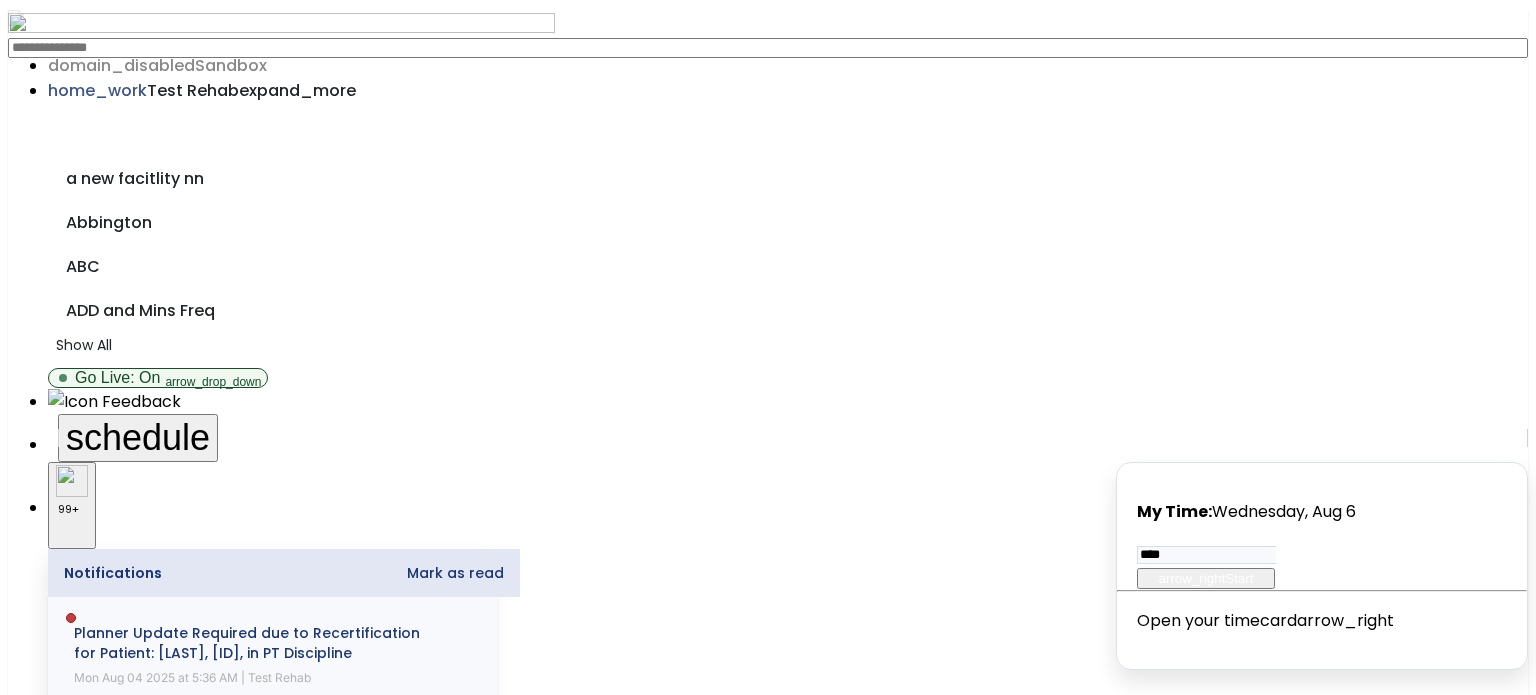 scroll, scrollTop: 0, scrollLeft: 0, axis: both 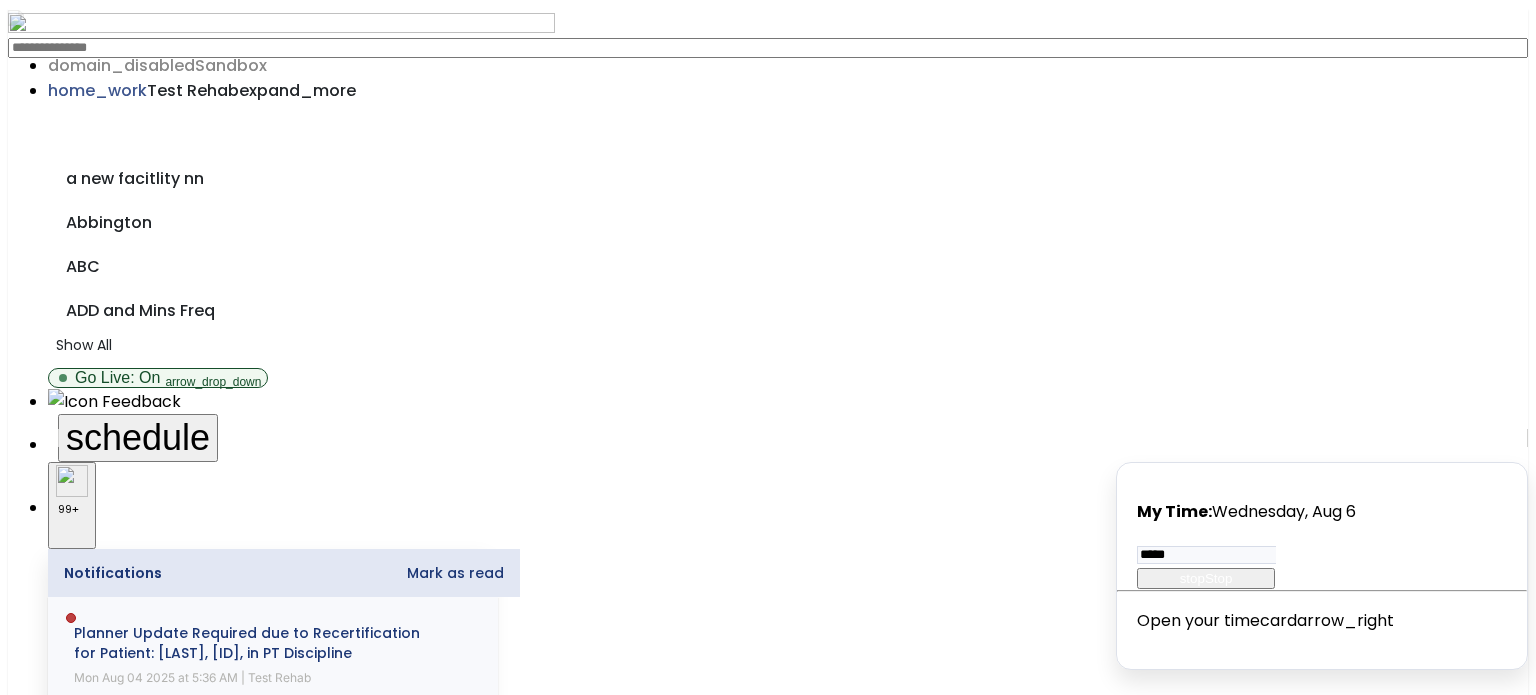 click on "Other" at bounding box center (767, 2195) 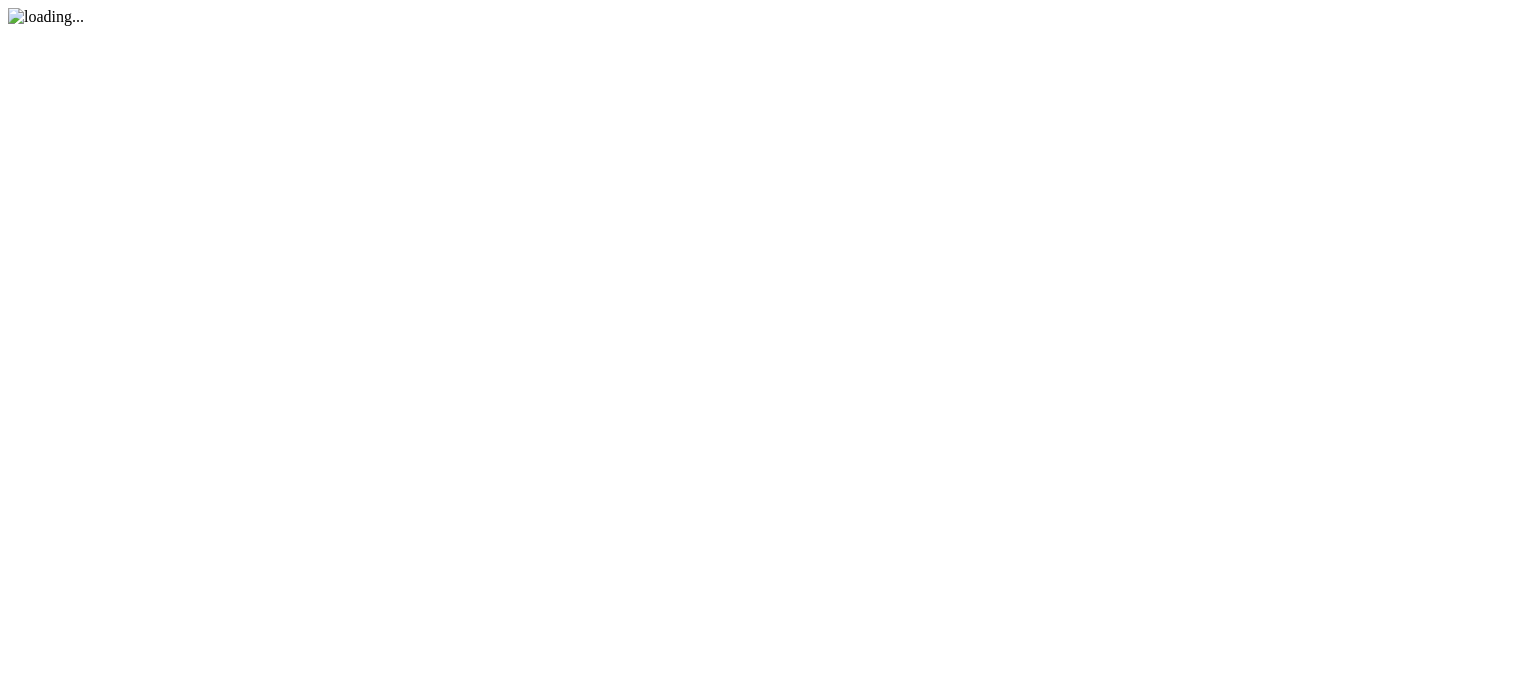 scroll, scrollTop: 0, scrollLeft: 0, axis: both 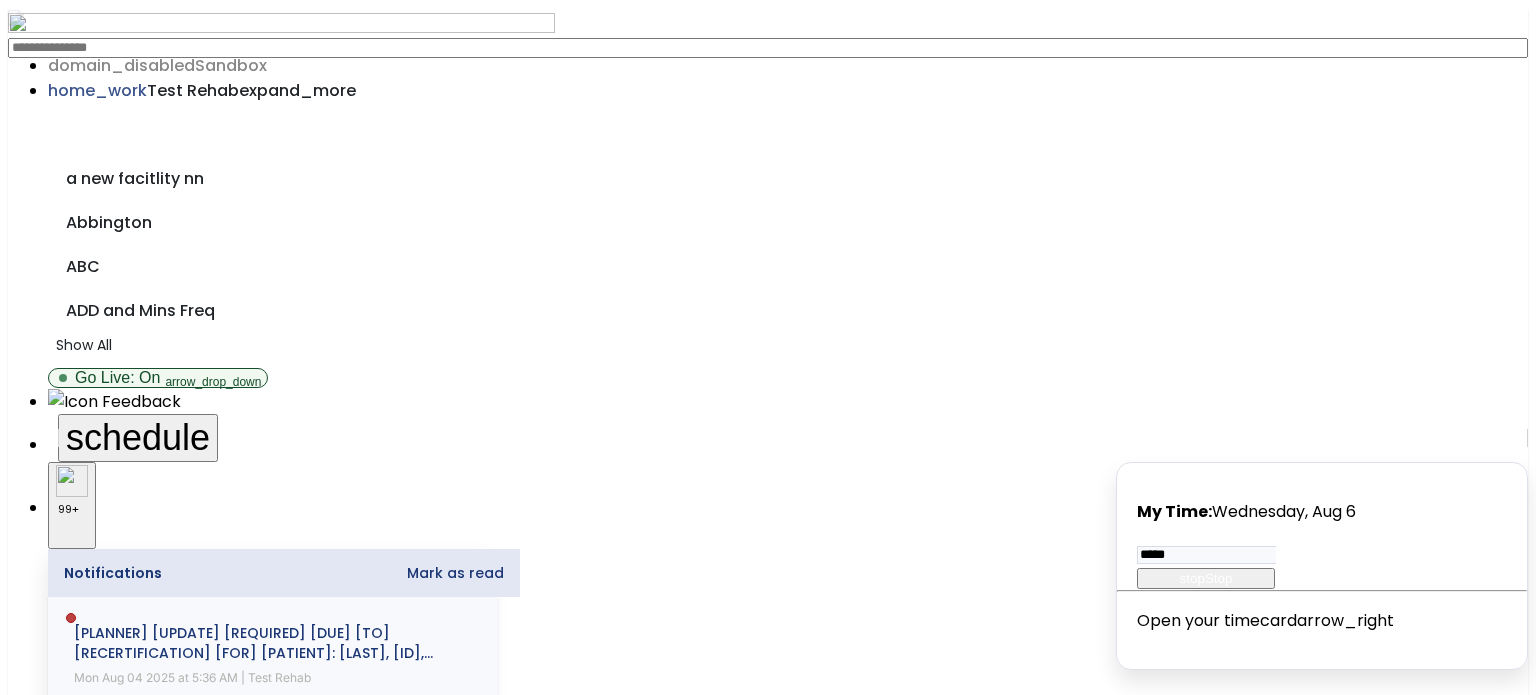 click on "Other" at bounding box center (767, 2195) 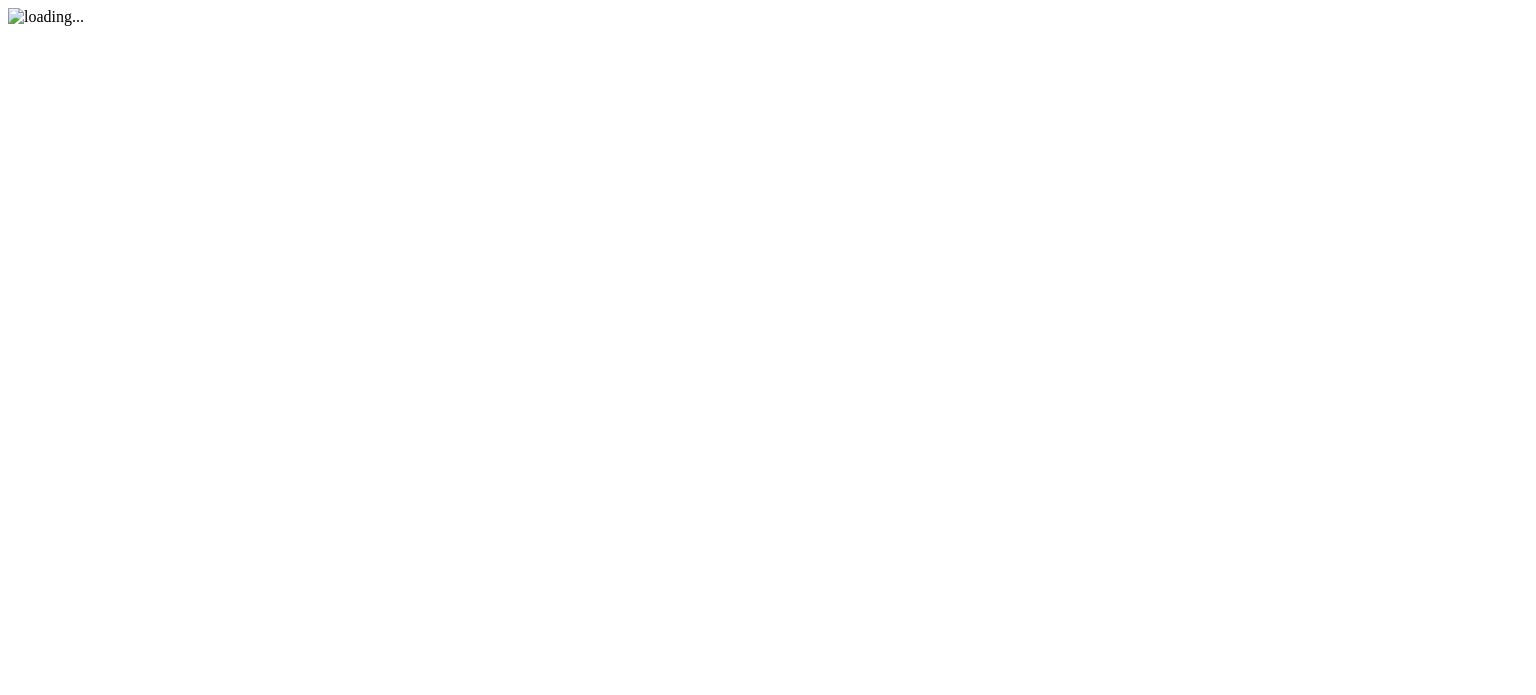 scroll, scrollTop: 0, scrollLeft: 0, axis: both 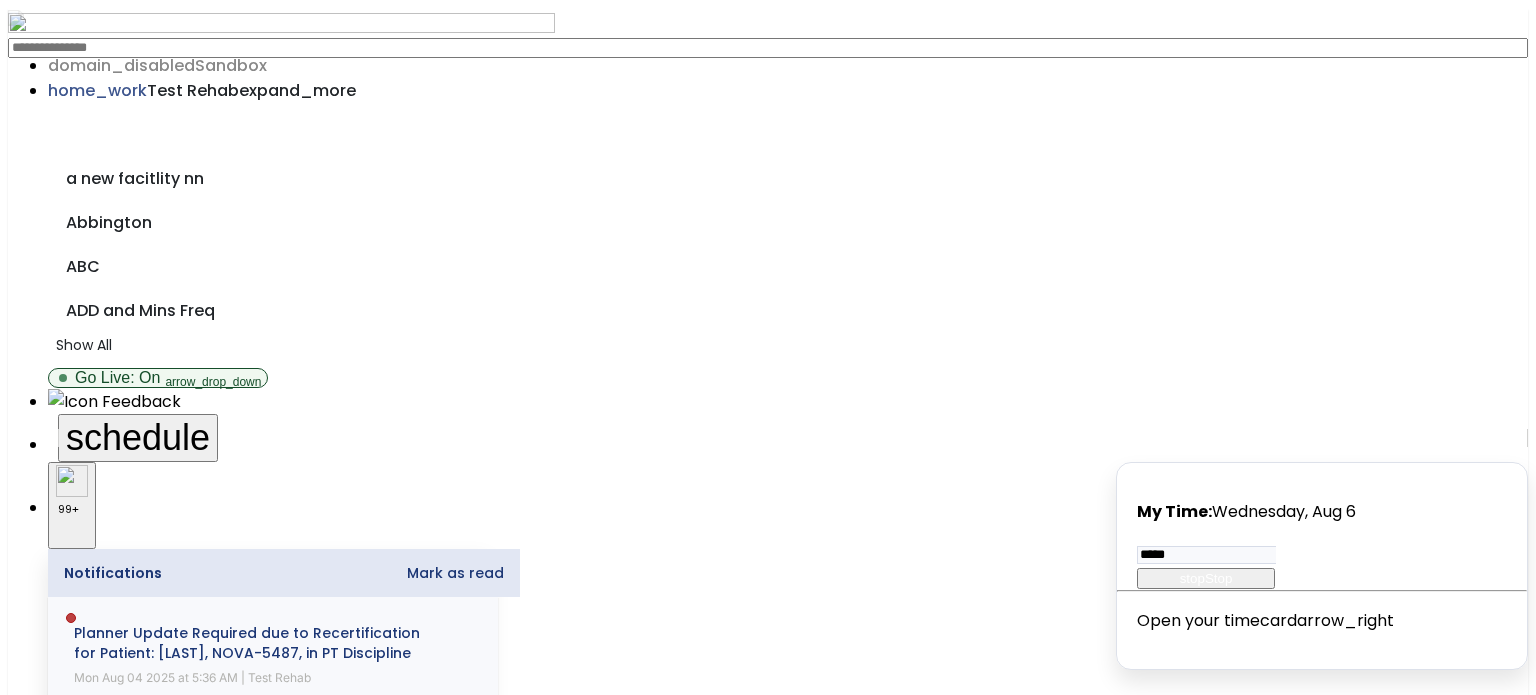 click on "Other" at bounding box center [767, 2195] 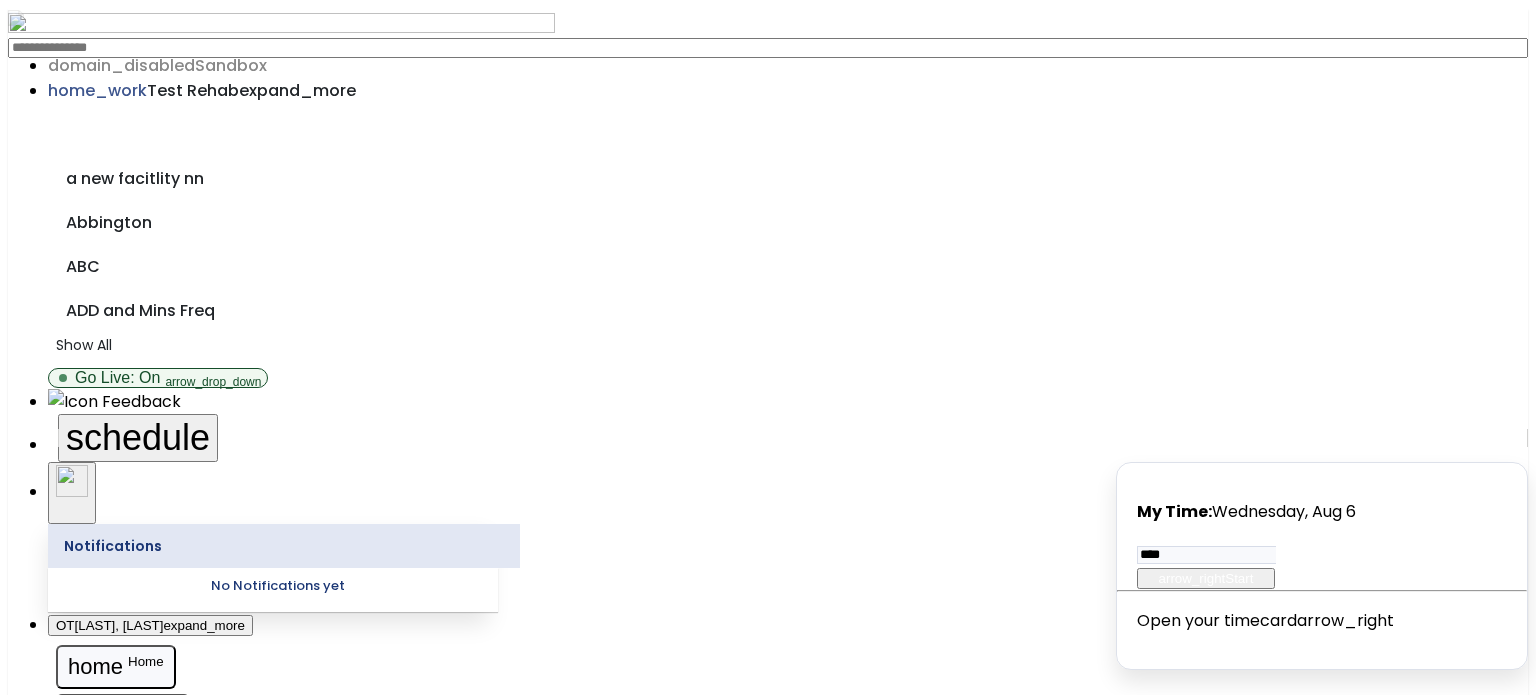 scroll, scrollTop: 0, scrollLeft: 0, axis: both 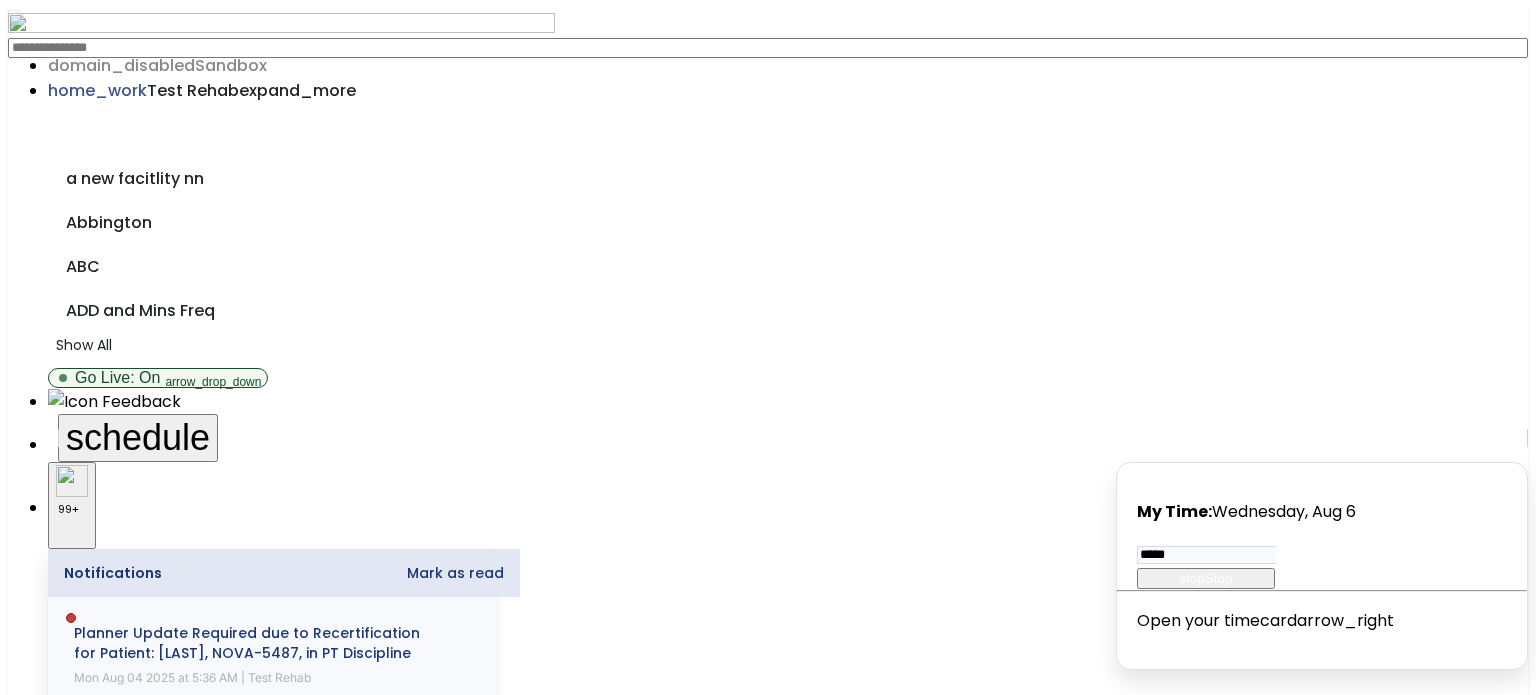 click on "Other" at bounding box center (768, 2195) 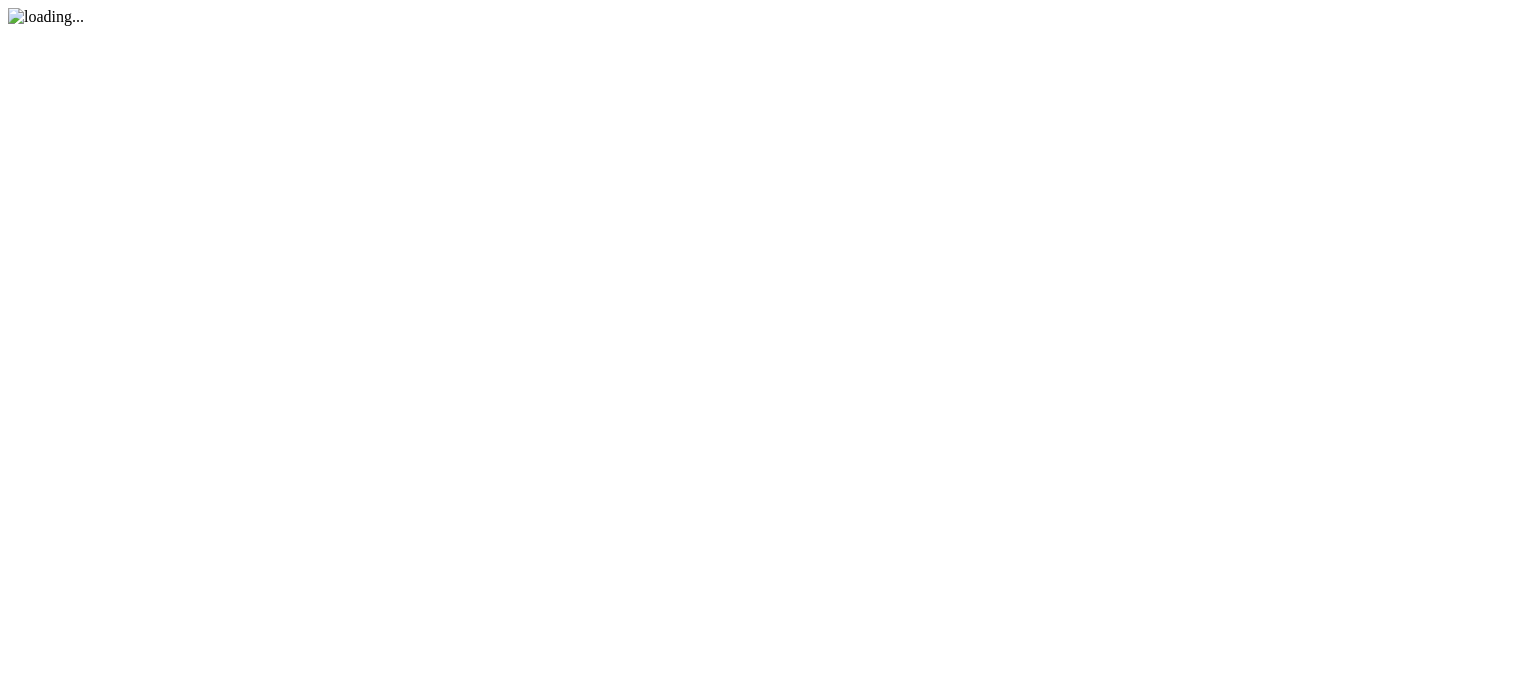 scroll, scrollTop: 0, scrollLeft: 0, axis: both 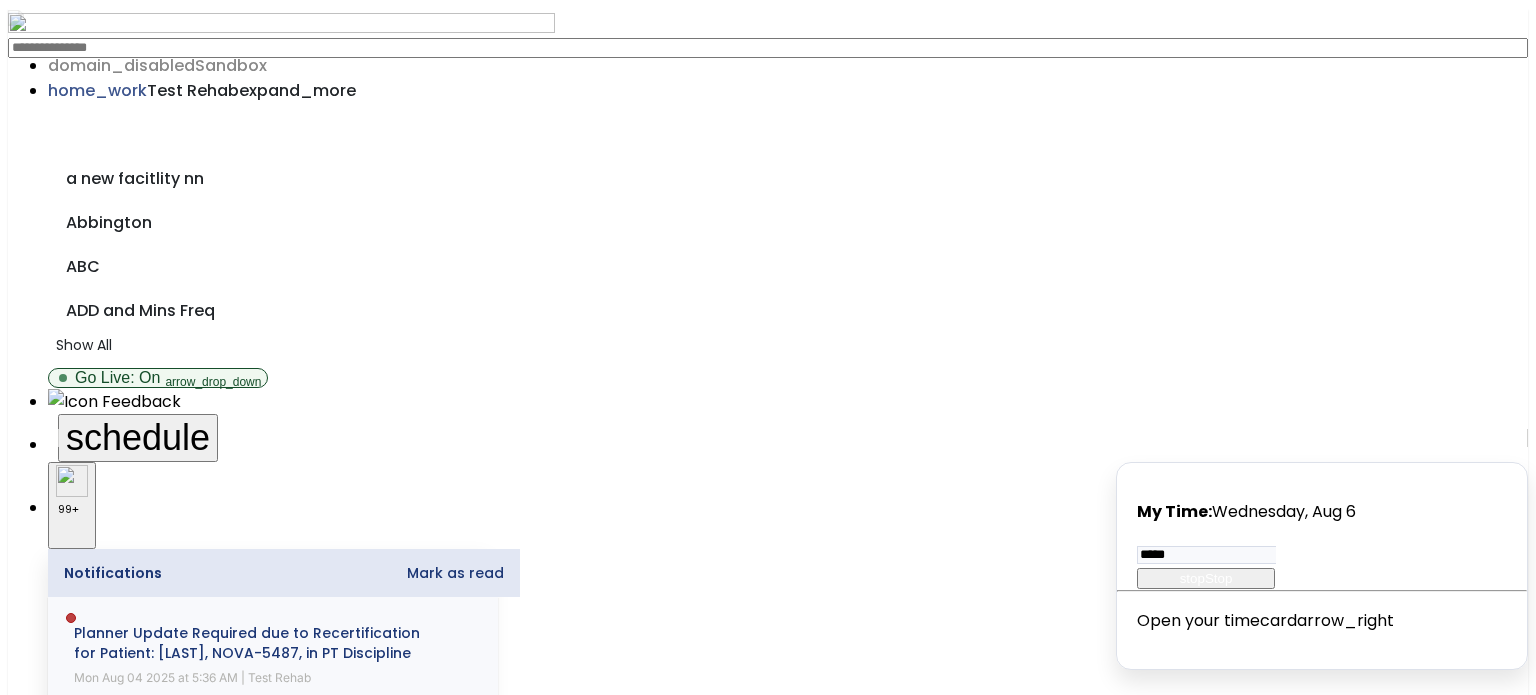 click on "Other" at bounding box center [768, 2195] 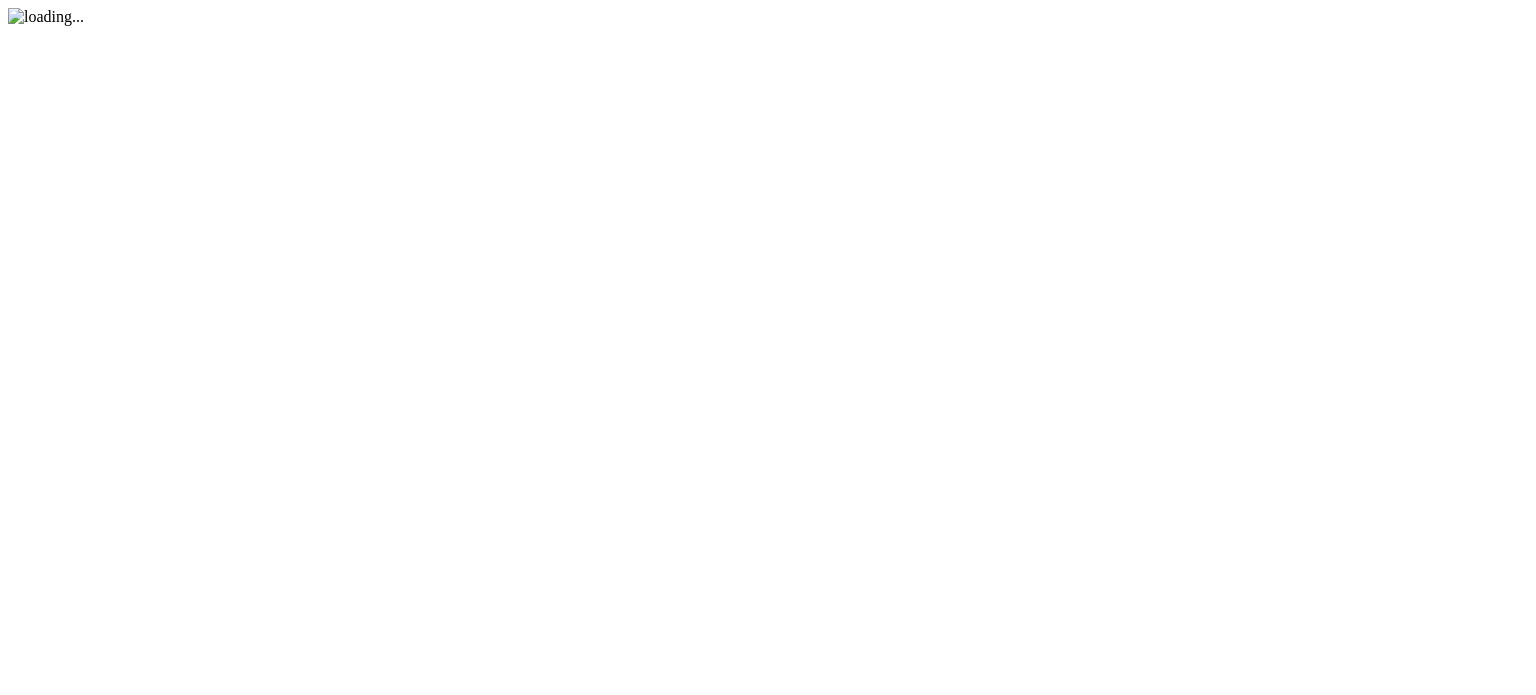 scroll, scrollTop: 0, scrollLeft: 0, axis: both 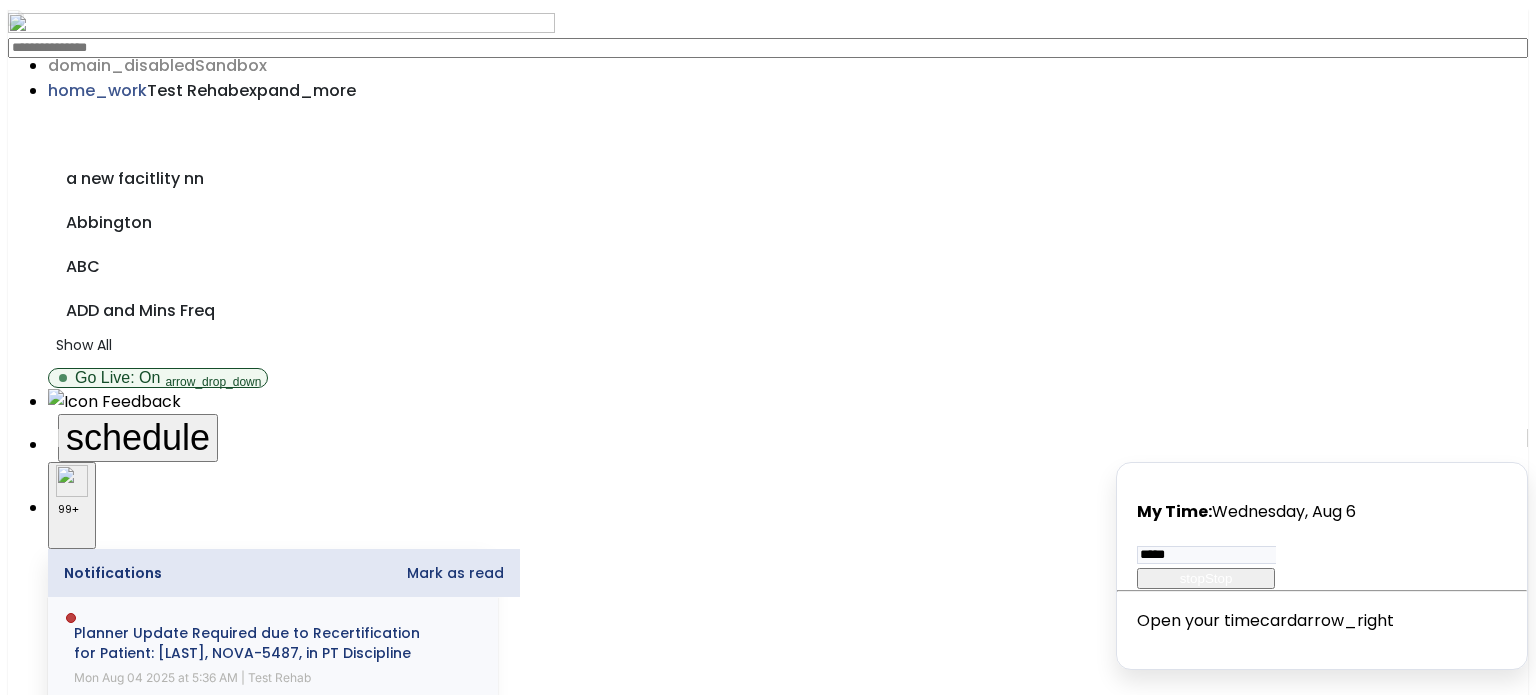 click on "Other" at bounding box center [768, 2195] 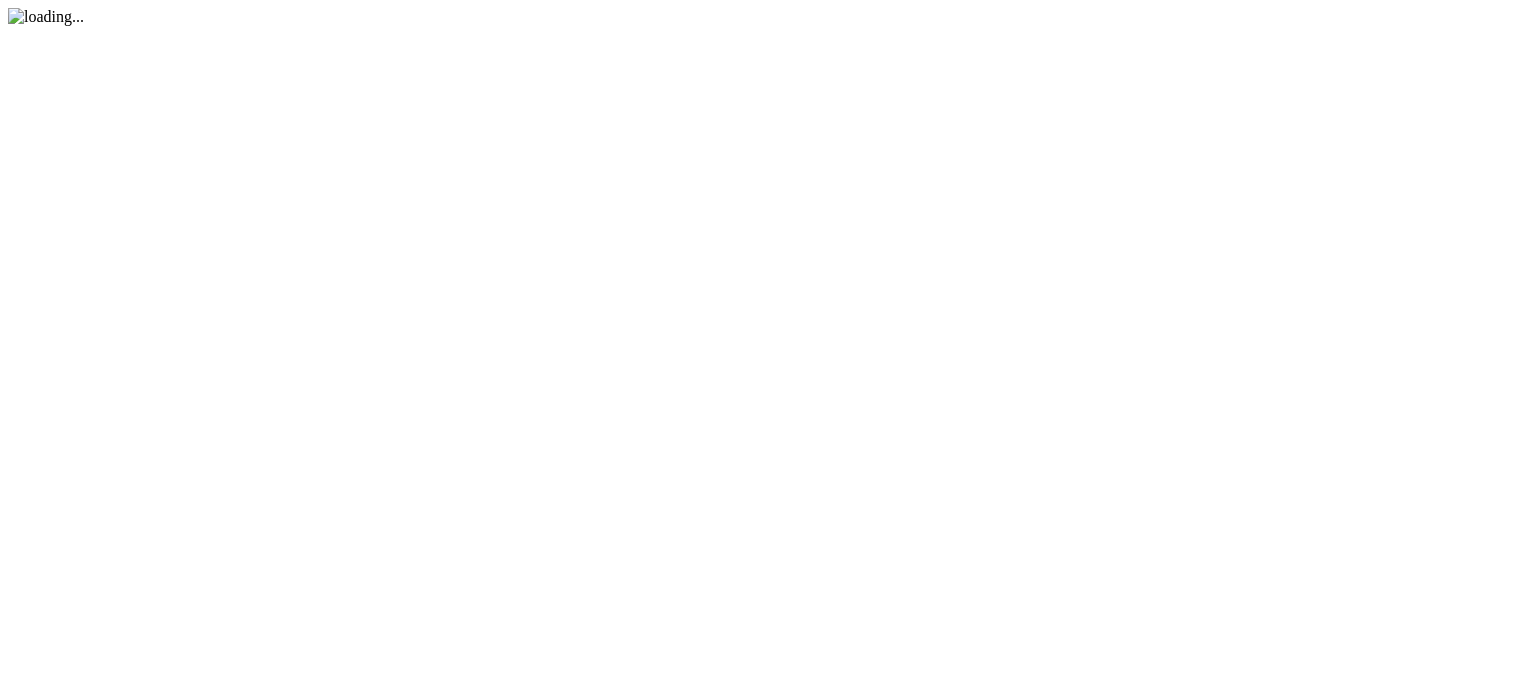 scroll, scrollTop: 0, scrollLeft: 0, axis: both 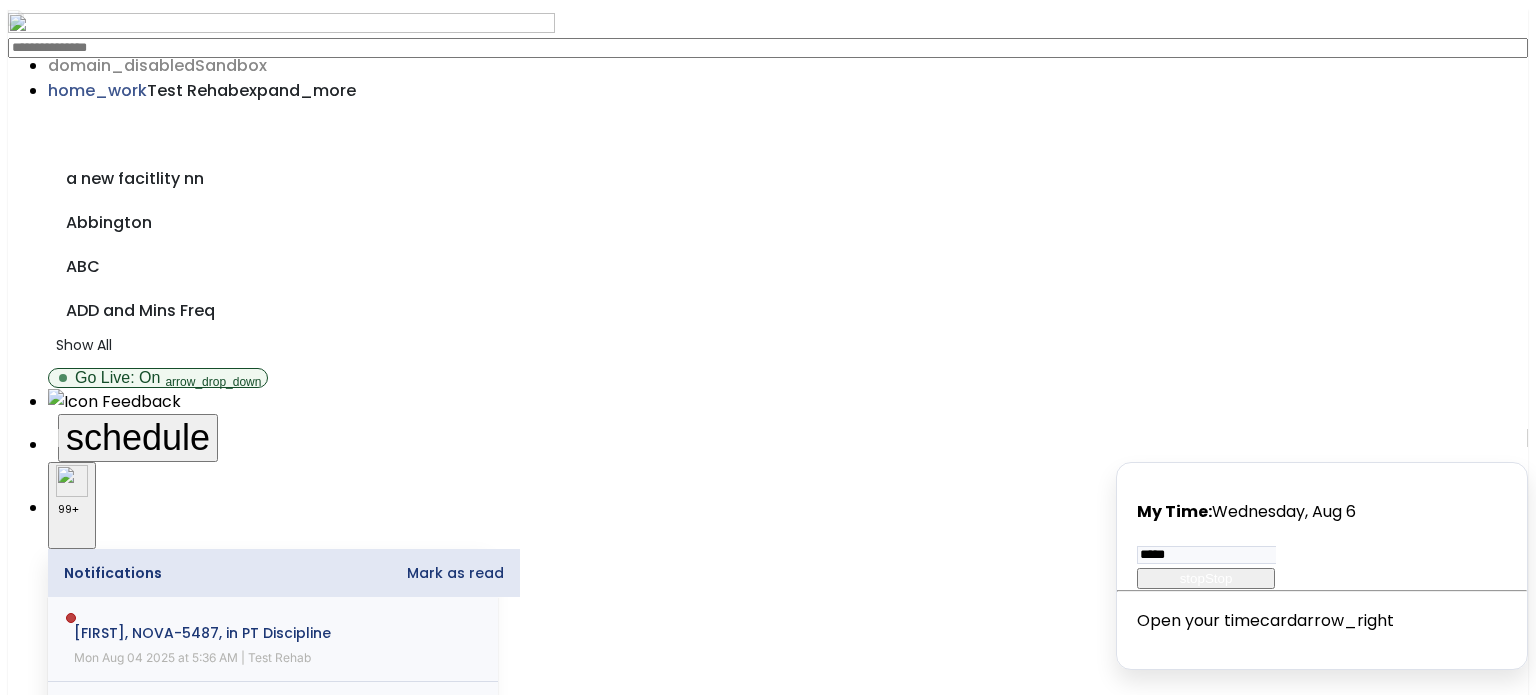 click on "Other" at bounding box center (767, 2155) 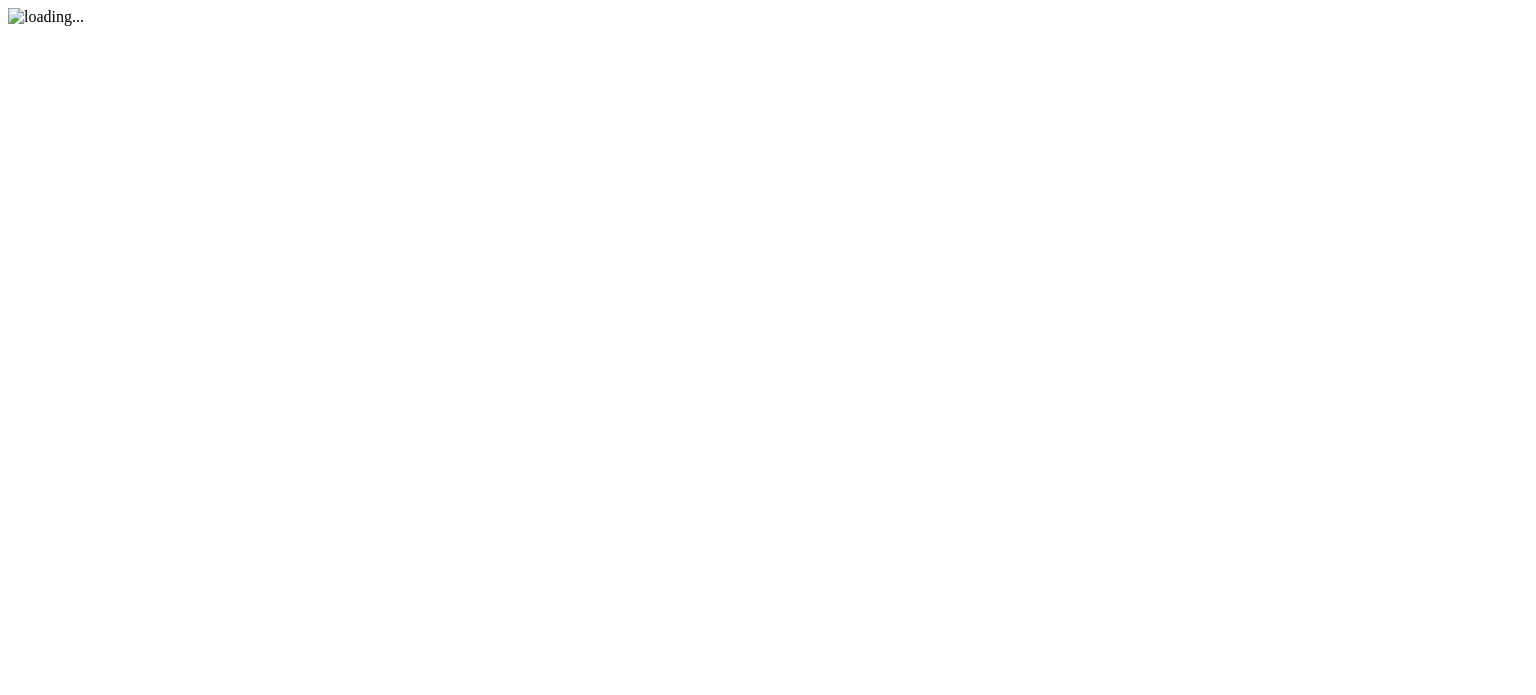 scroll, scrollTop: 0, scrollLeft: 0, axis: both 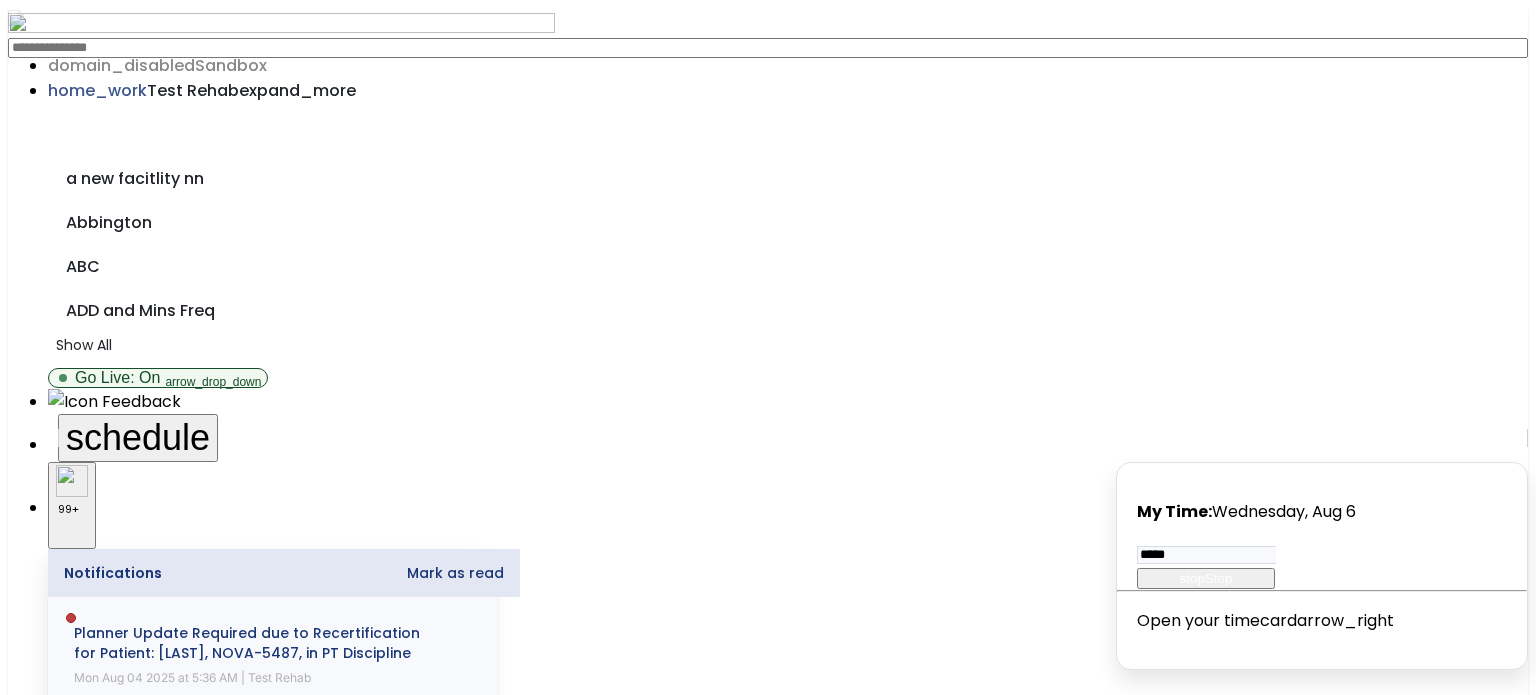 click on "Other" at bounding box center (767, 2195) 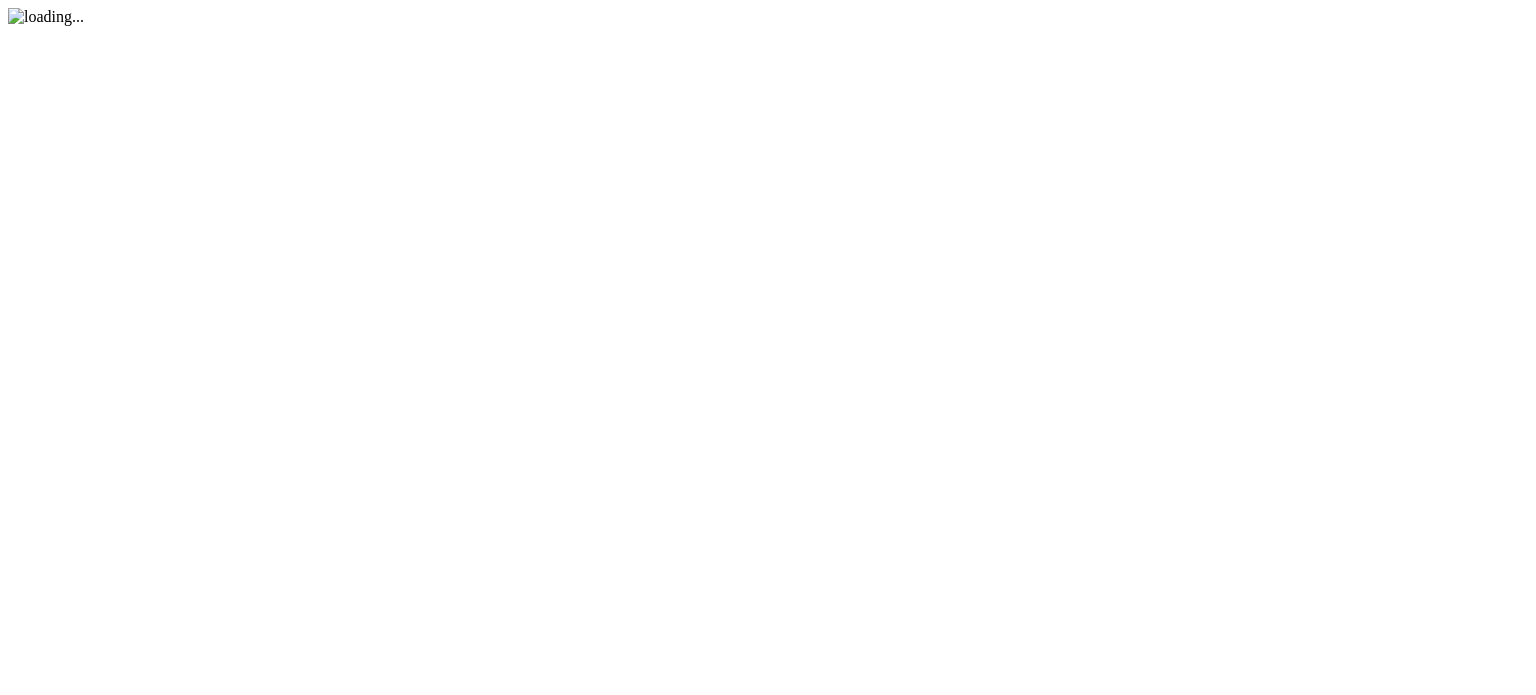 scroll, scrollTop: 0, scrollLeft: 0, axis: both 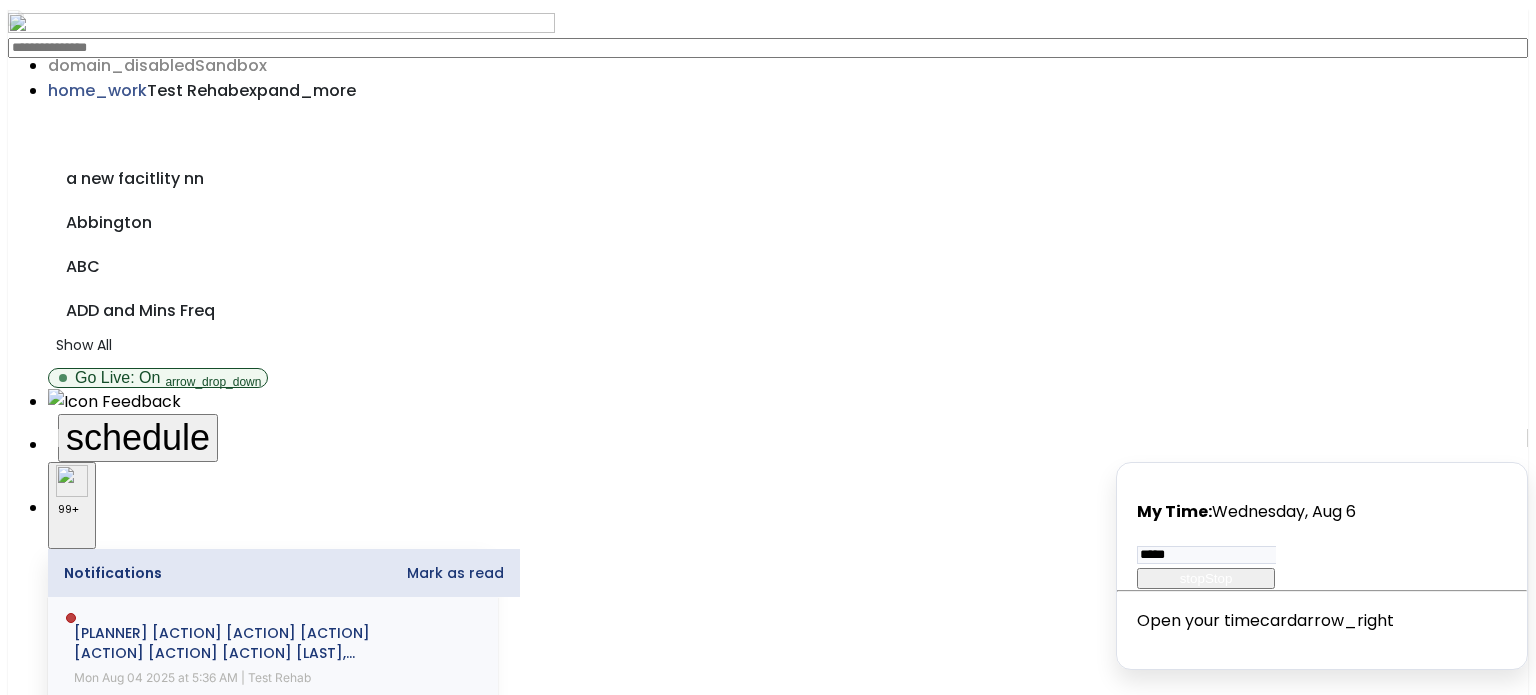 click on "Other" at bounding box center (768, 2195) 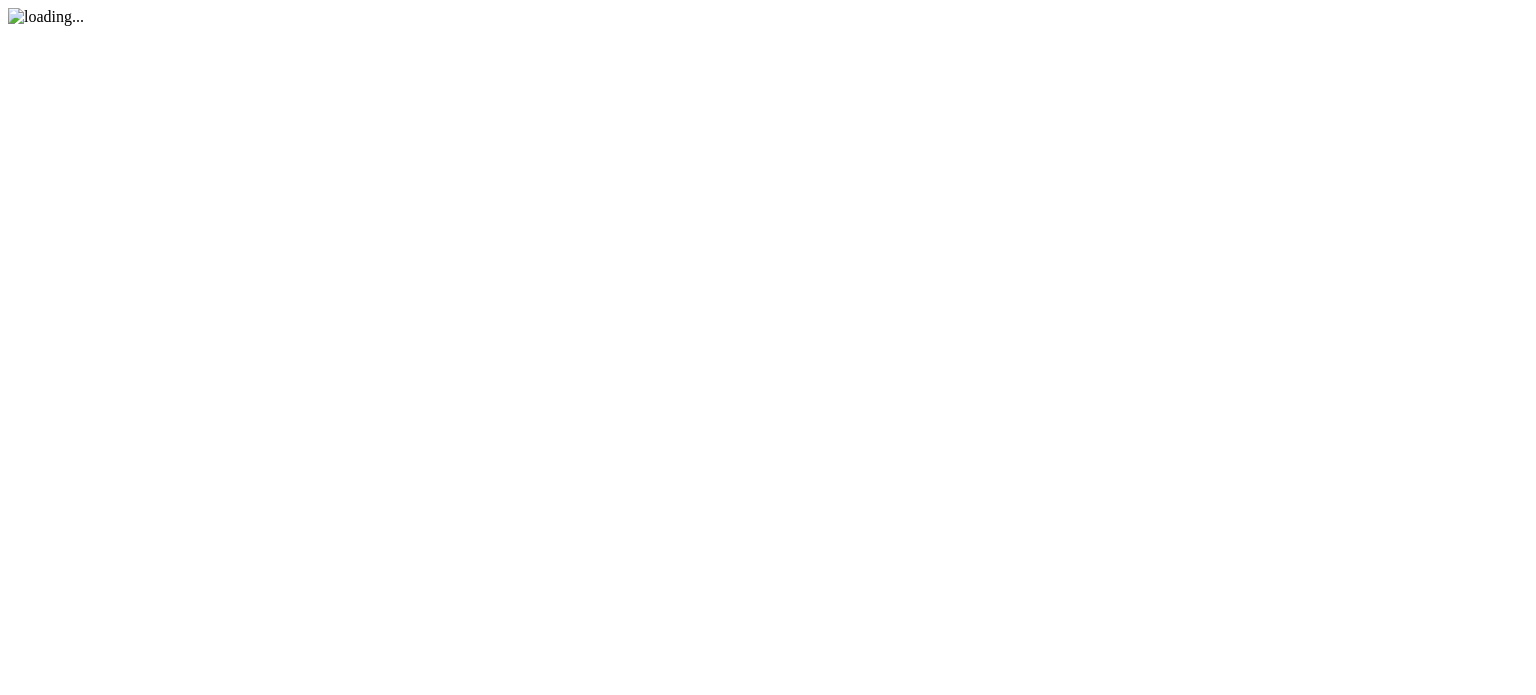 scroll, scrollTop: 0, scrollLeft: 0, axis: both 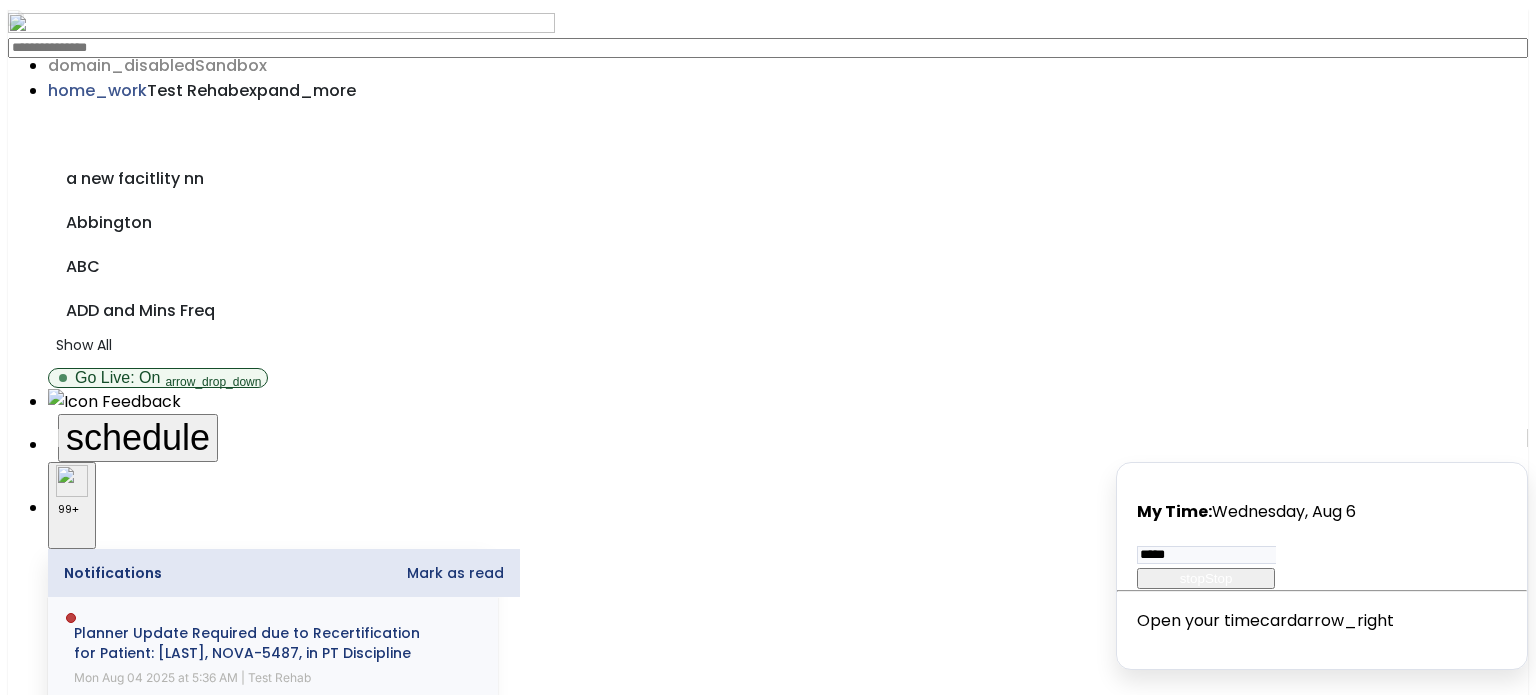 click on "Other" at bounding box center [768, 2195] 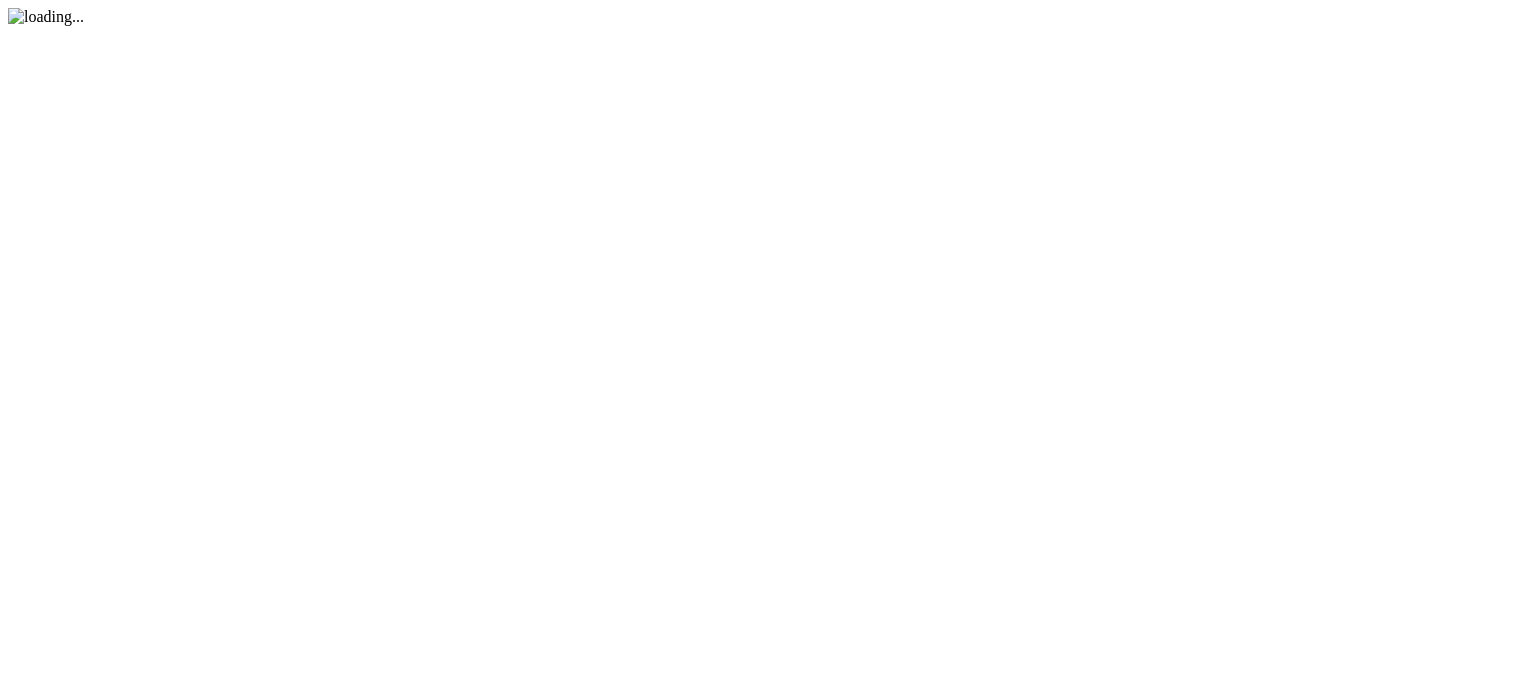 scroll, scrollTop: 0, scrollLeft: 0, axis: both 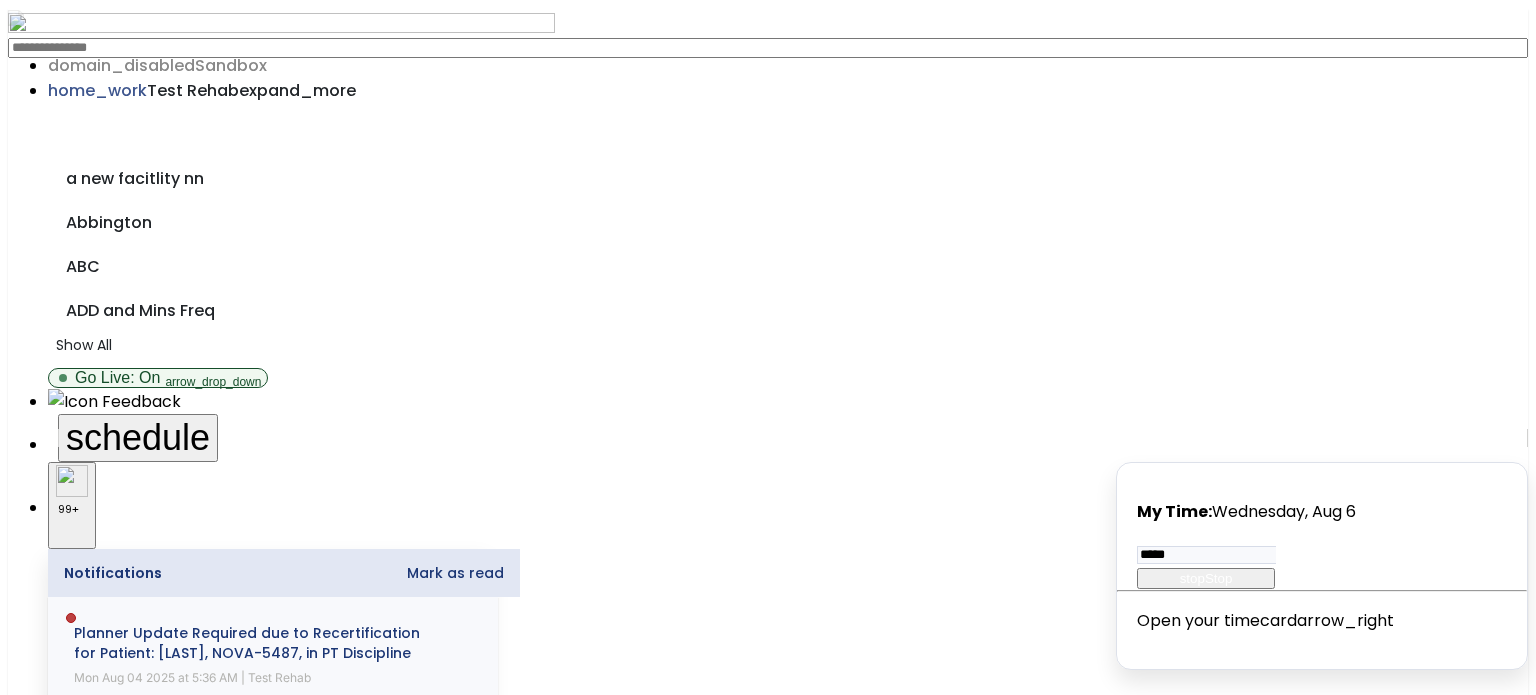 click on "Other" at bounding box center (768, 2195) 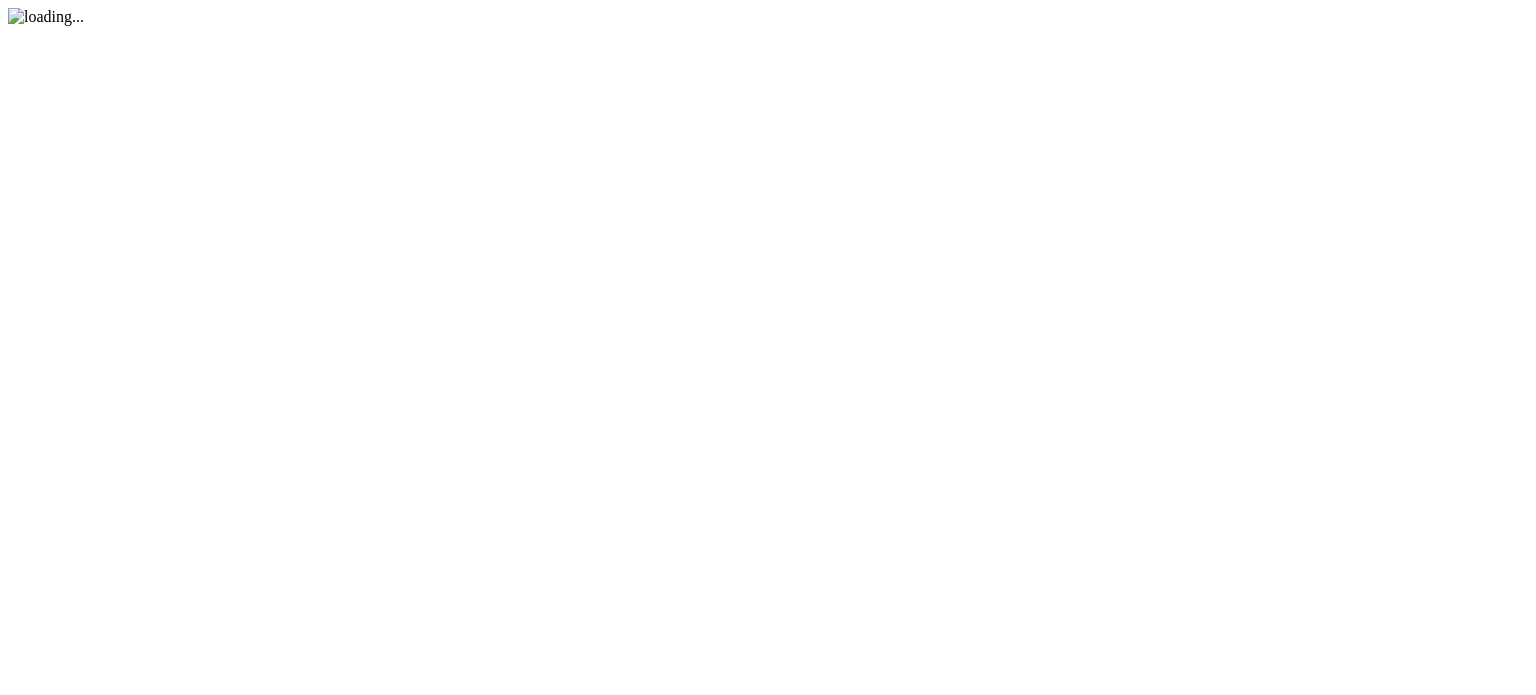 scroll, scrollTop: 0, scrollLeft: 0, axis: both 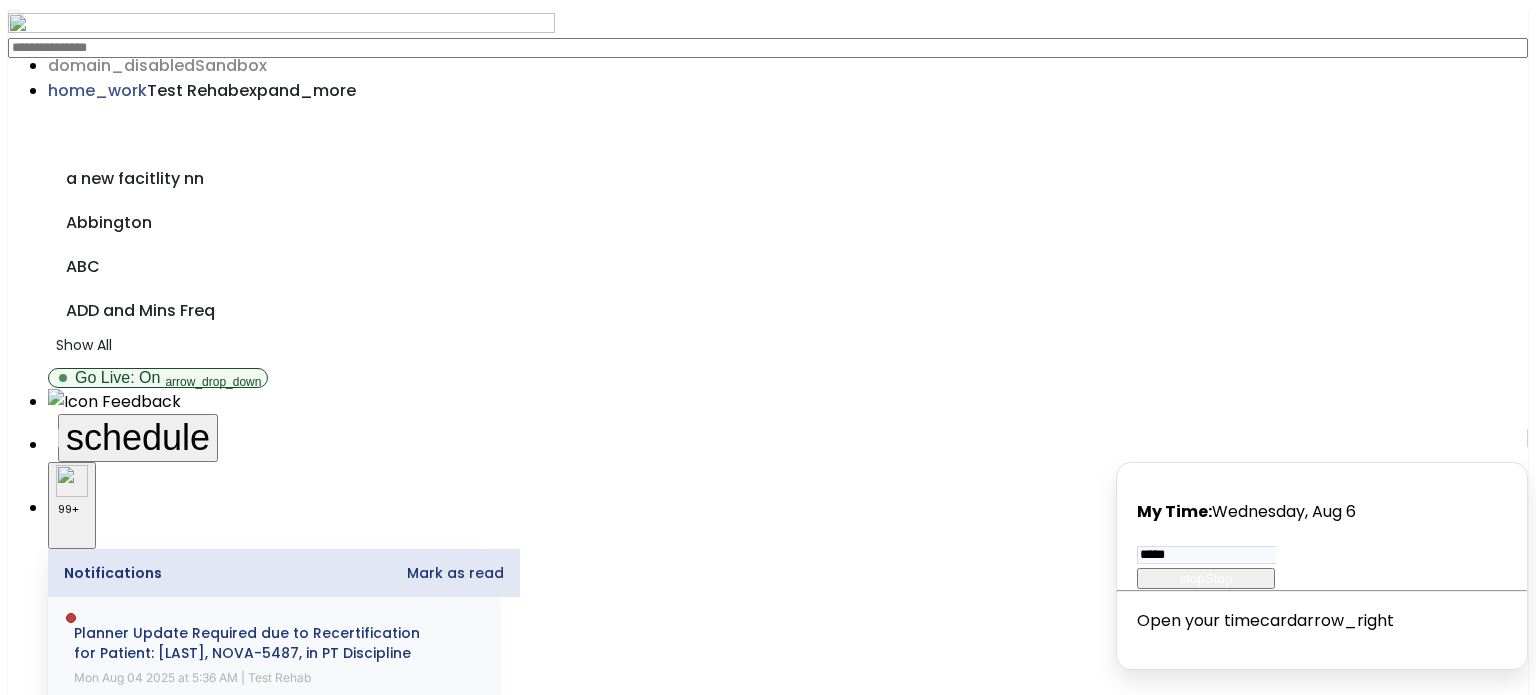 click on "Other" at bounding box center [768, 2195] 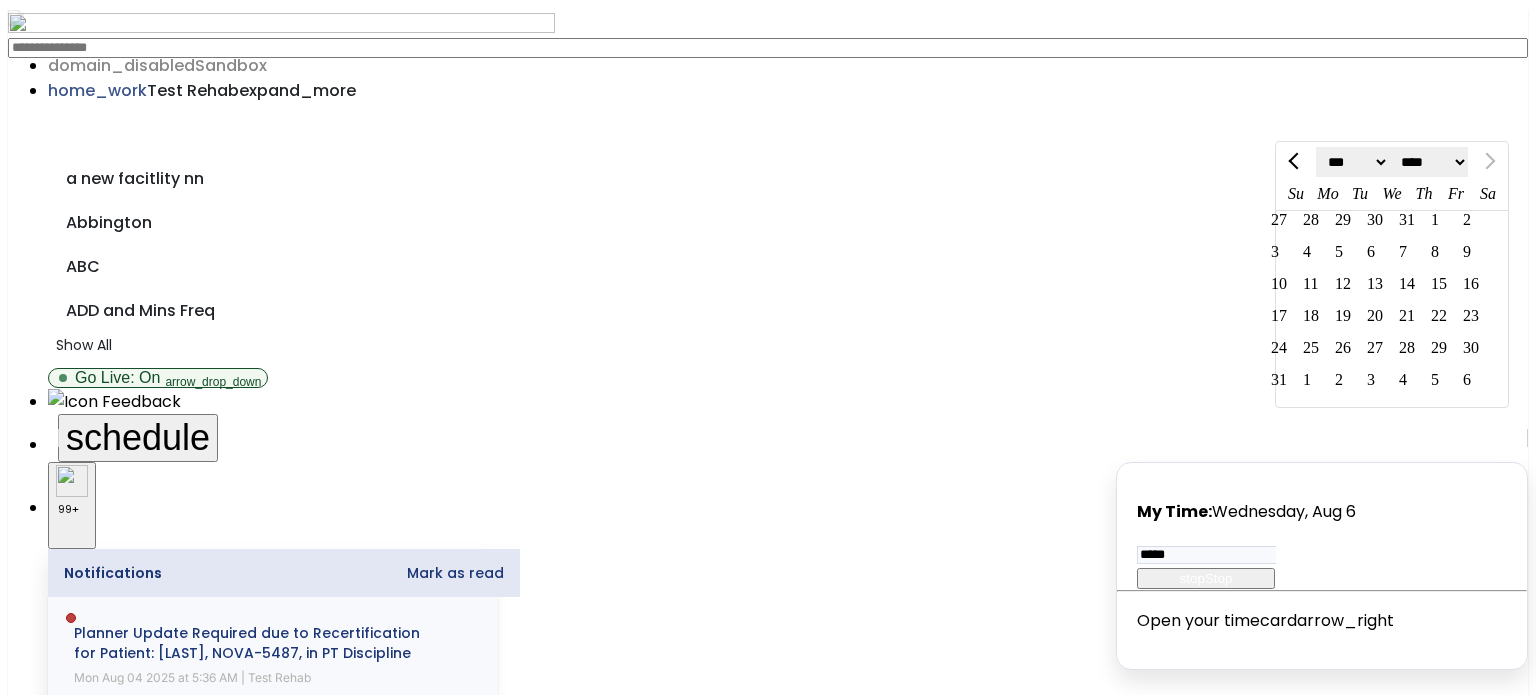 click on "calendar_today" at bounding box center [79, 2786] 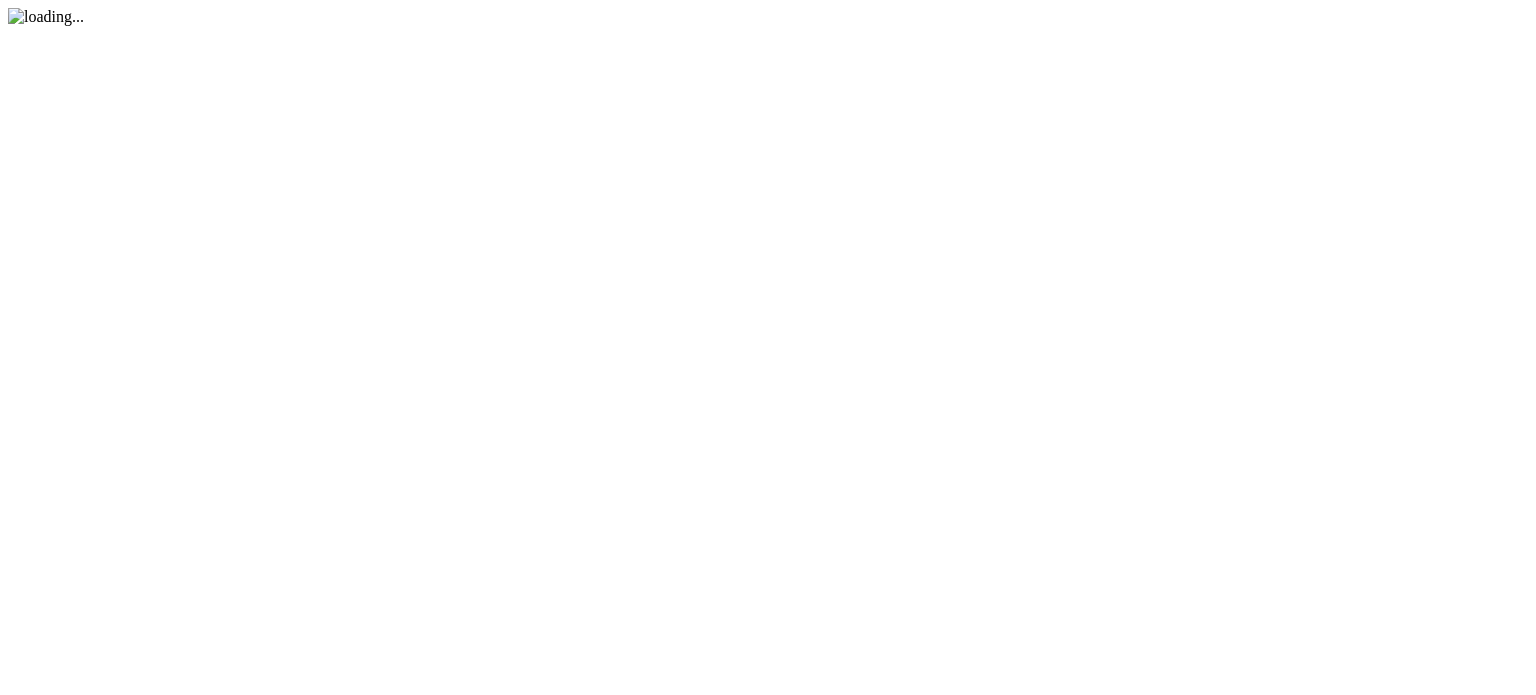 scroll, scrollTop: 0, scrollLeft: 0, axis: both 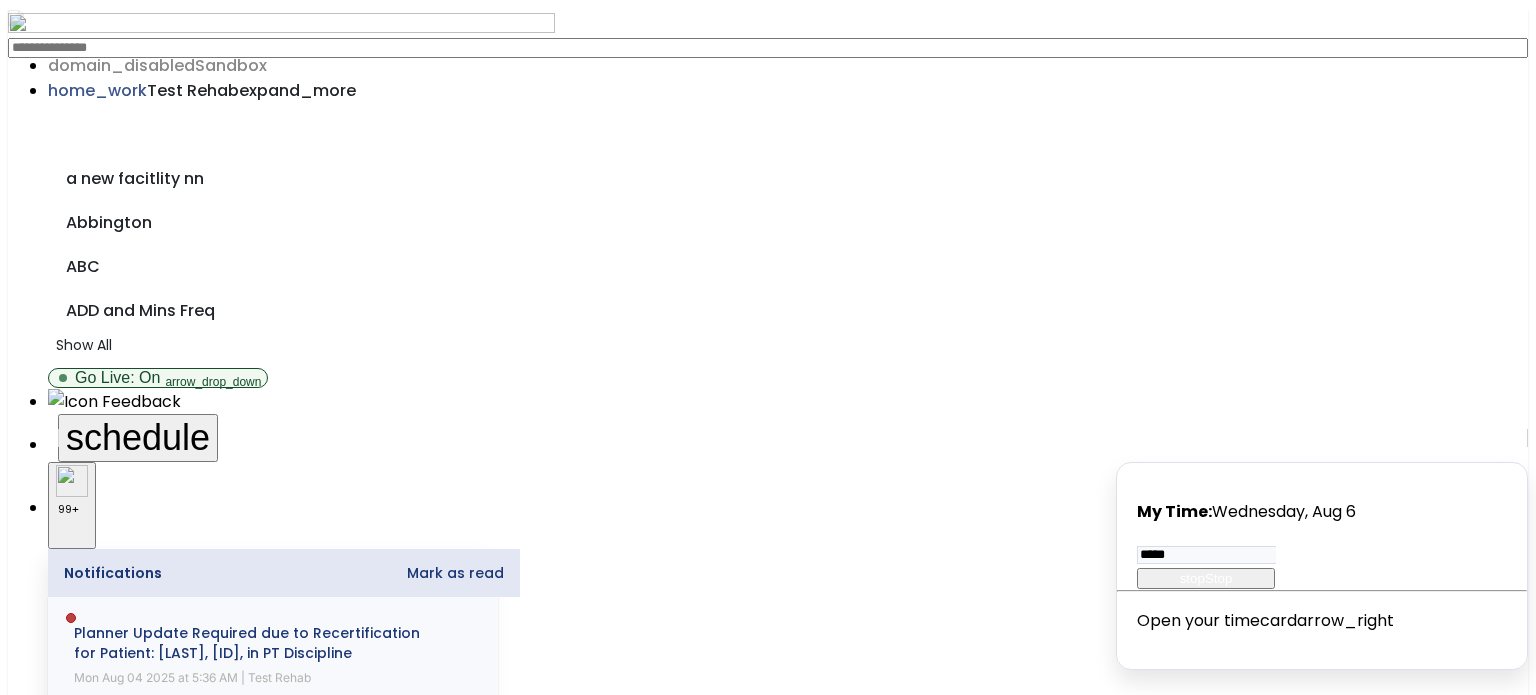 click on "Other" at bounding box center [767, 2195] 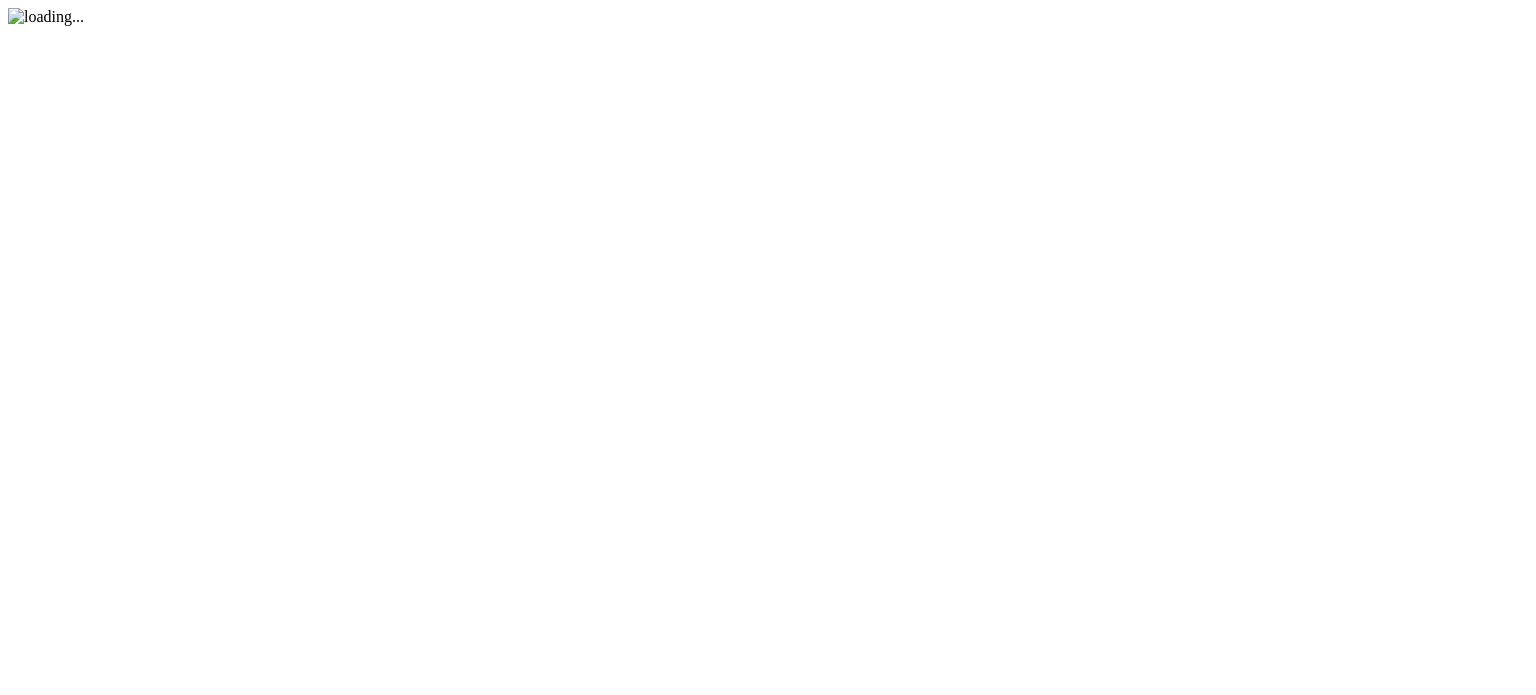 scroll, scrollTop: 0, scrollLeft: 0, axis: both 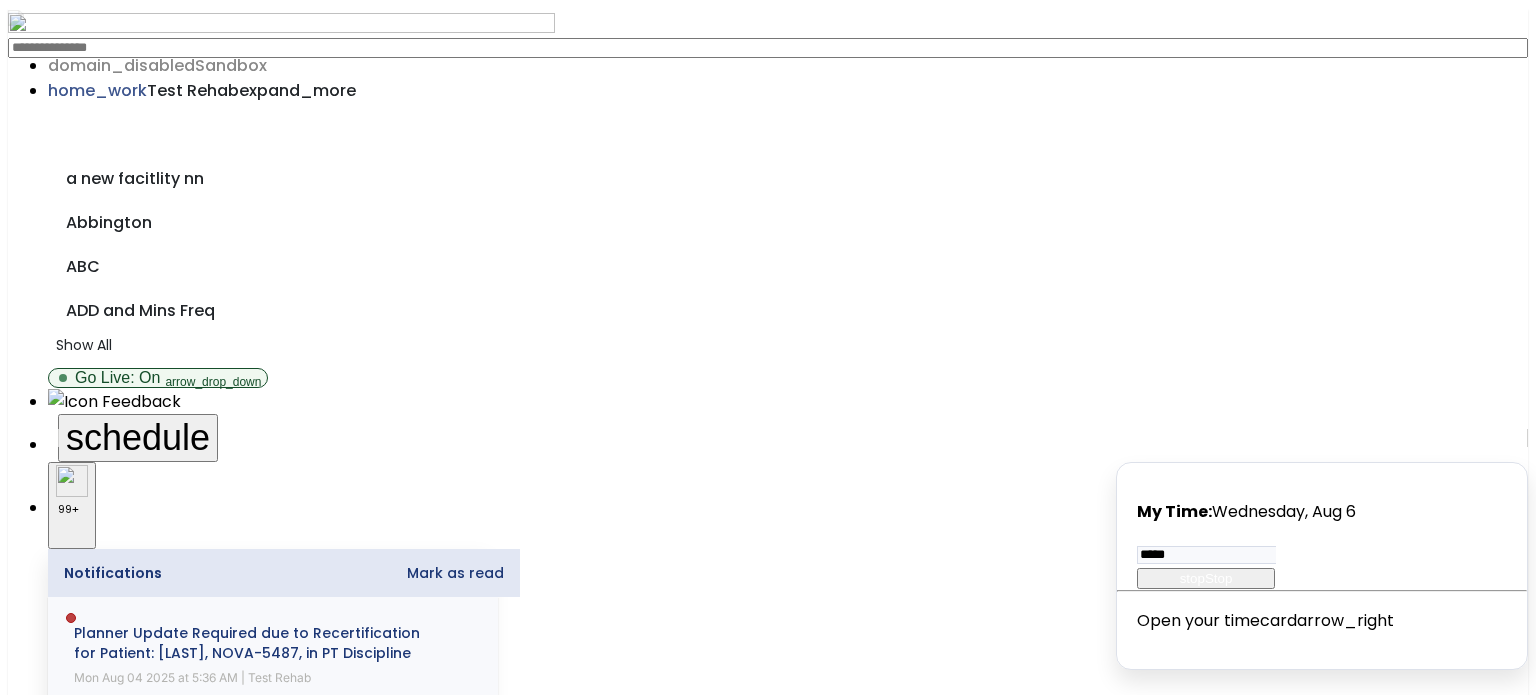 click on "Other" at bounding box center (768, 2195) 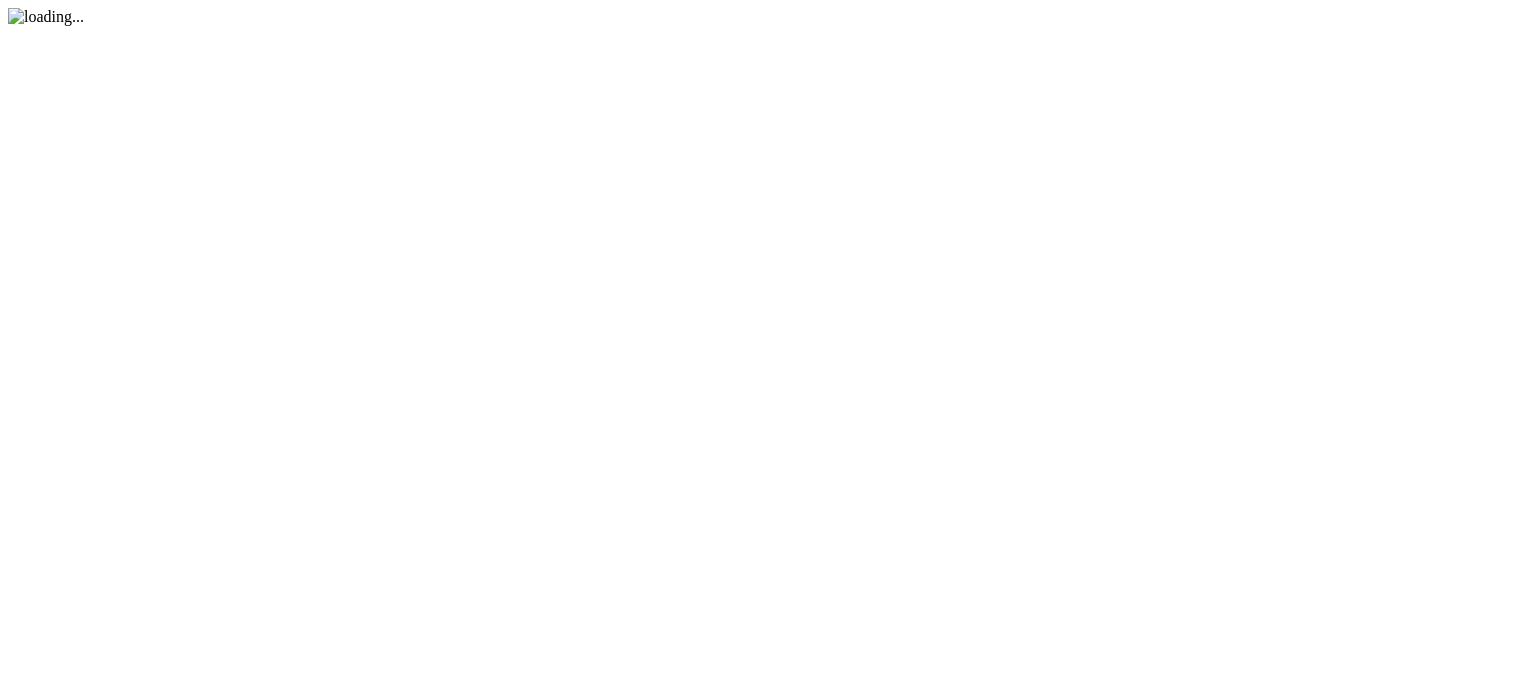 scroll, scrollTop: 0, scrollLeft: 0, axis: both 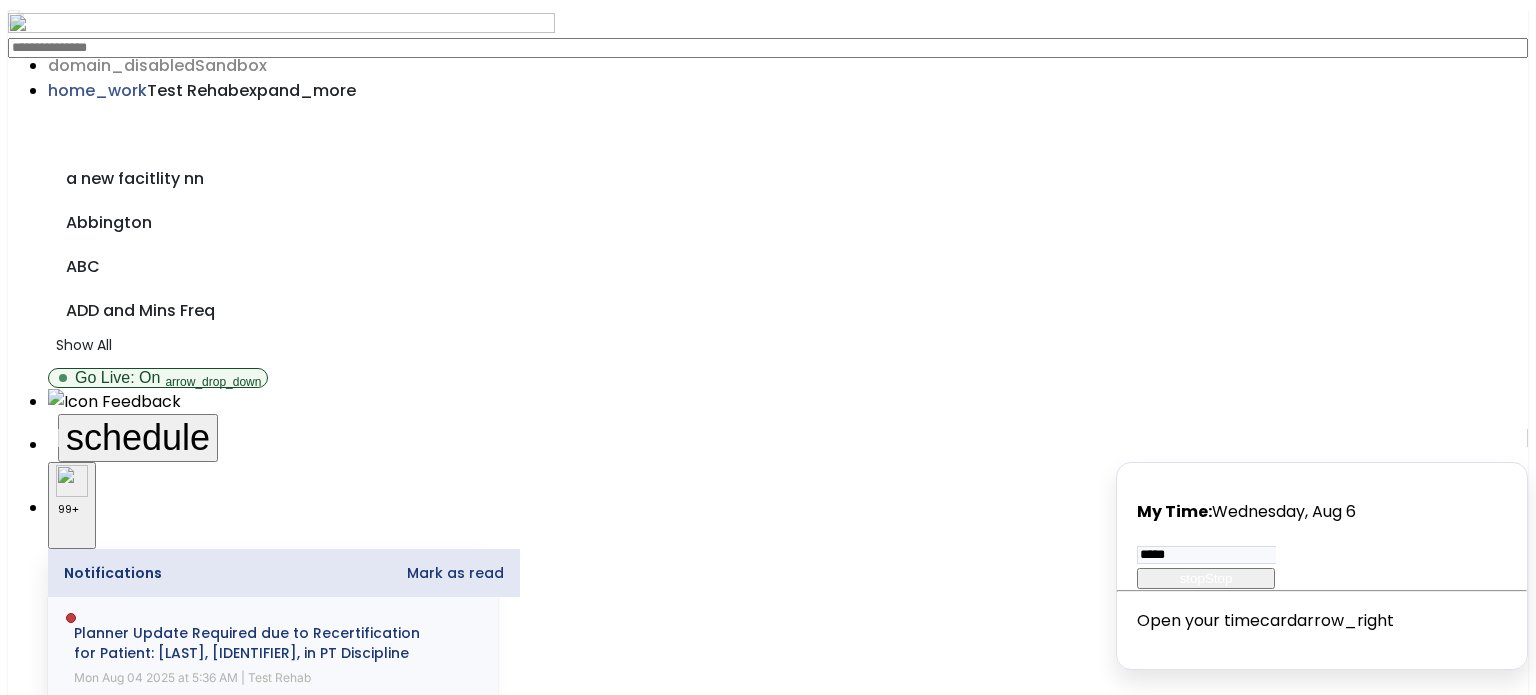 drag, startPoint x: 1169, startPoint y: 245, endPoint x: 1466, endPoint y: 231, distance: 297.32977 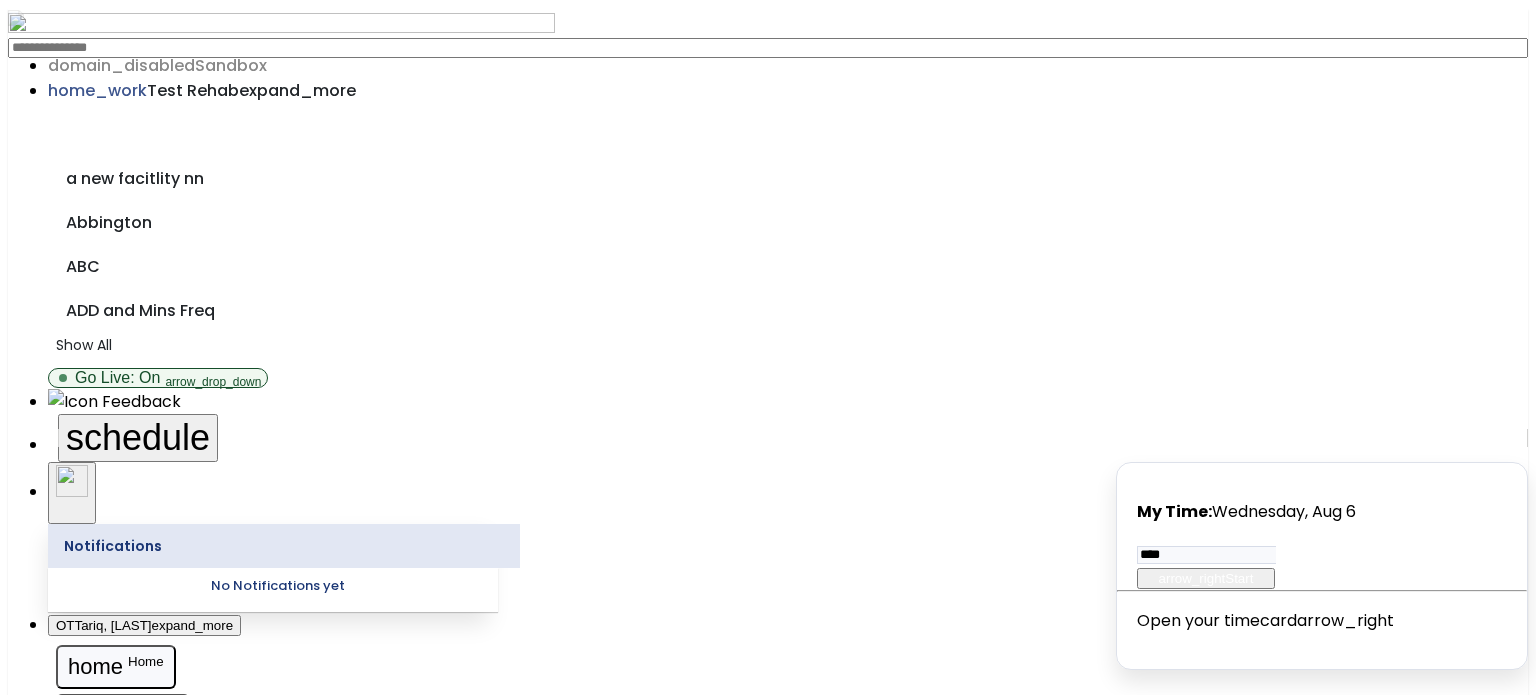 scroll, scrollTop: 0, scrollLeft: 0, axis: both 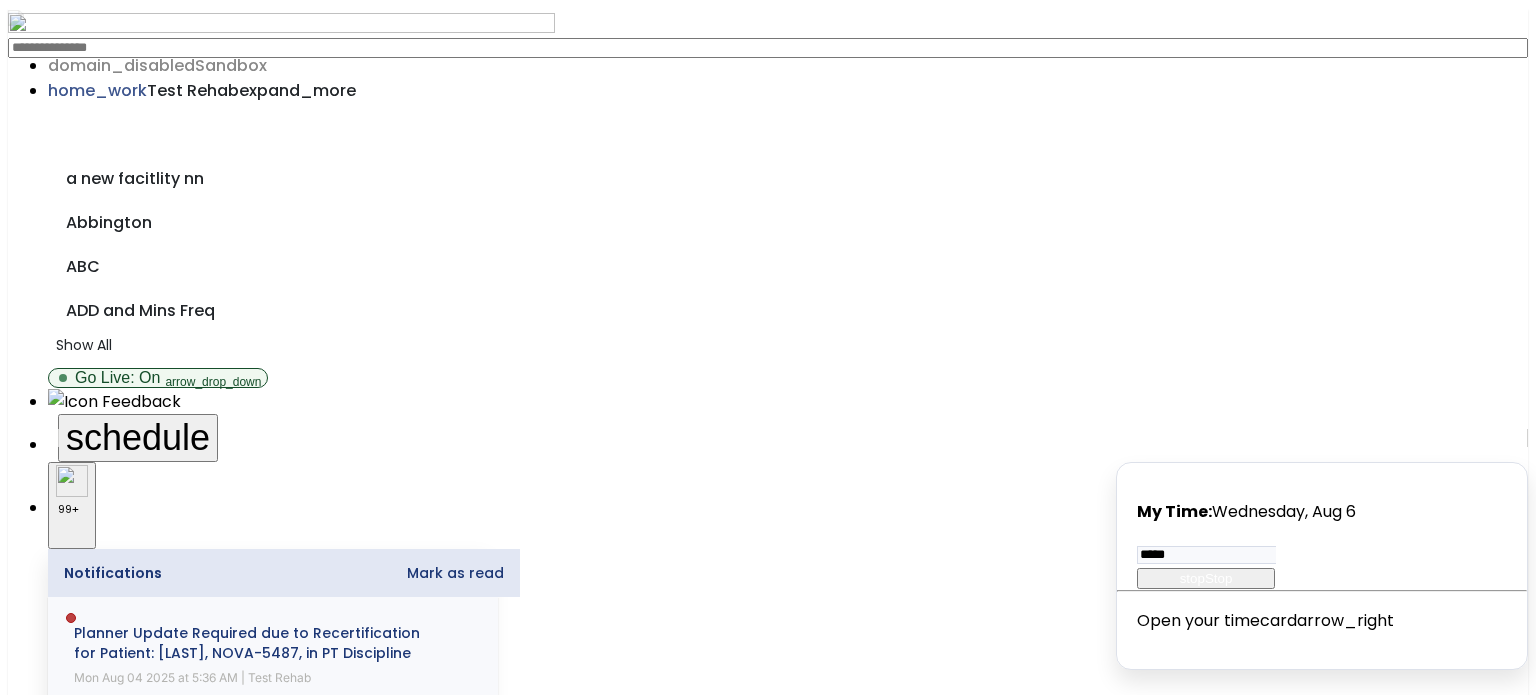 drag, startPoint x: 1142, startPoint y: 259, endPoint x: 1484, endPoint y: 205, distance: 346.2369 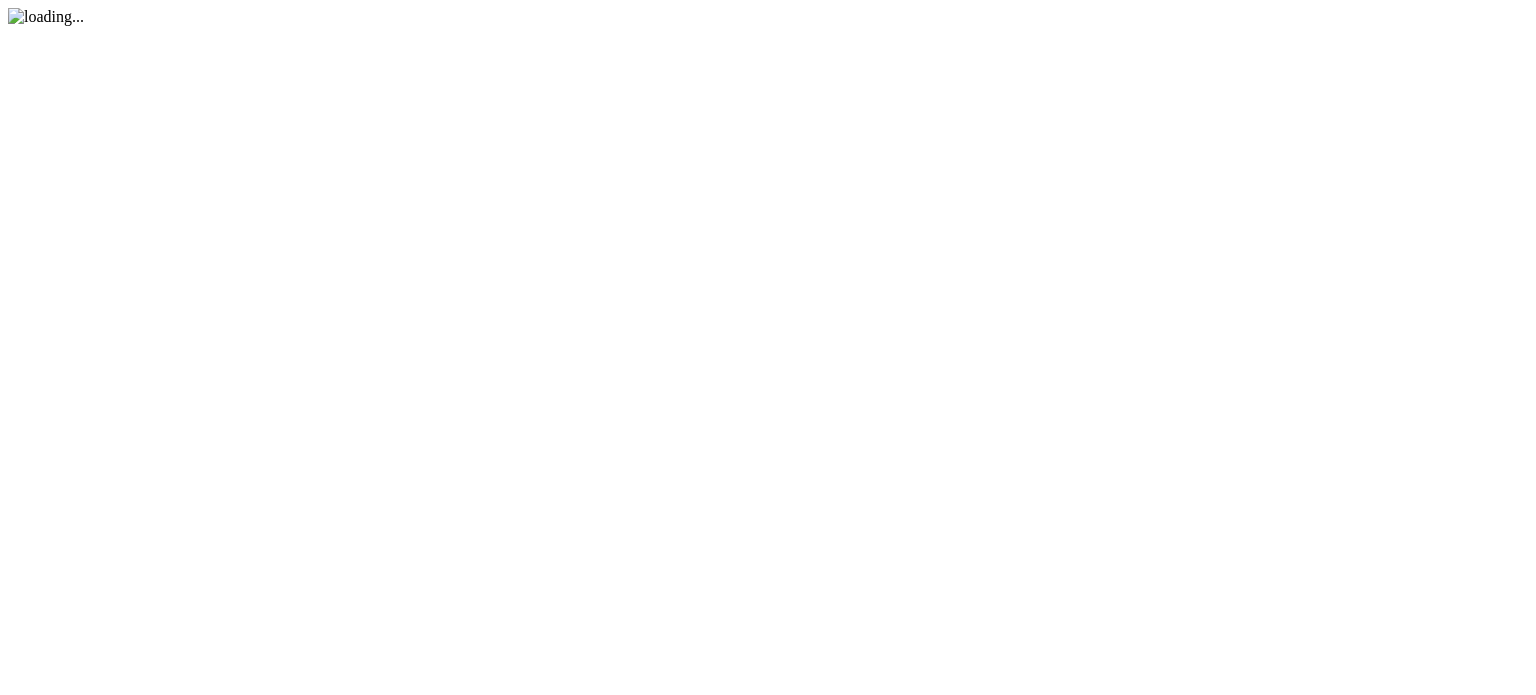 scroll, scrollTop: 0, scrollLeft: 0, axis: both 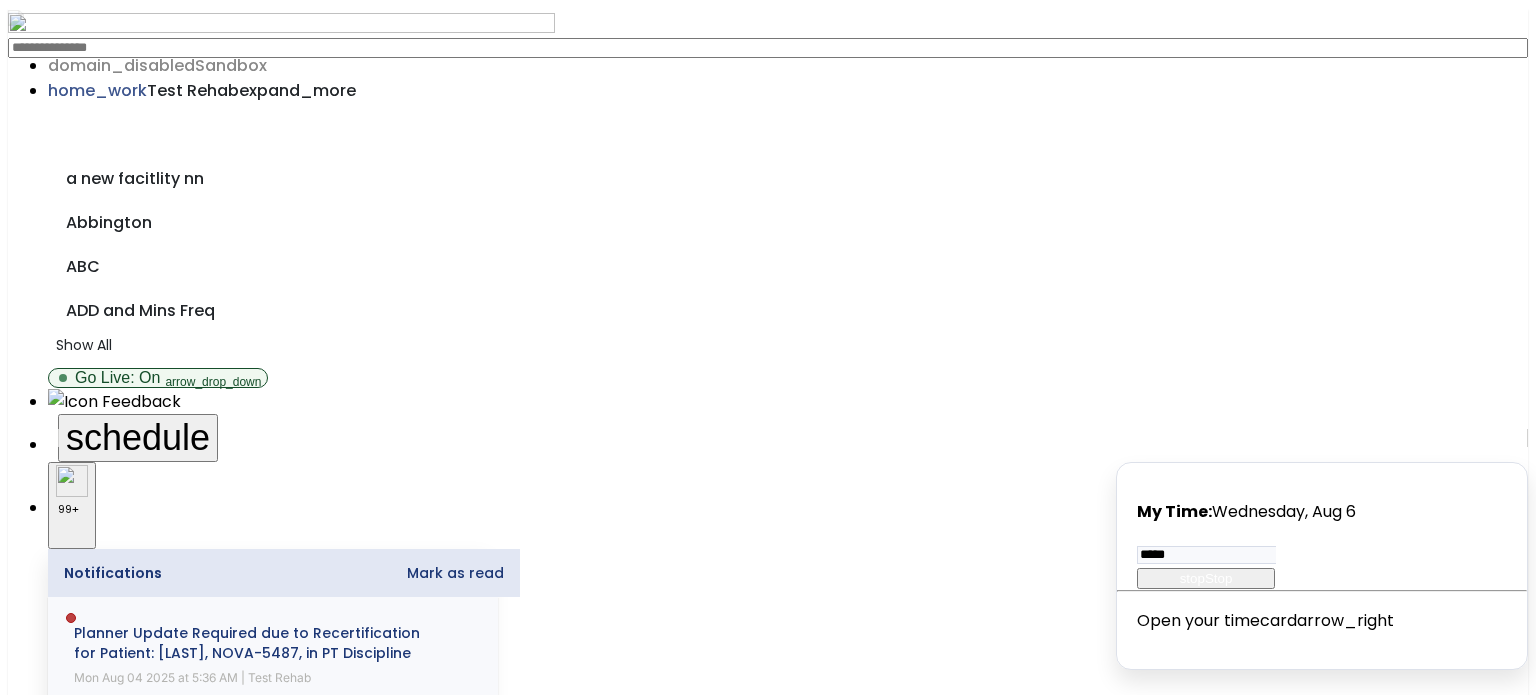 click on "Other" at bounding box center (768, 2195) 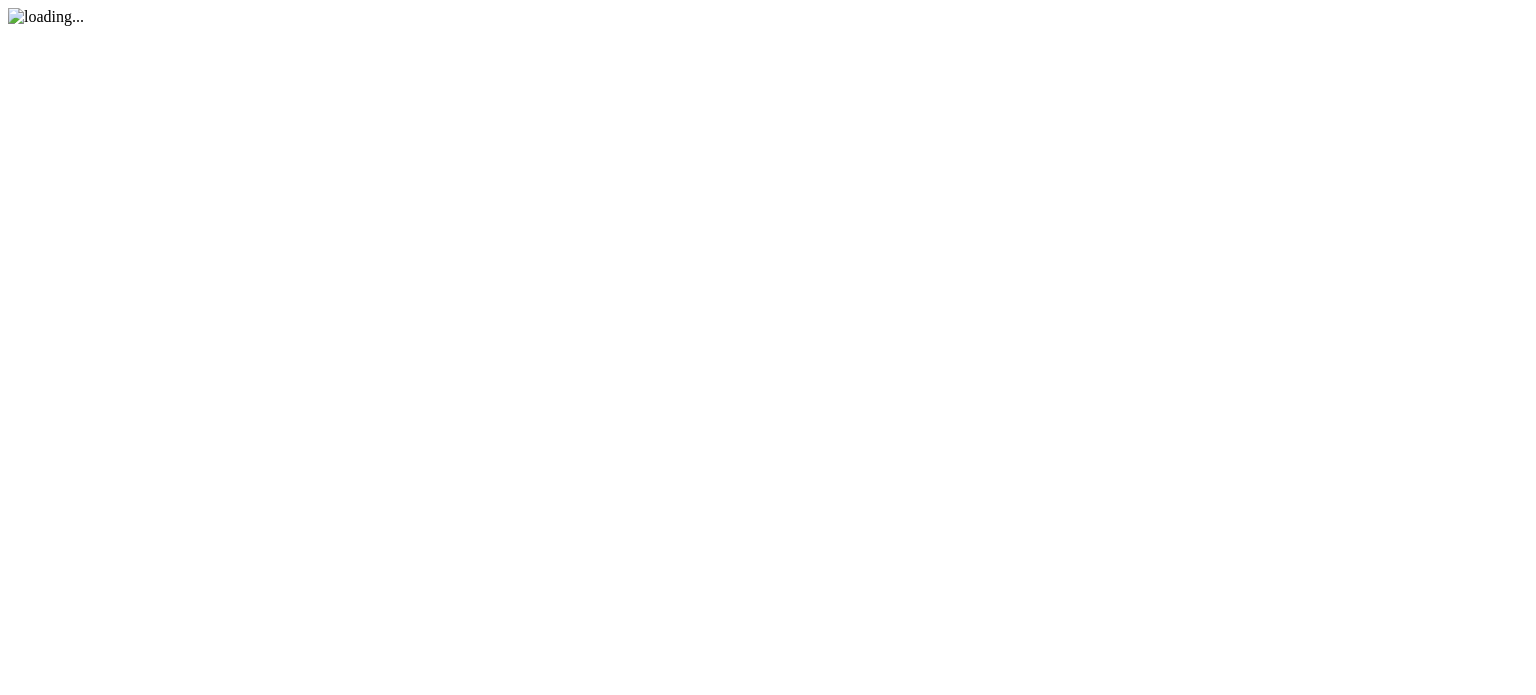 scroll, scrollTop: 0, scrollLeft: 0, axis: both 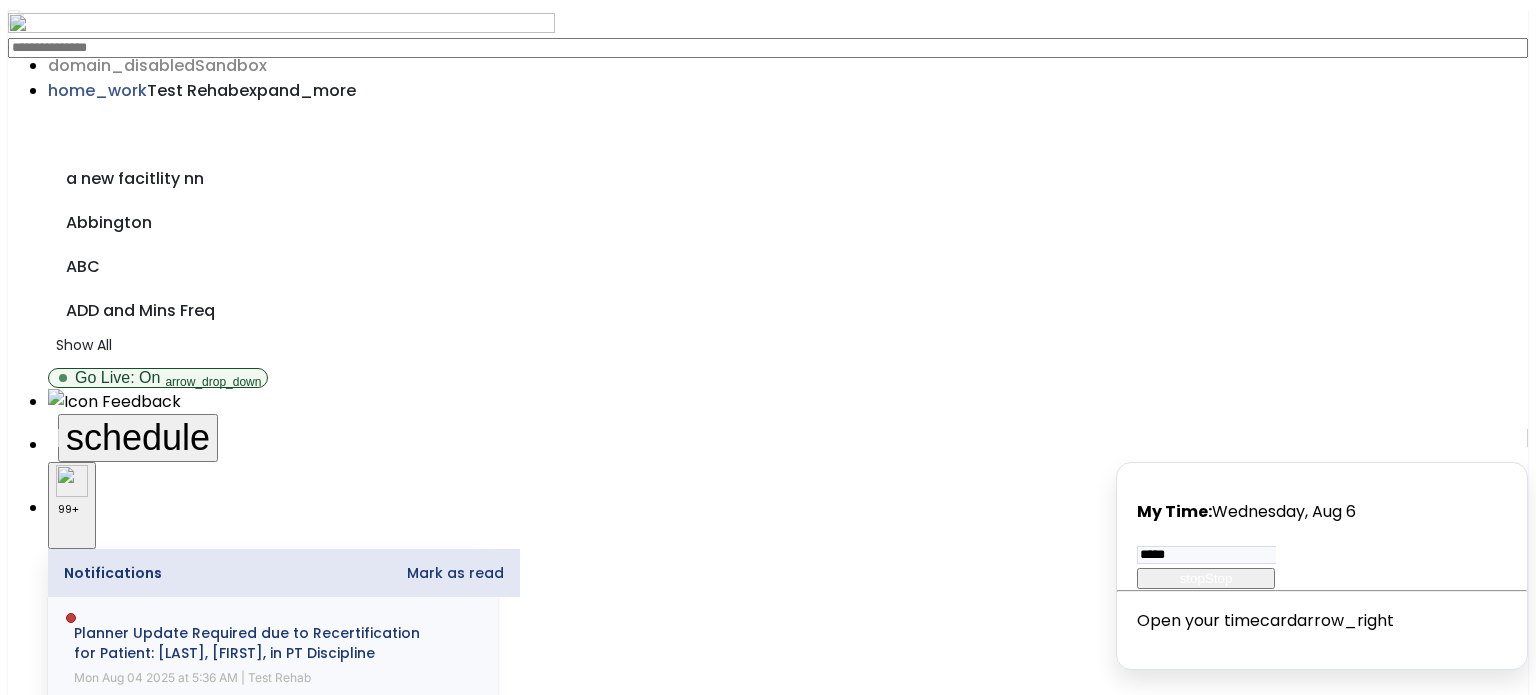 click on "Other" at bounding box center [768, 2195] 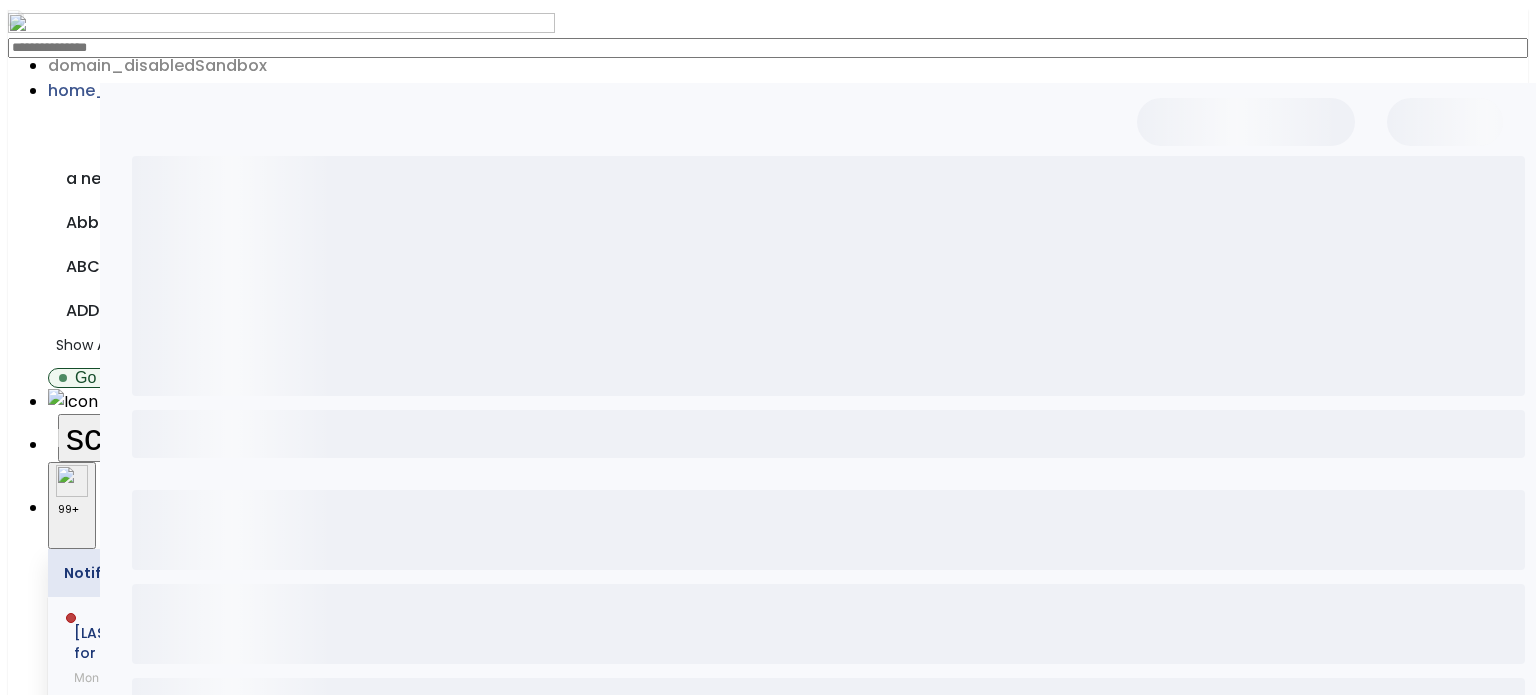 scroll, scrollTop: 0, scrollLeft: 0, axis: both 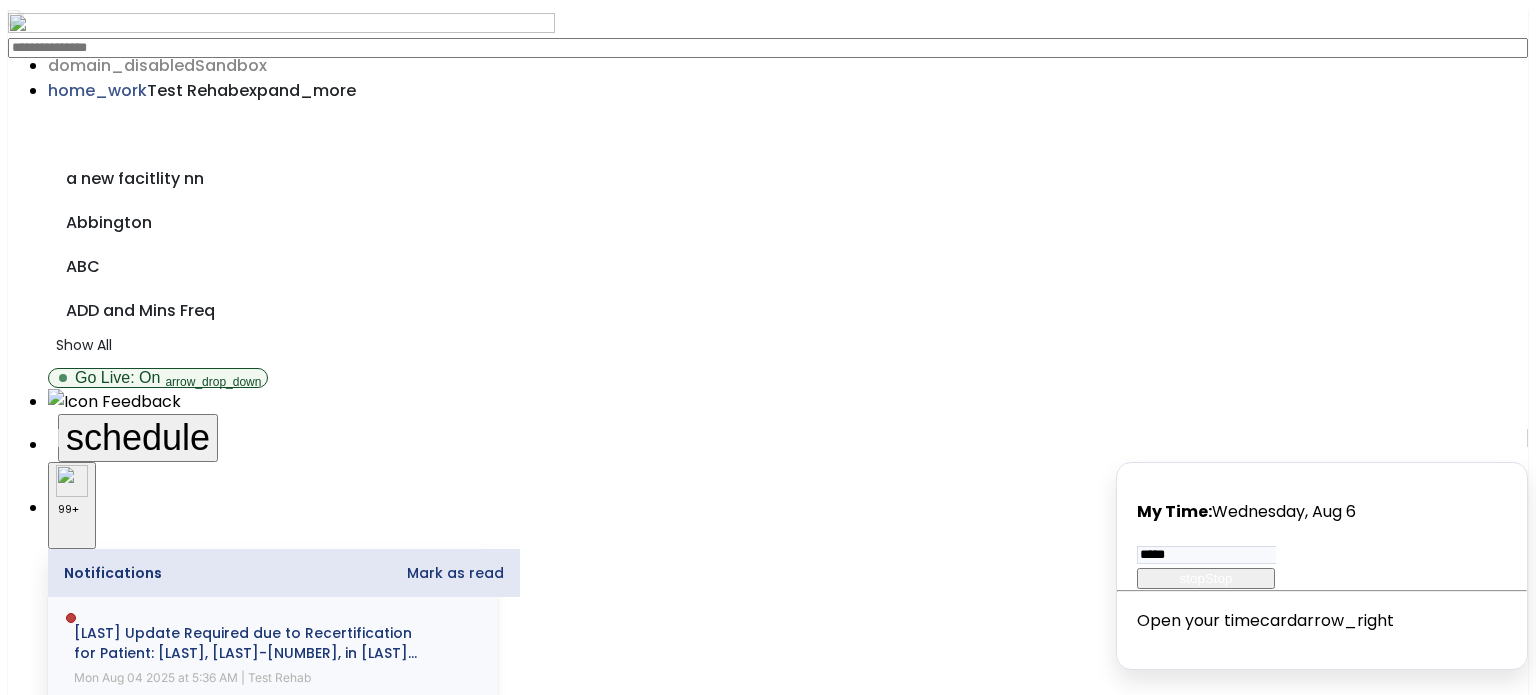 click on "Other" at bounding box center (768, 2195) 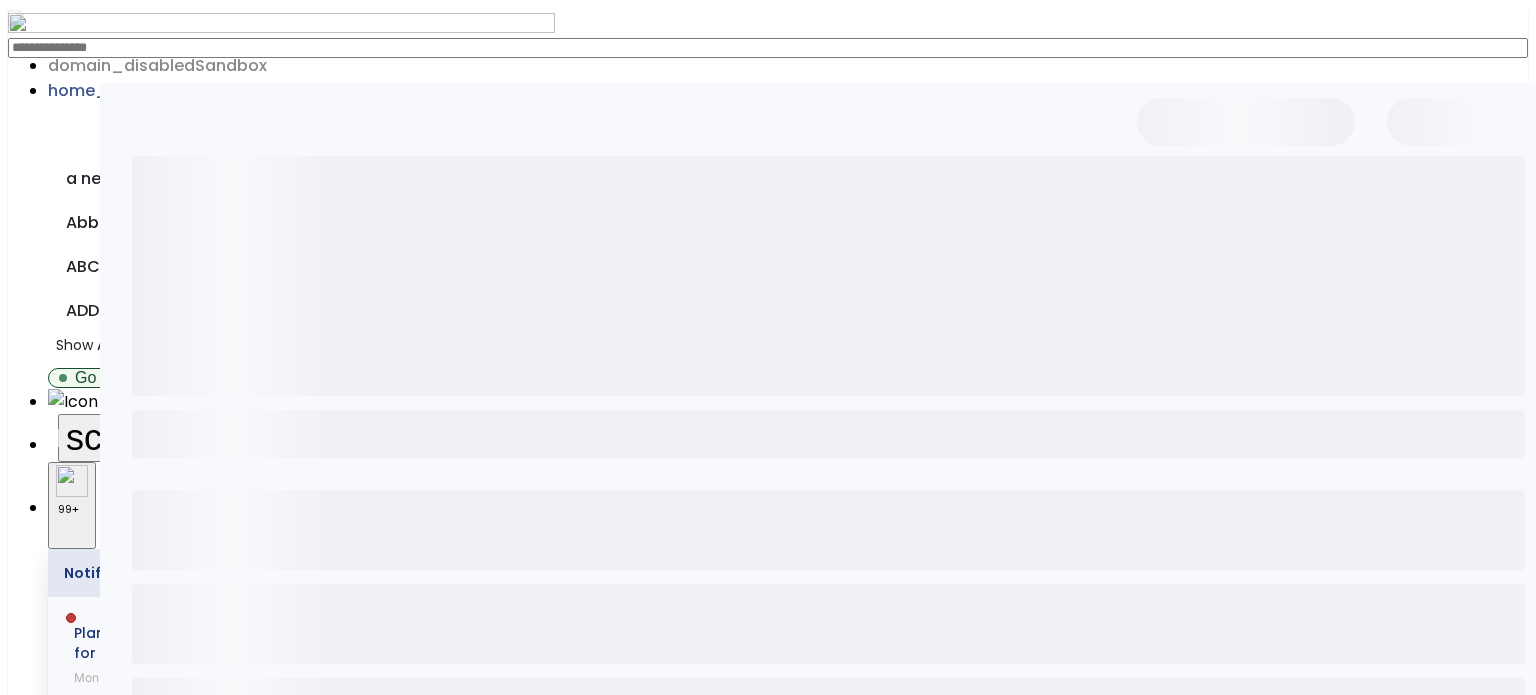 scroll, scrollTop: 0, scrollLeft: 0, axis: both 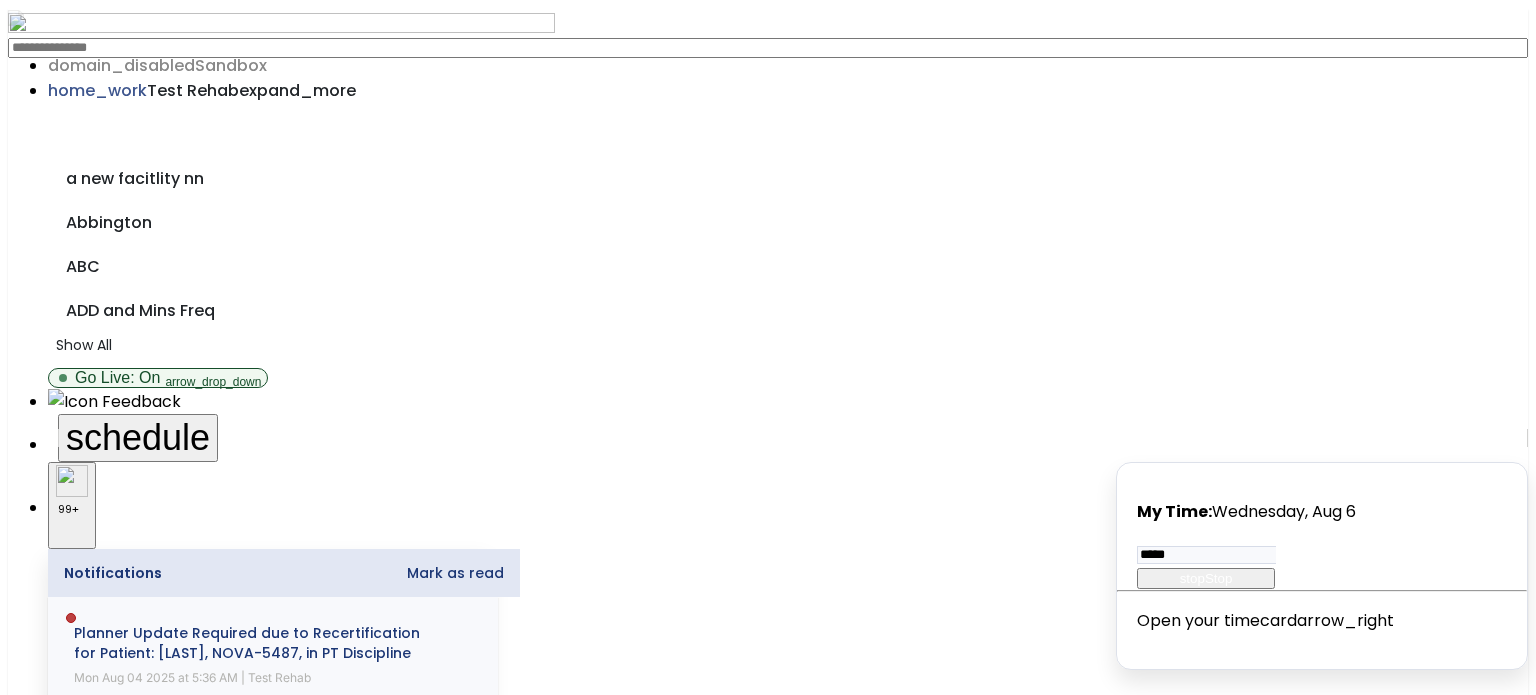 click on "Other" at bounding box center (767, 2195) 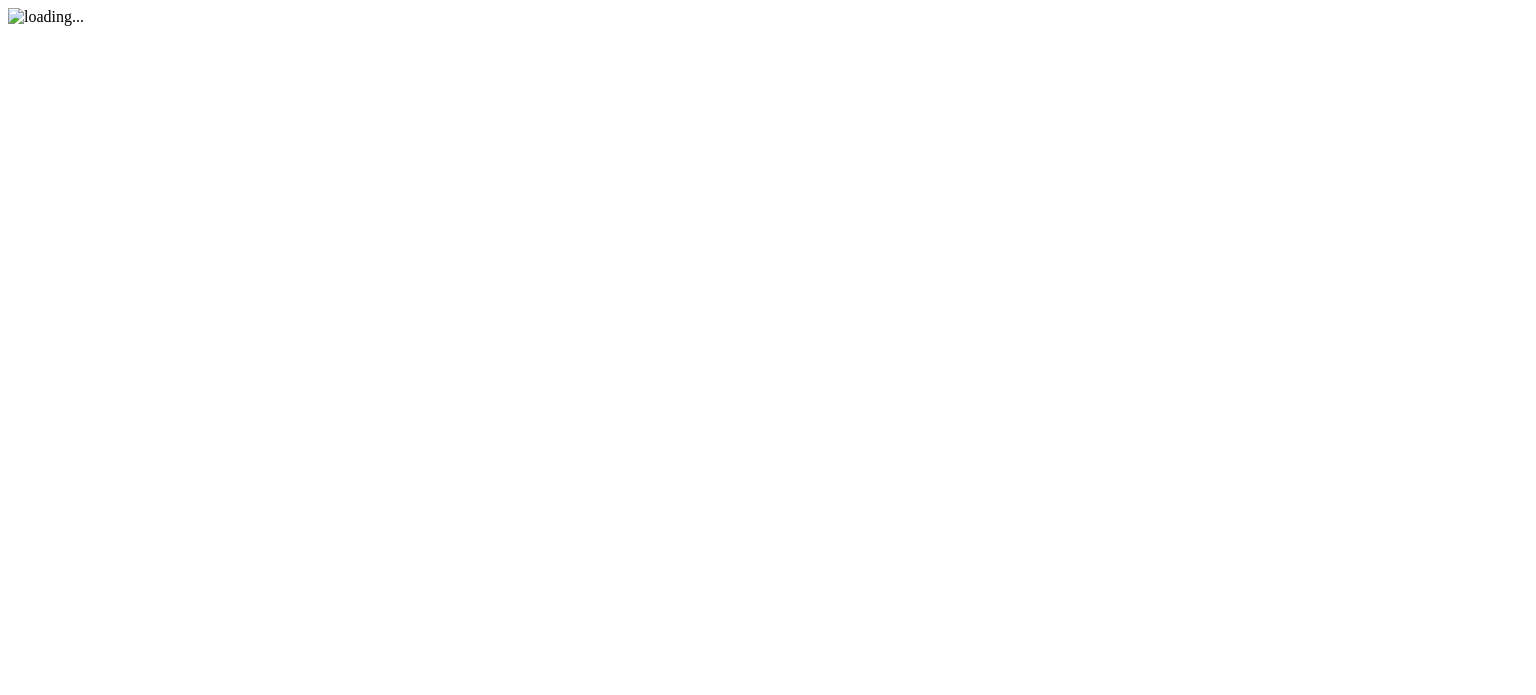 scroll, scrollTop: 0, scrollLeft: 0, axis: both 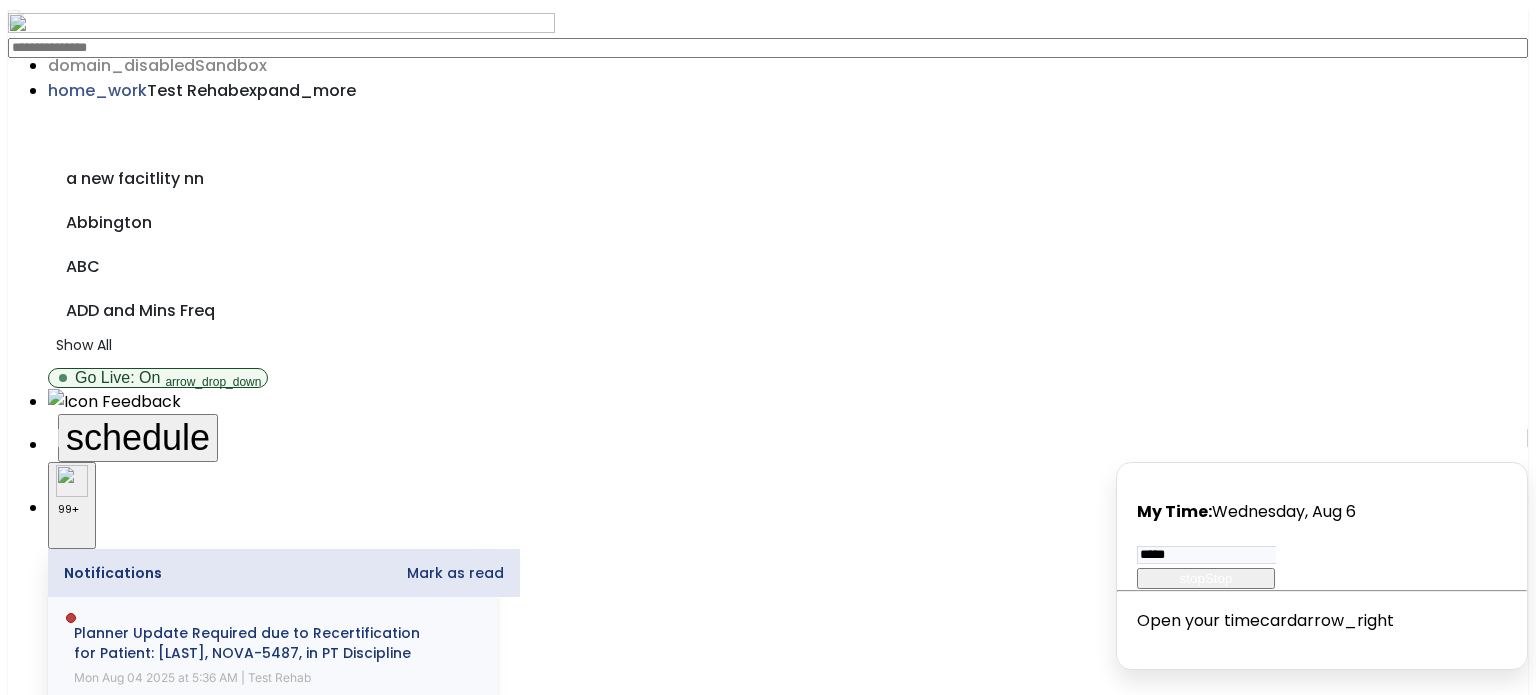 click on "Other" at bounding box center [768, 2195] 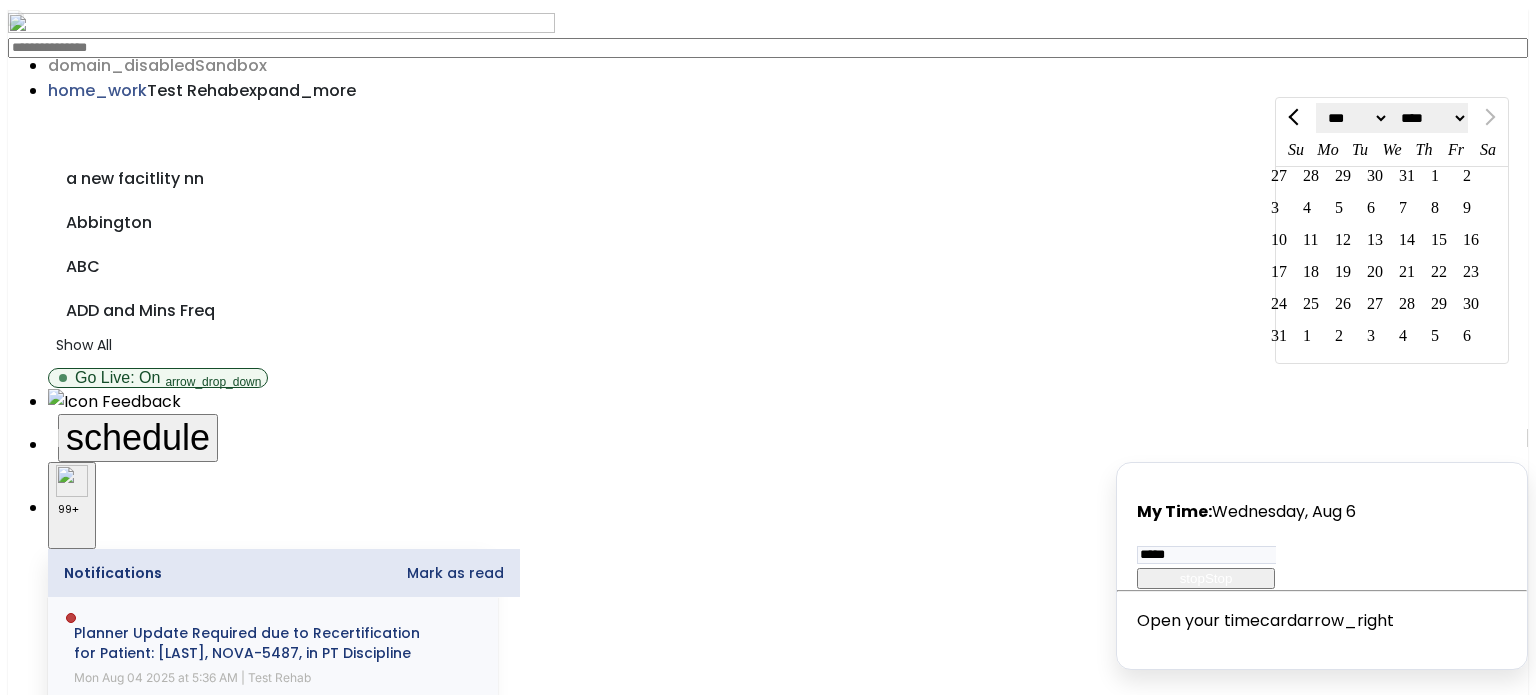 click on "5" 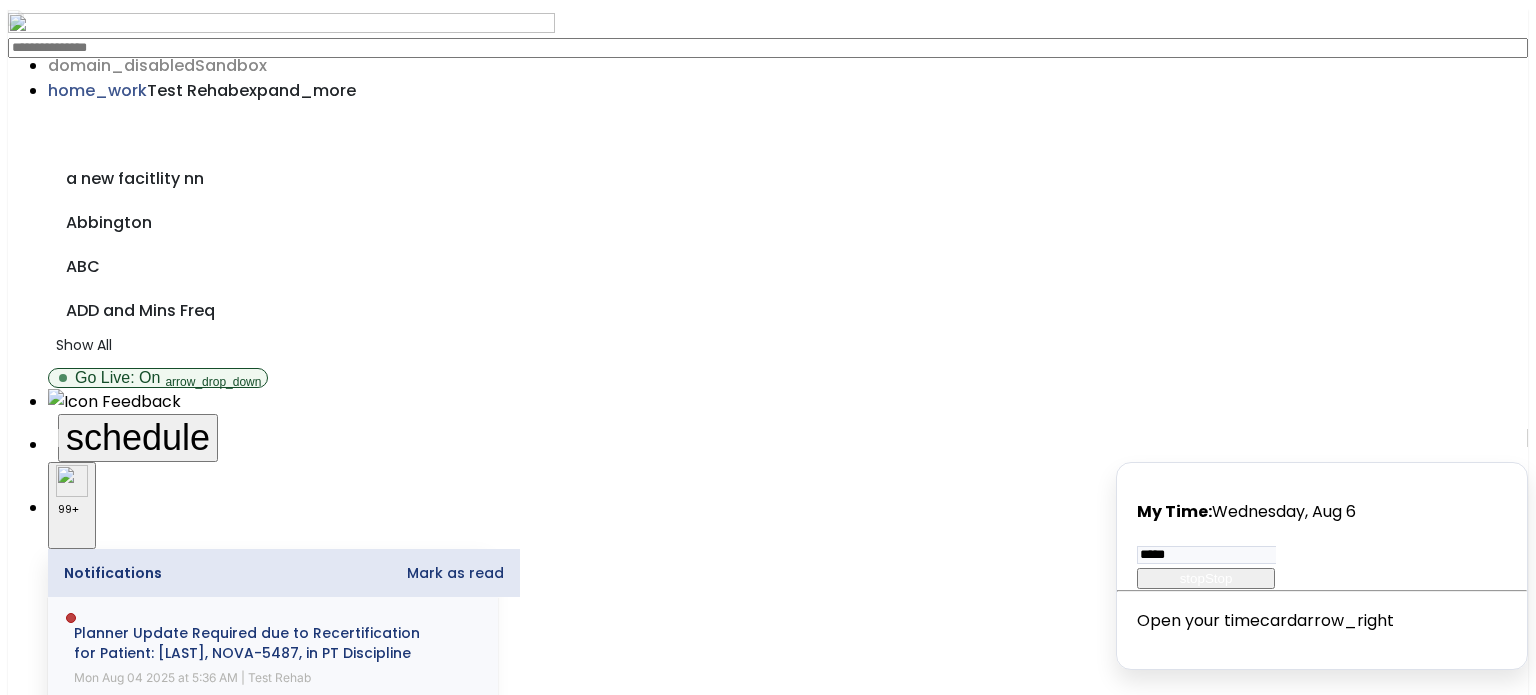 click on "********" at bounding box center (96, 2680) 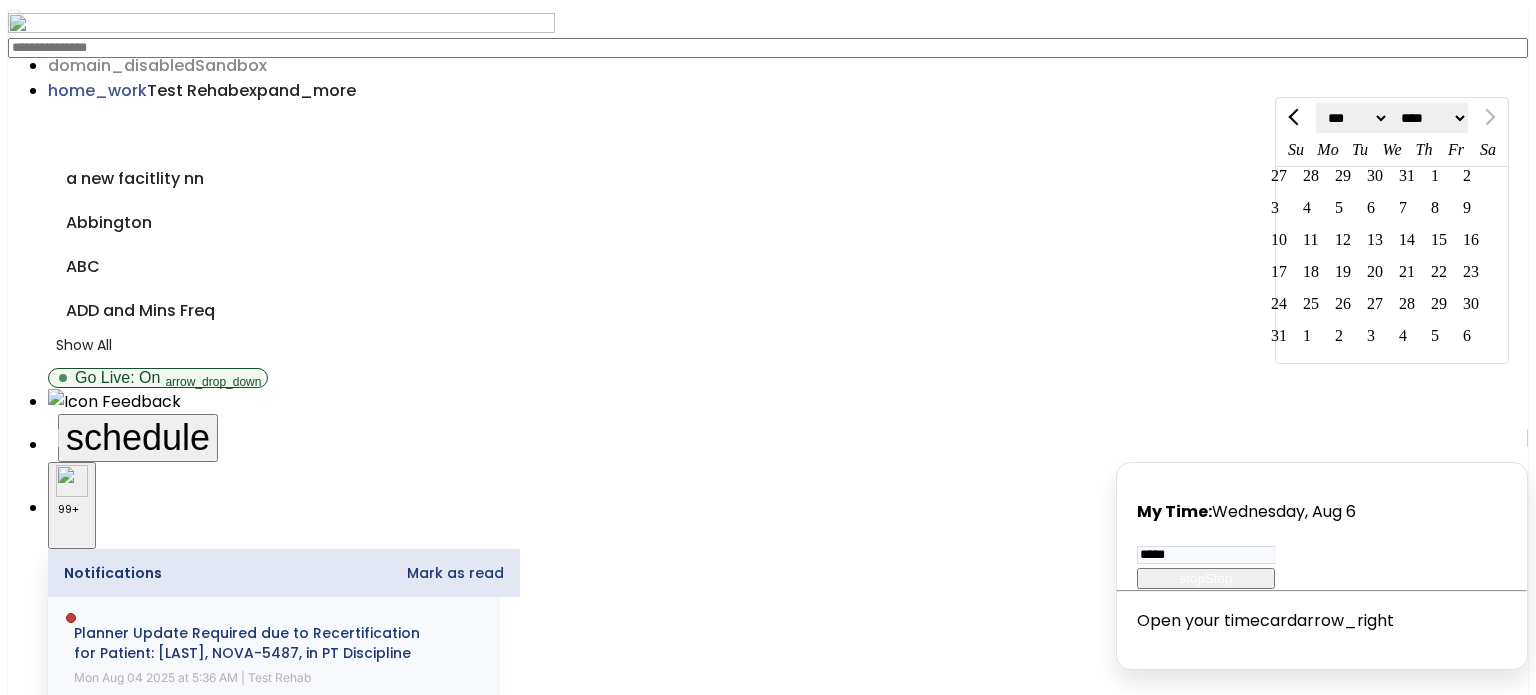 click on "4" 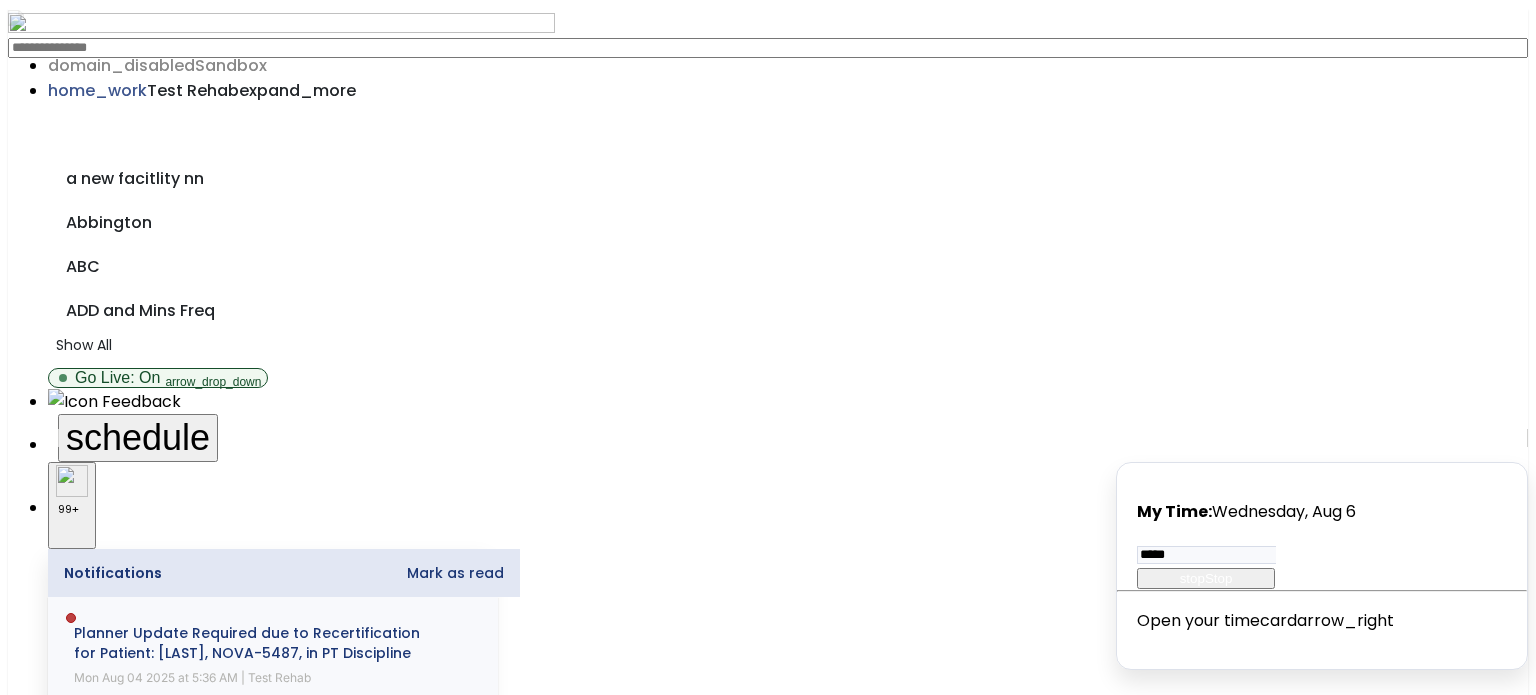 click on "arrow_back   Plans of Care   menu  Print  Export   Filters   tune   Electronic  53  Other
Discipline
Document Type
PT 1" 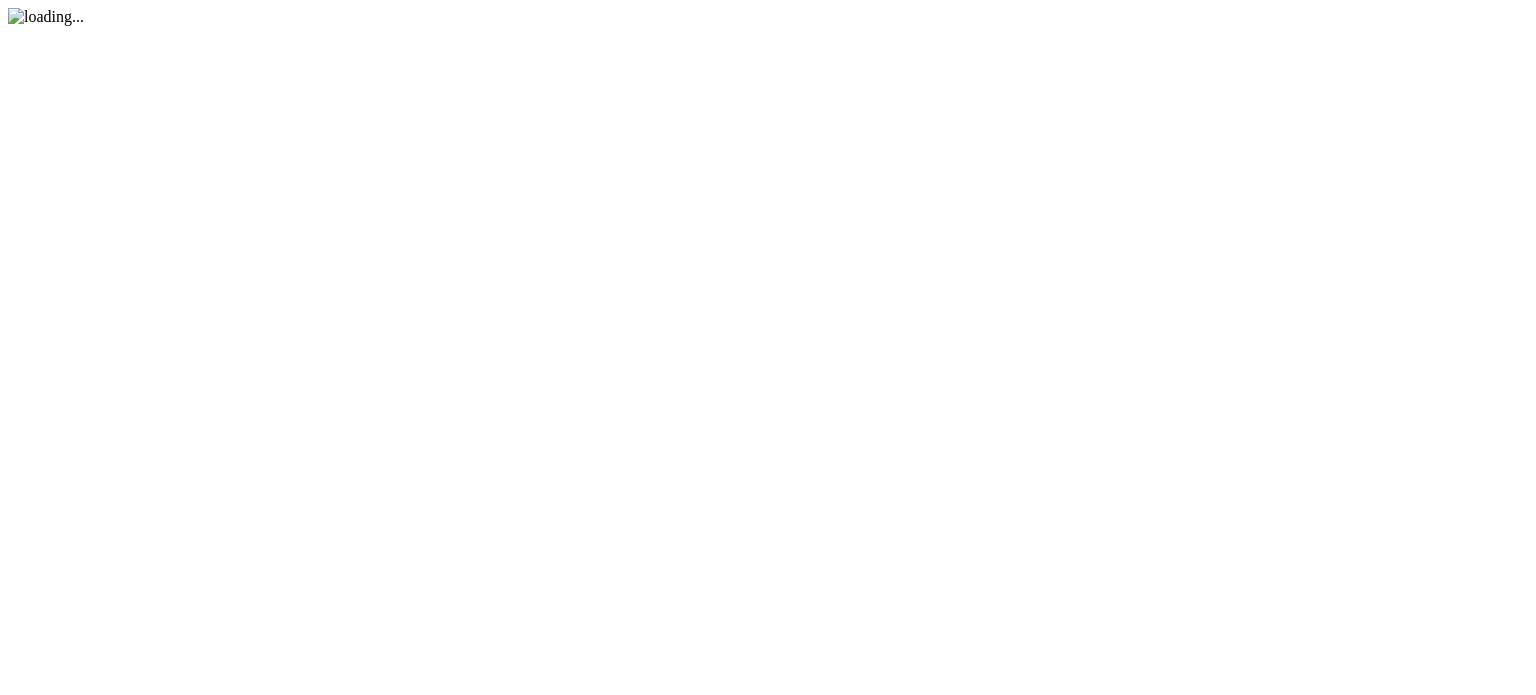 scroll, scrollTop: 0, scrollLeft: 0, axis: both 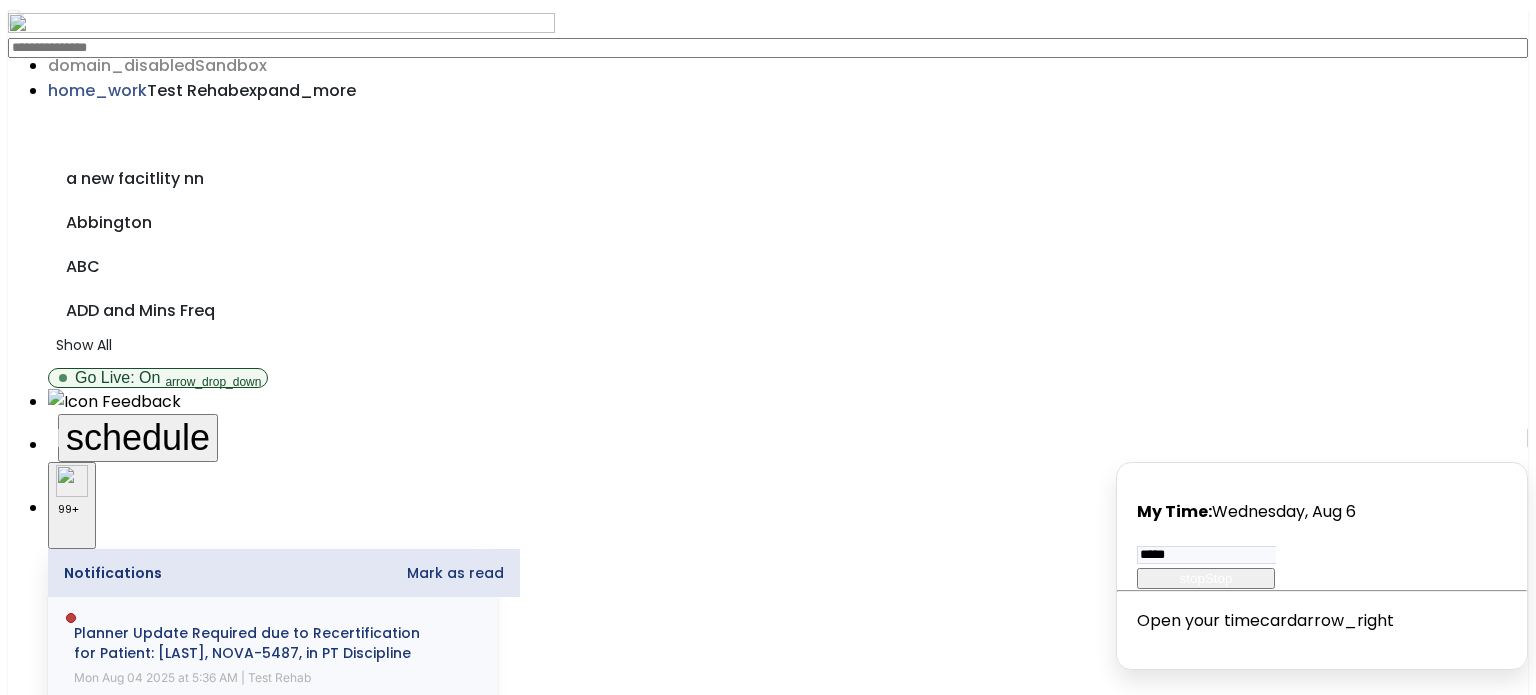 click on "Other" at bounding box center [768, 2195] 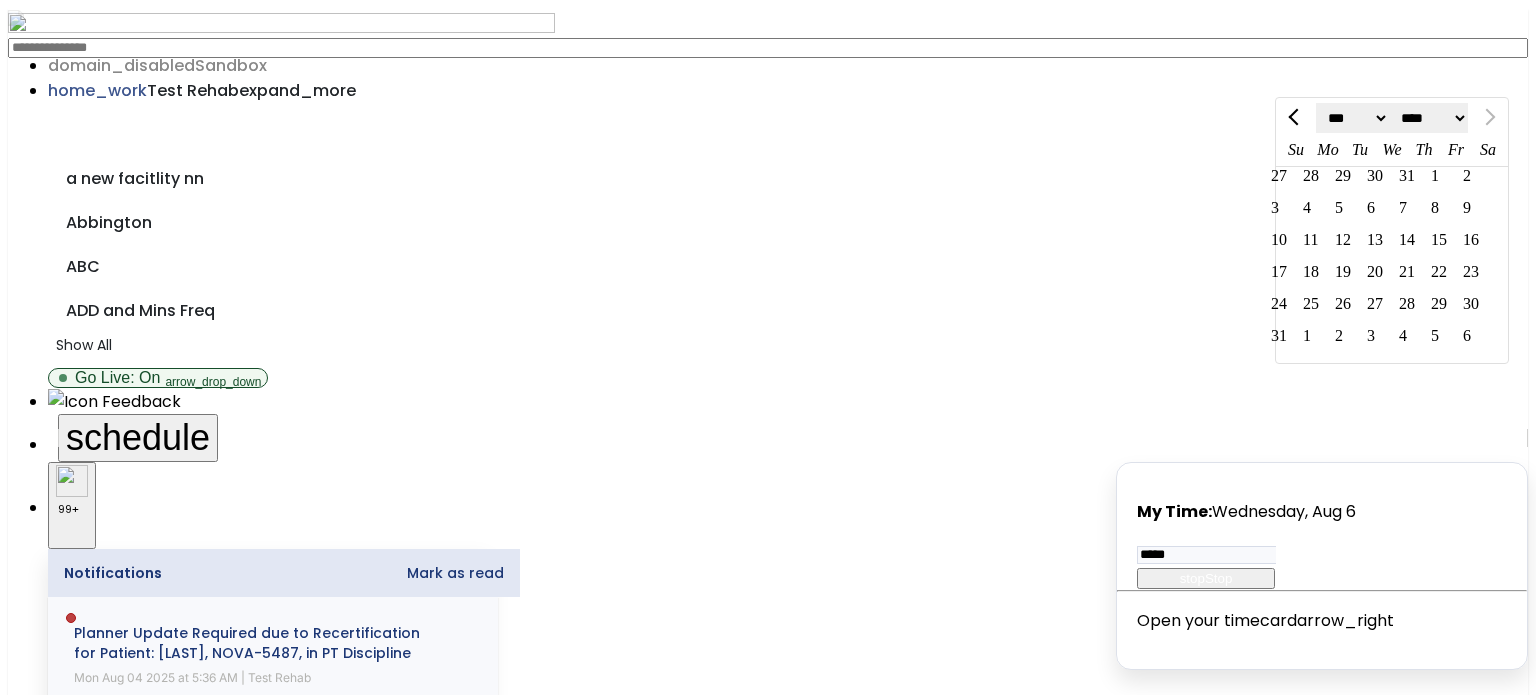 click on "5" 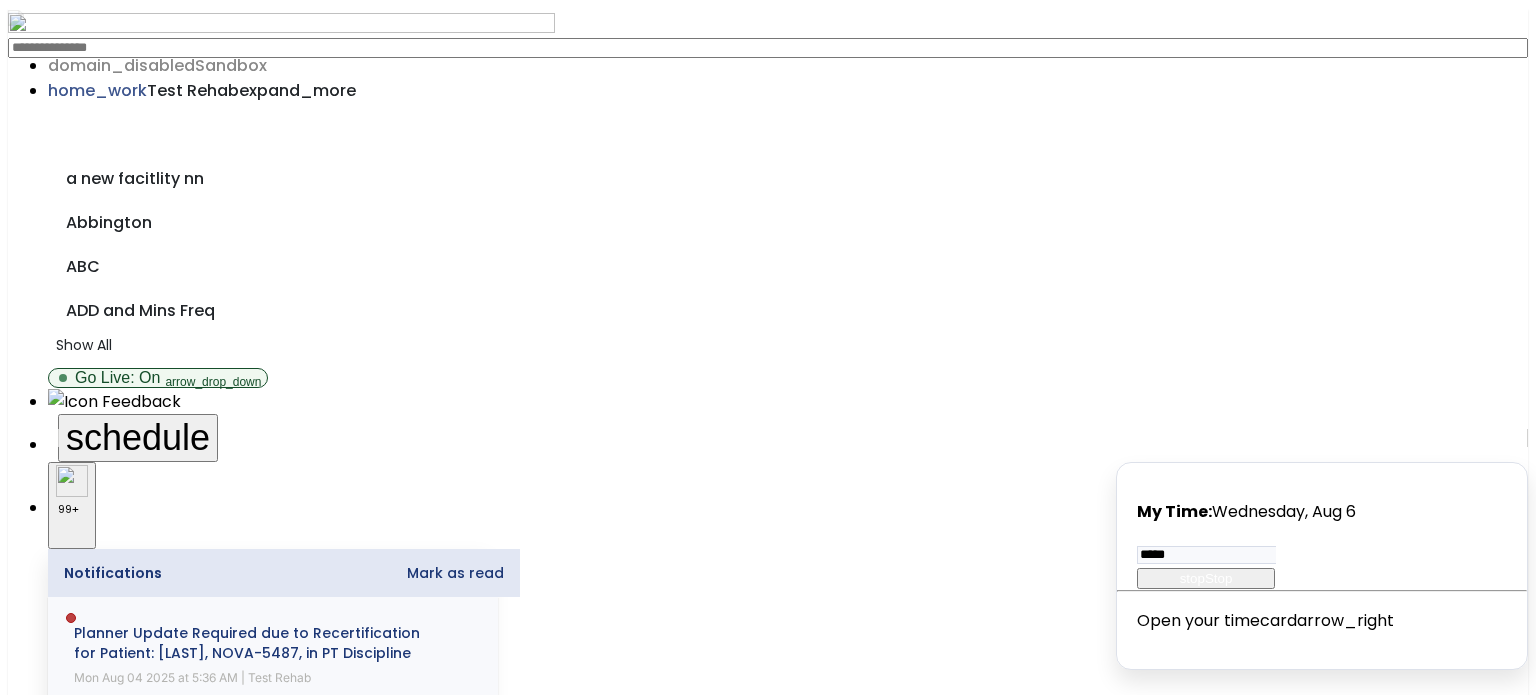 type on "********" 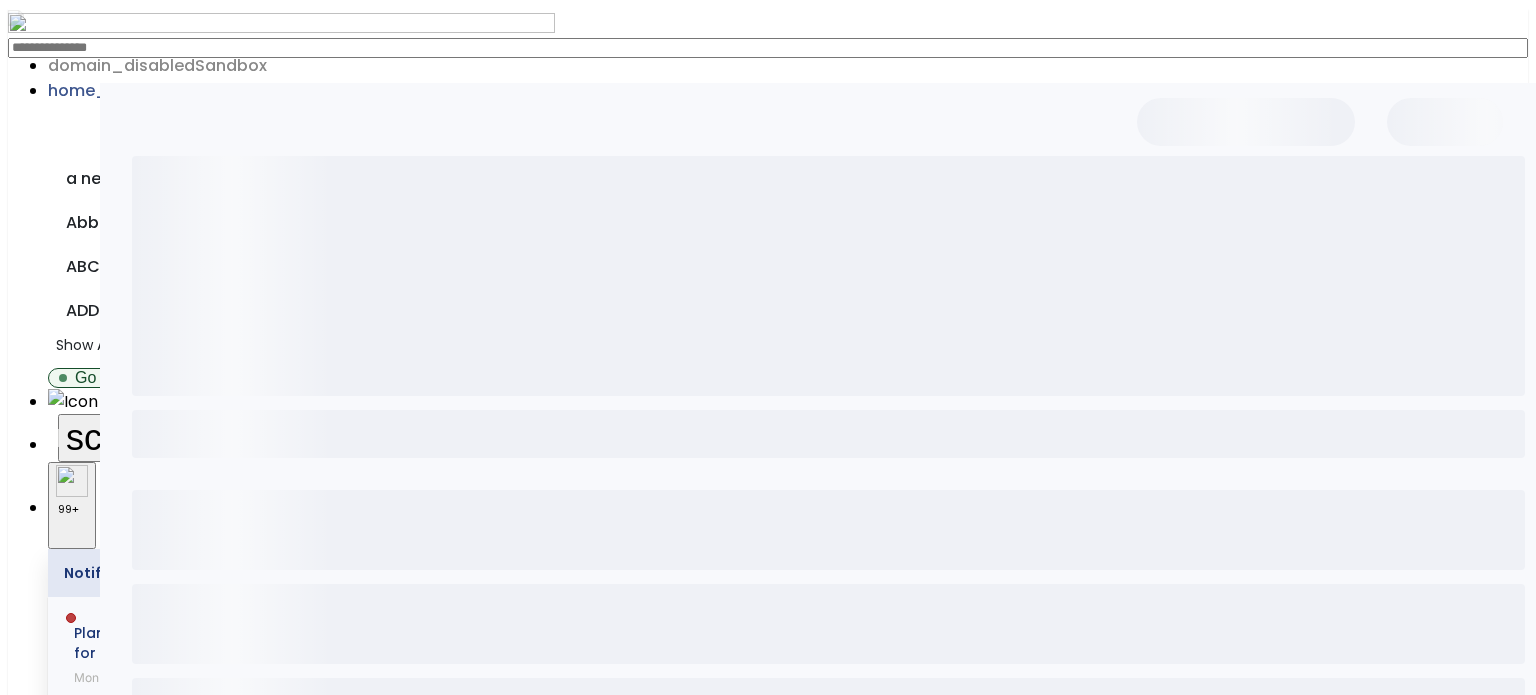 scroll, scrollTop: 0, scrollLeft: 0, axis: both 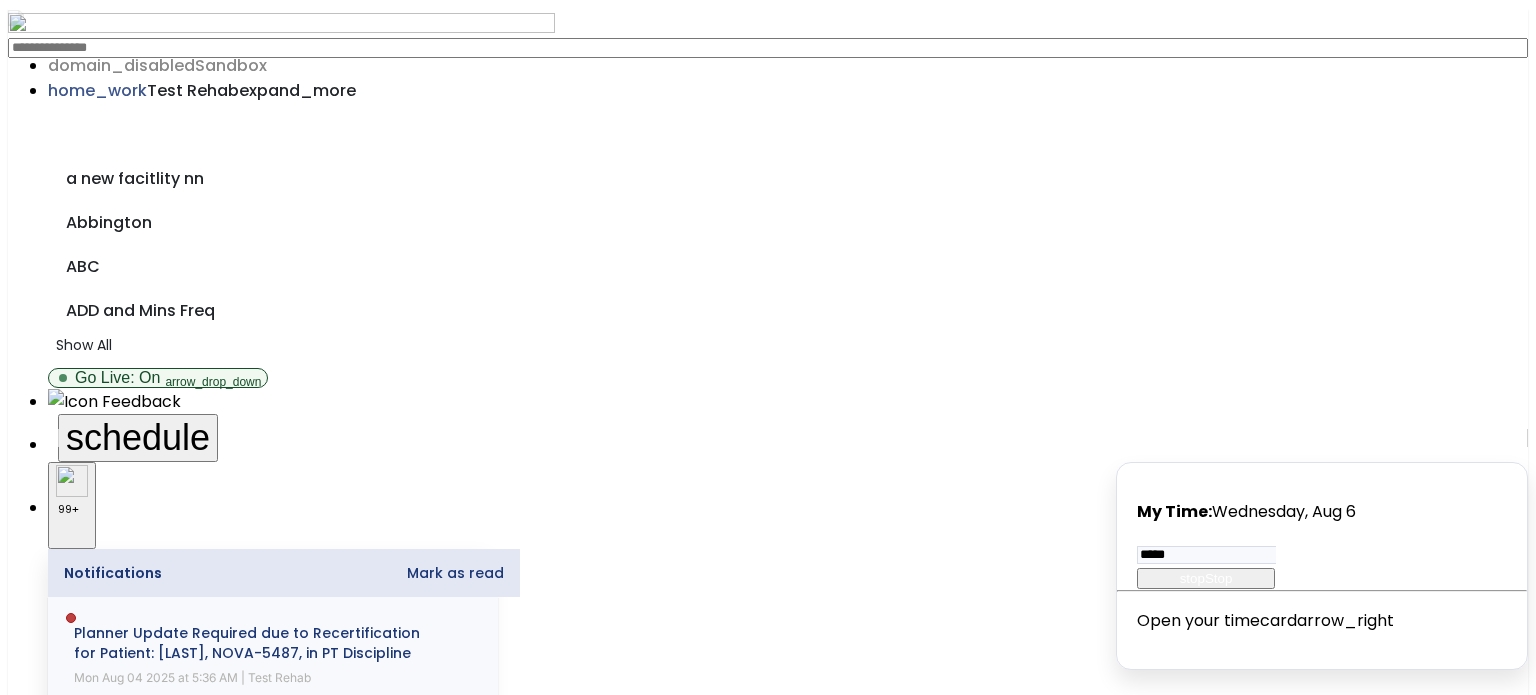 click on "Other" at bounding box center (767, 2195) 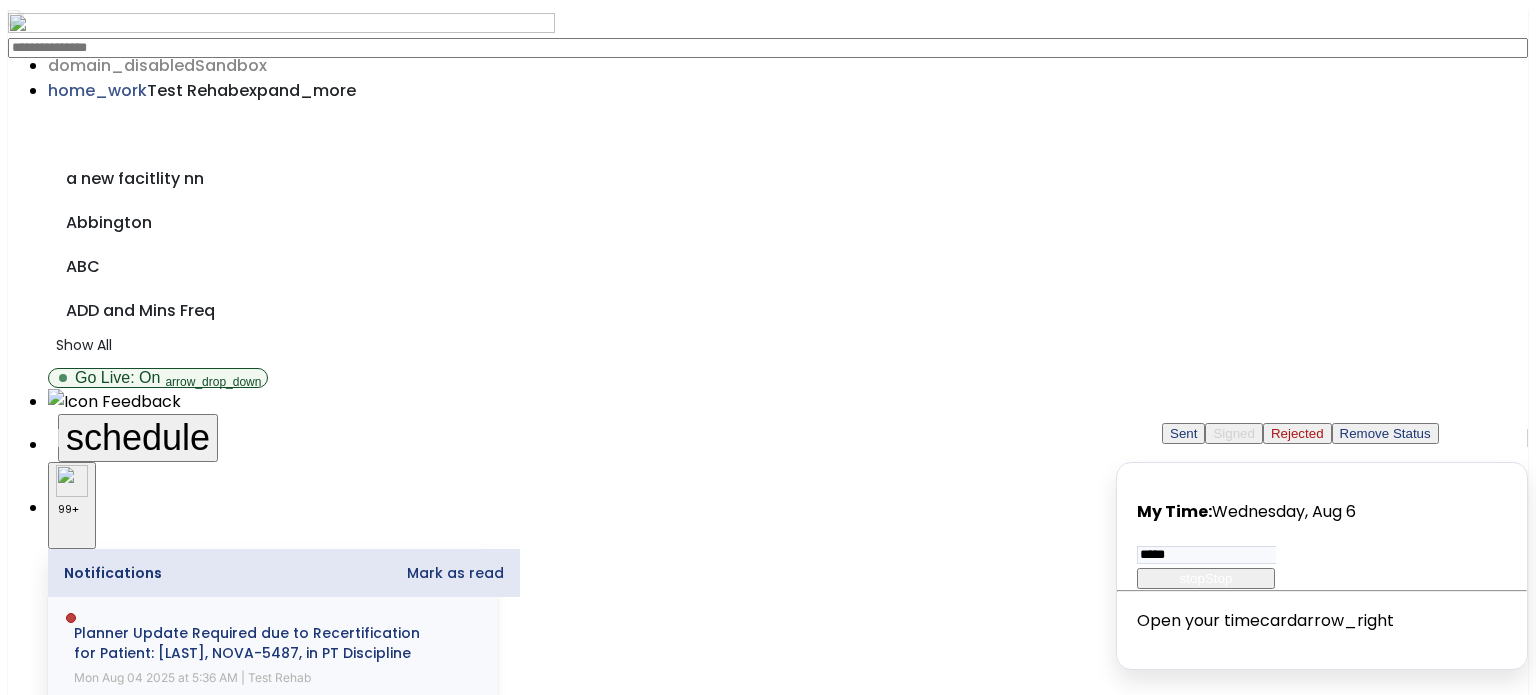 click on "Sent" at bounding box center (1183, 433) 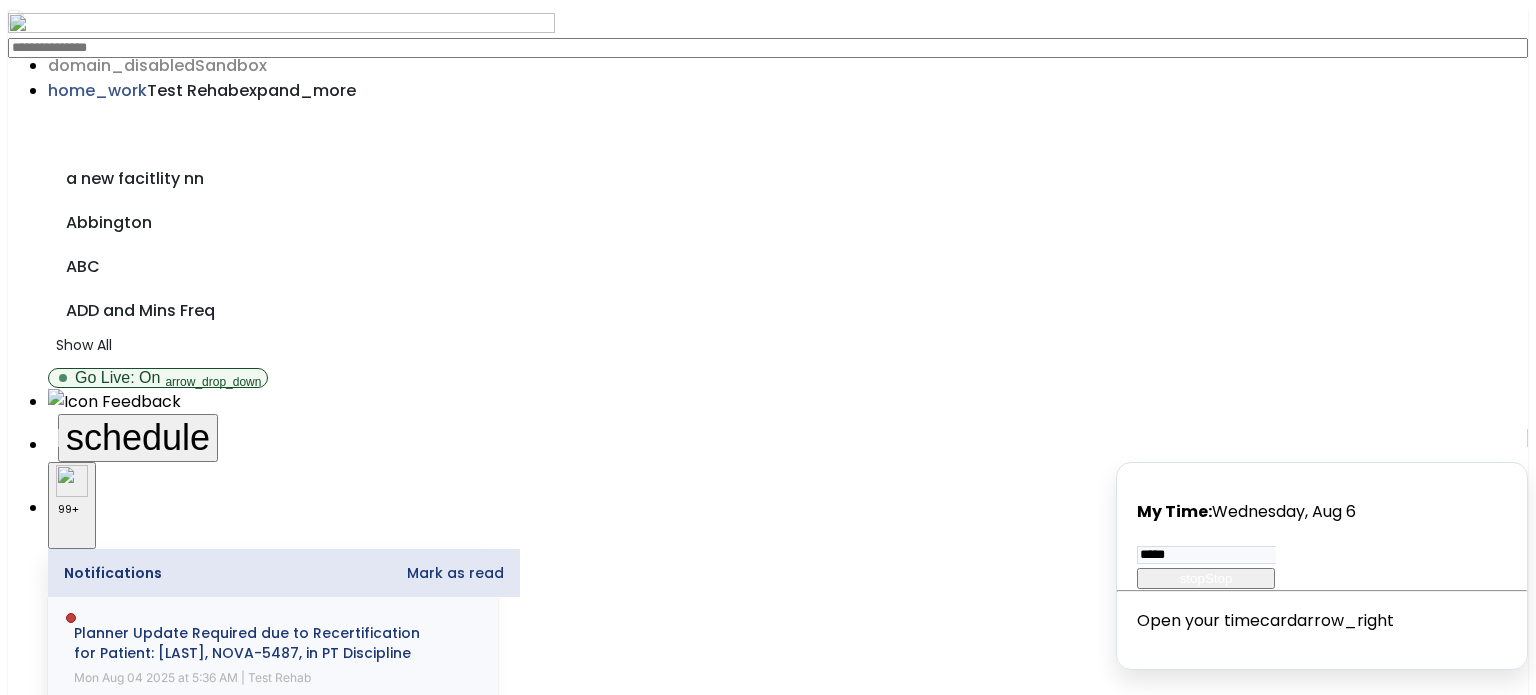 click on "********" at bounding box center [96, 2610] 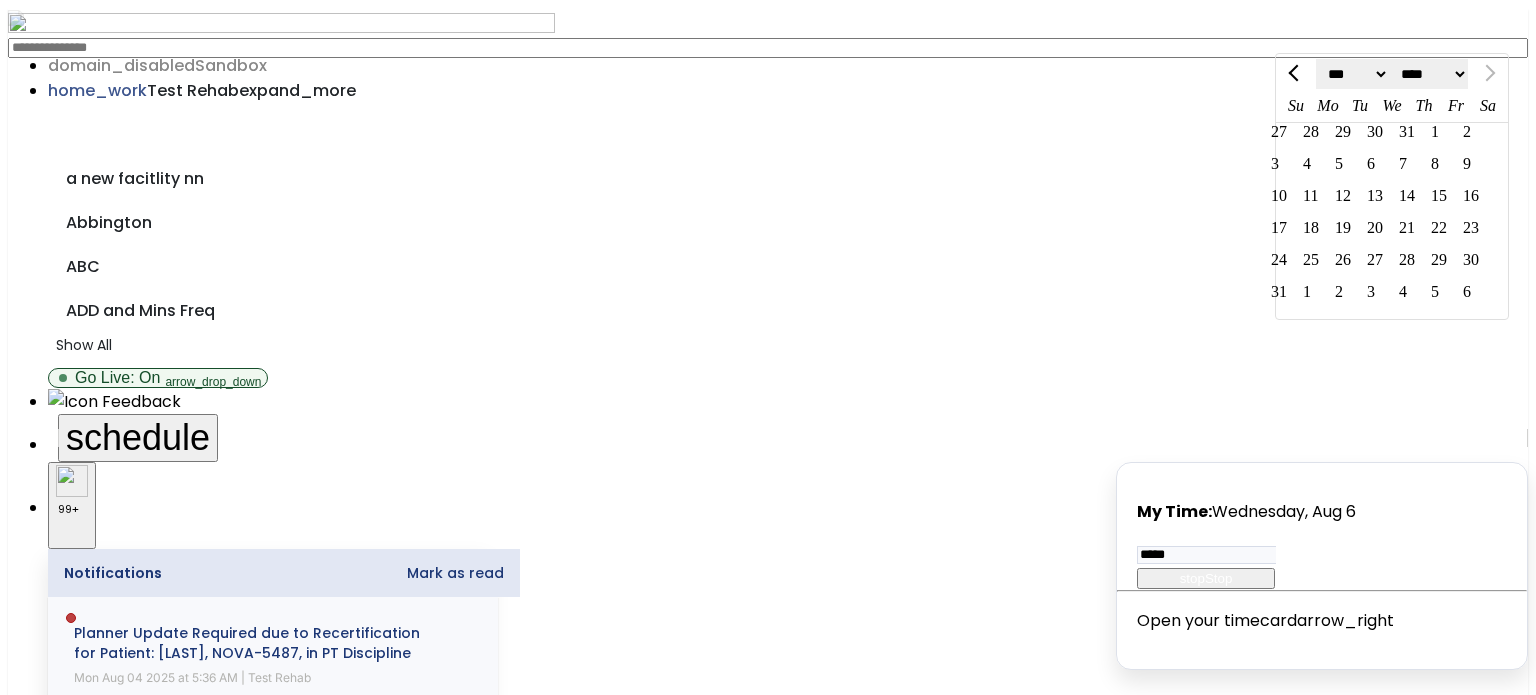 click on "5" 